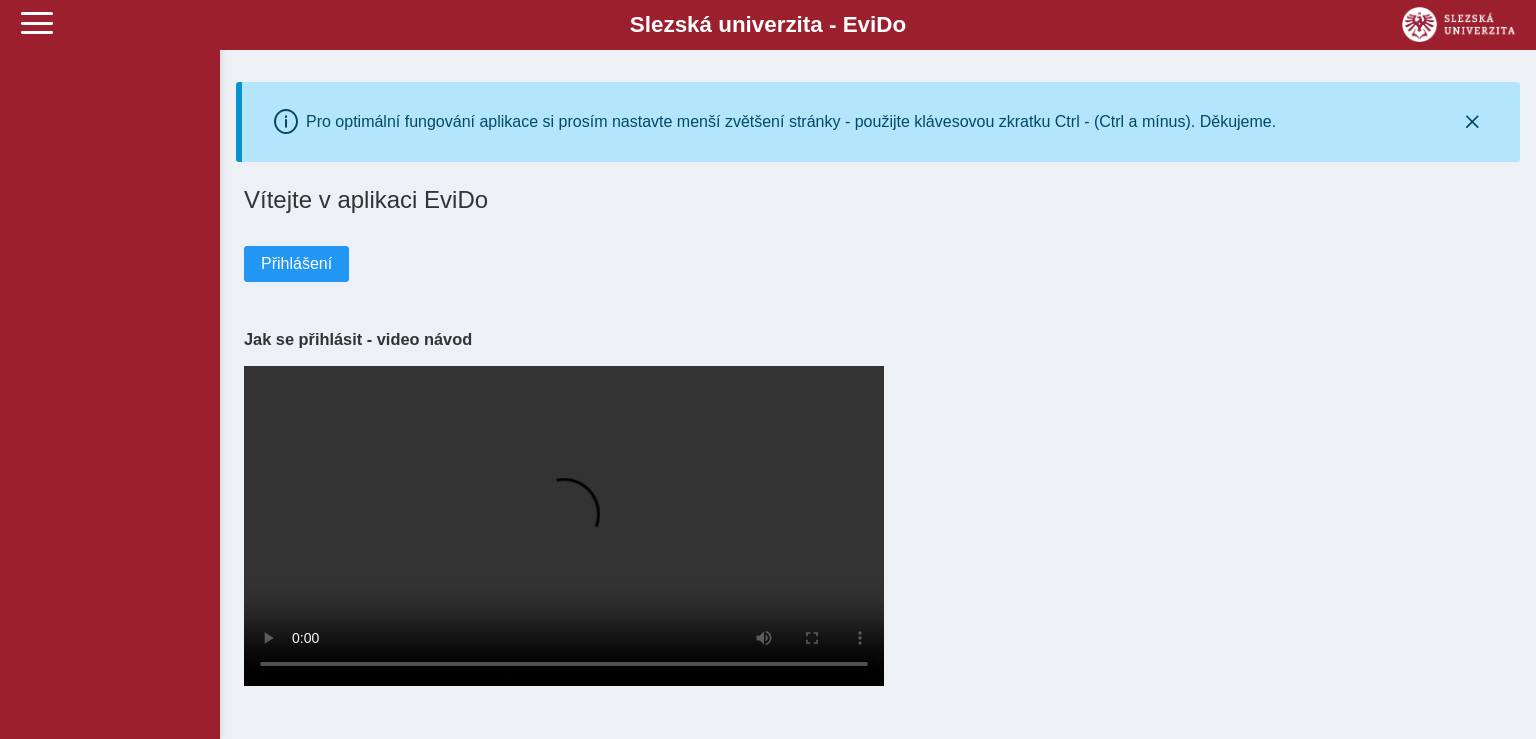 scroll, scrollTop: 0, scrollLeft: 0, axis: both 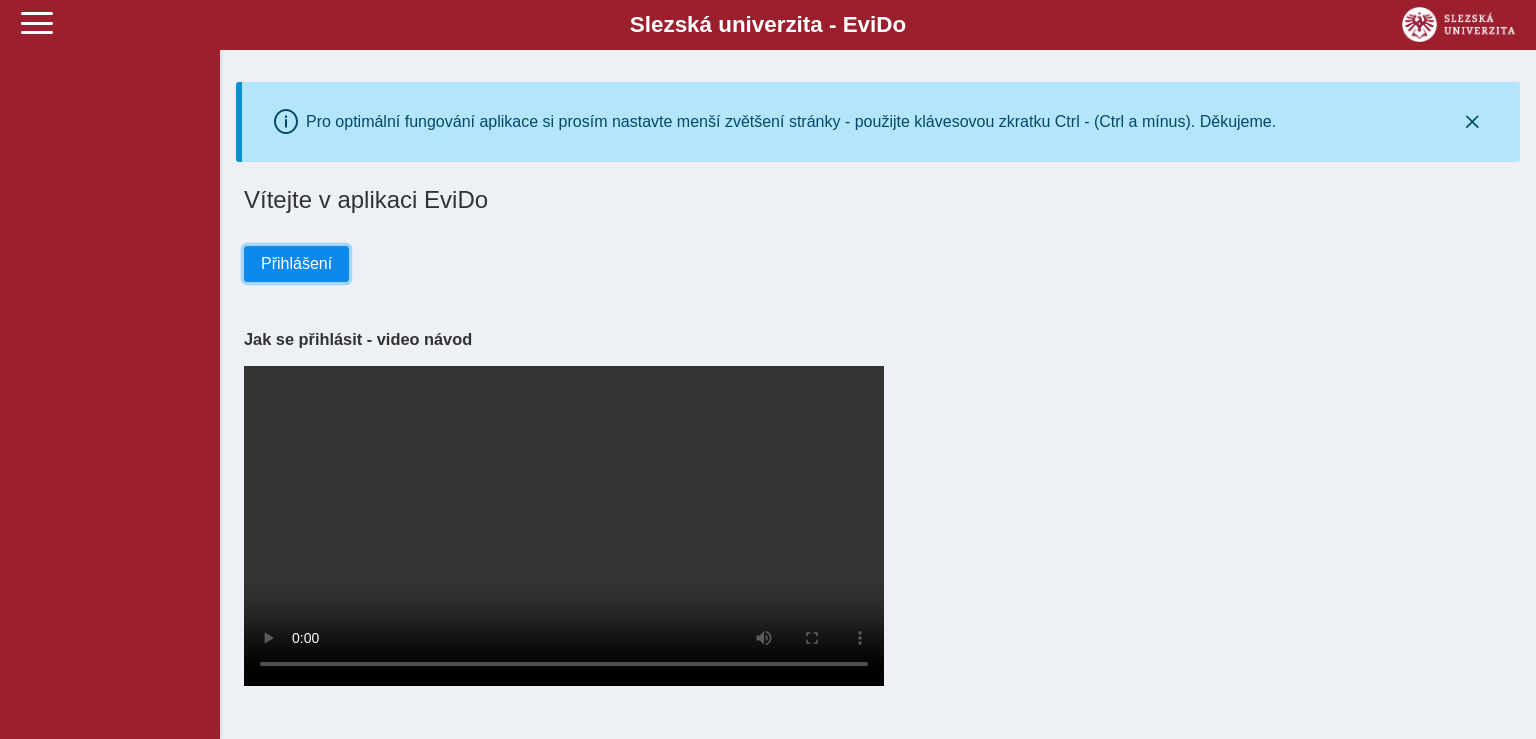 click on "Přihlášení" at bounding box center [296, 264] 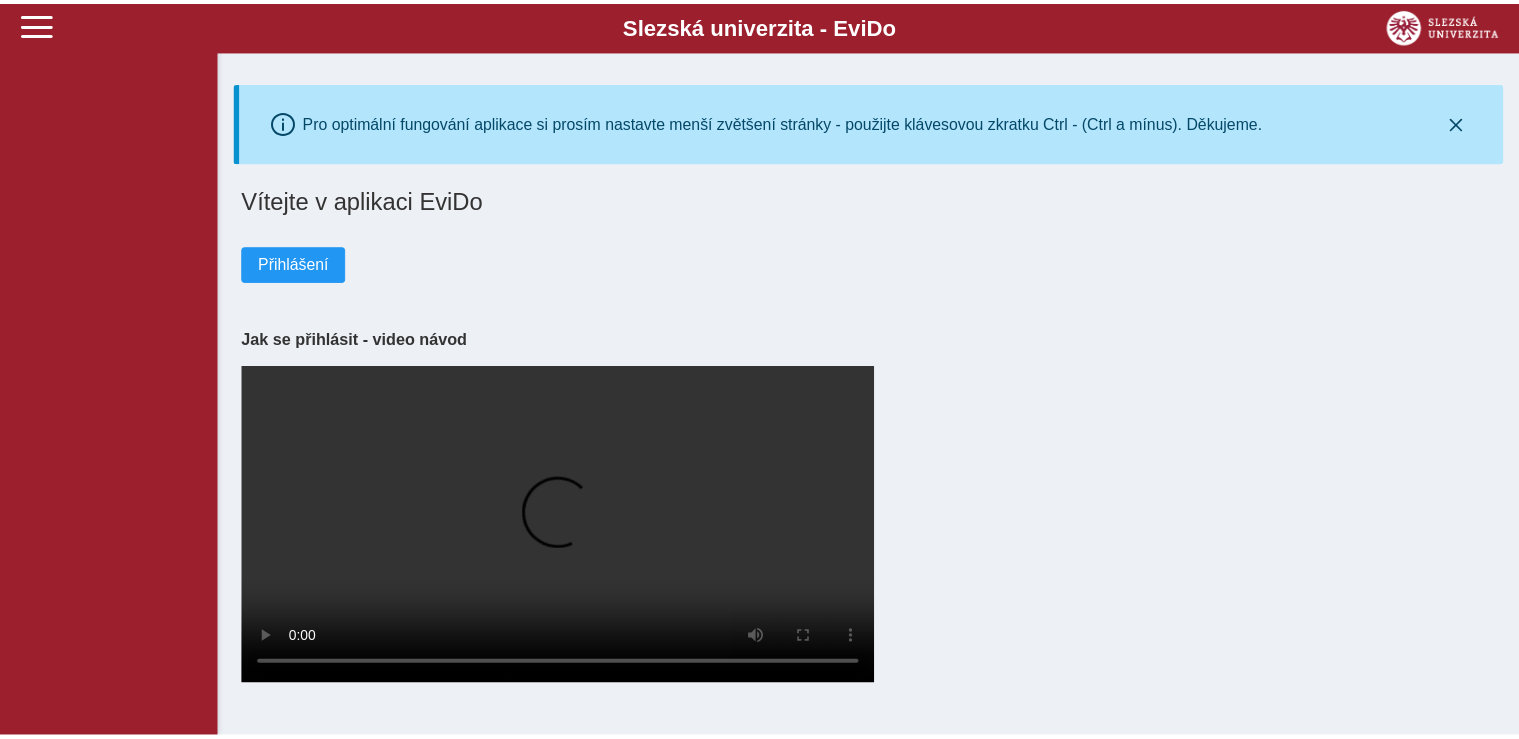 scroll, scrollTop: 0, scrollLeft: 0, axis: both 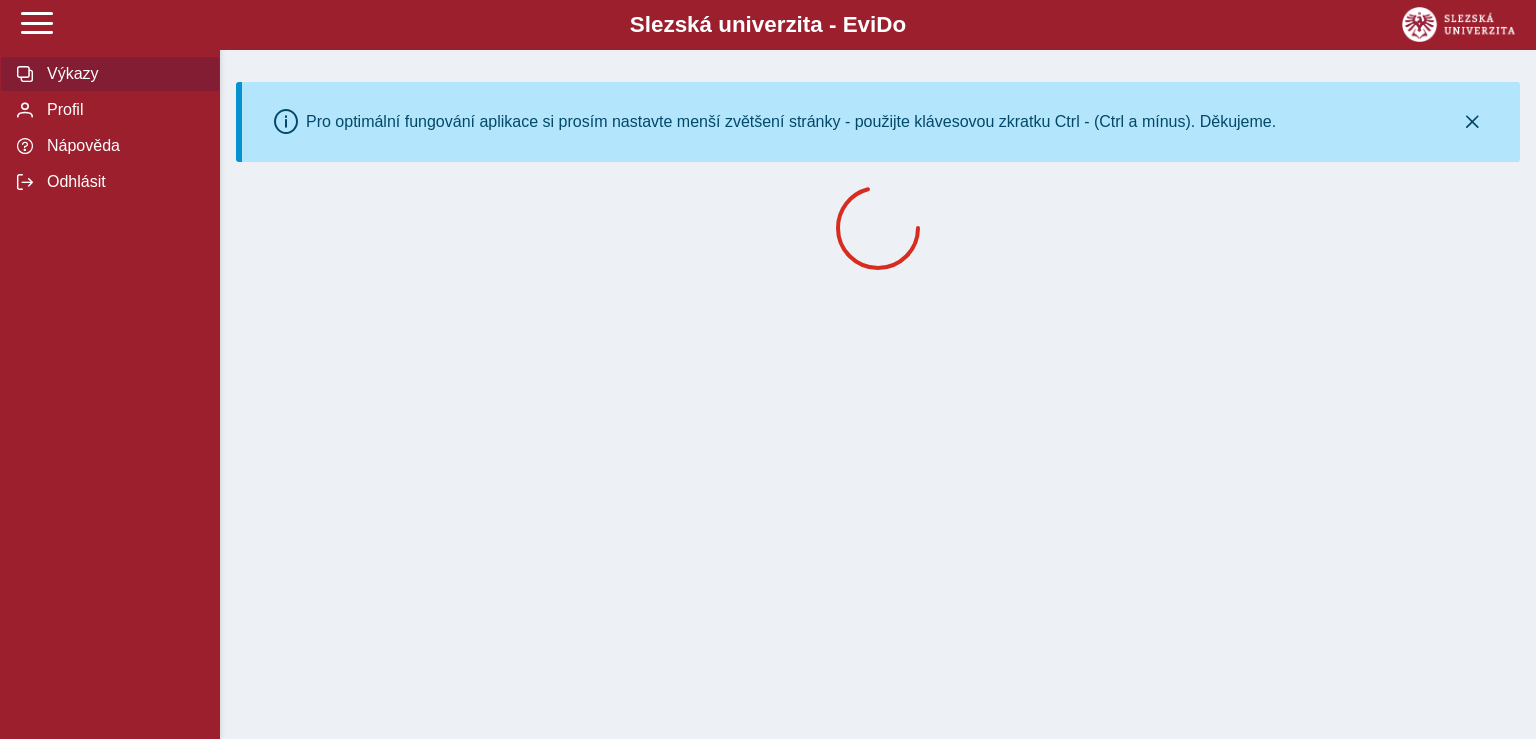 click on "Slezská univerzi t a - Evi D o EviDo Výkazy Profil Nápověda Odhlásit  Pro optimální fungování aplikace si prosím nastavte menší zvětšení stránky - použijte klávesovou zkratku Ctrl - (Ctrl a mínus). Děkujeme." at bounding box center [768, 369] 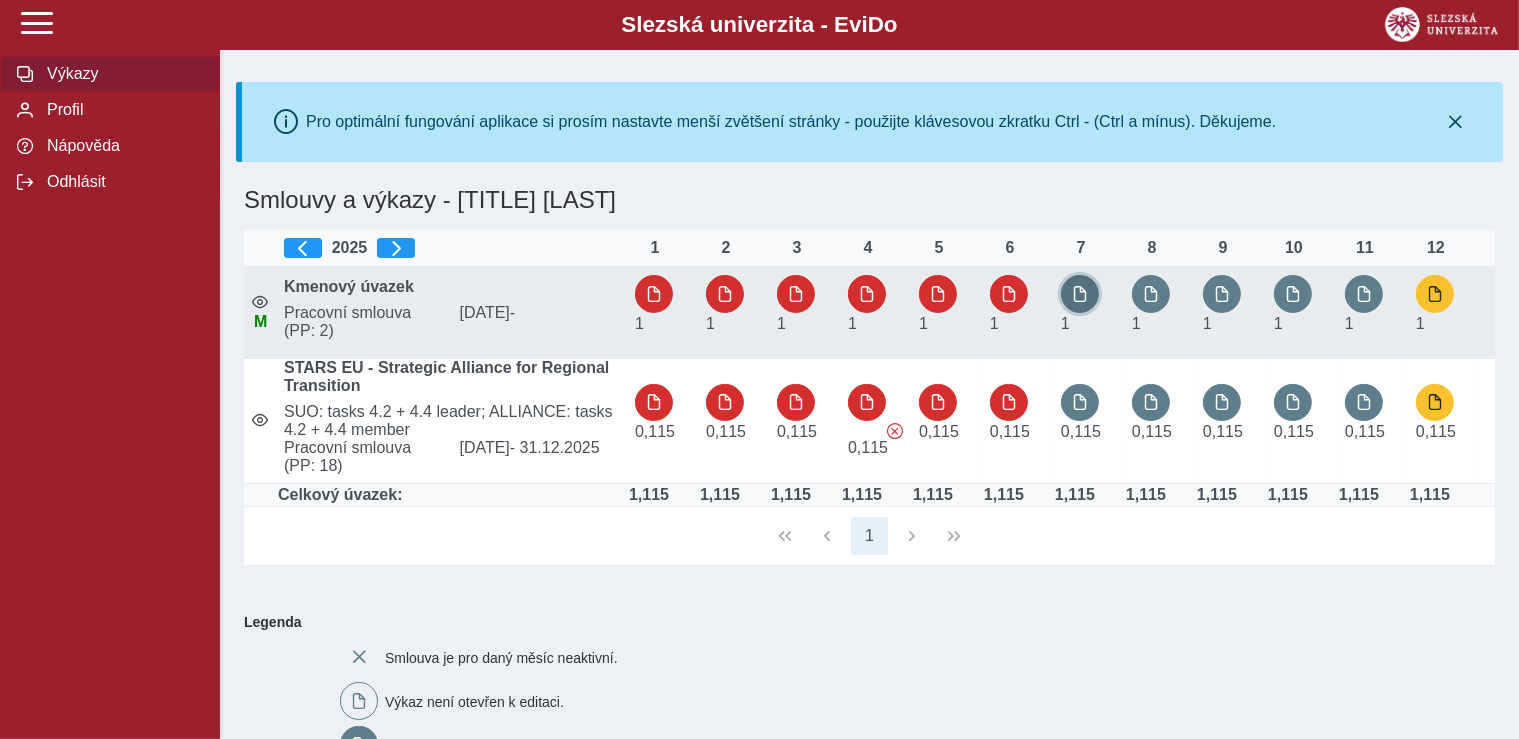 click at bounding box center (1080, 294) 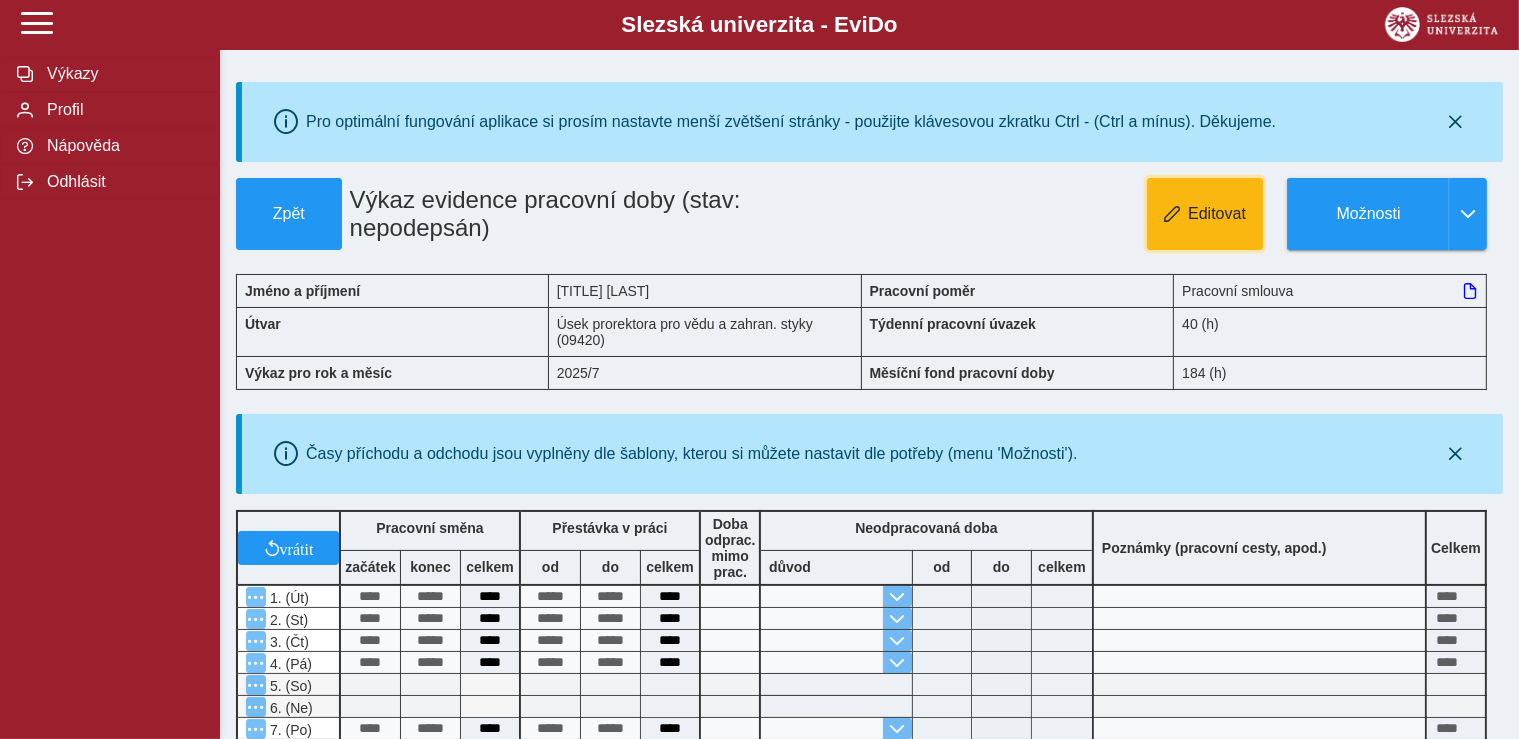 click on "Editovat" at bounding box center [1217, 214] 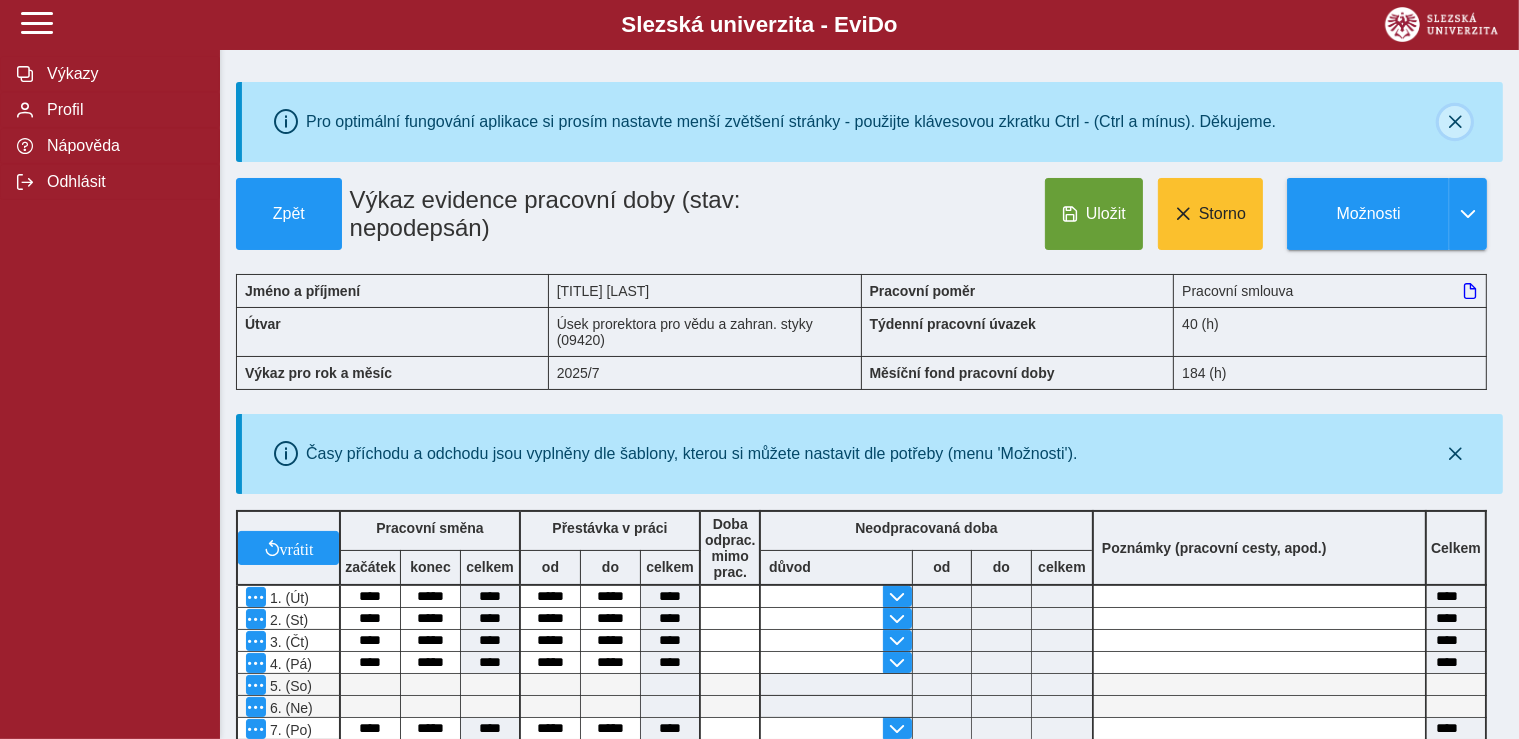 click at bounding box center (1455, 122) 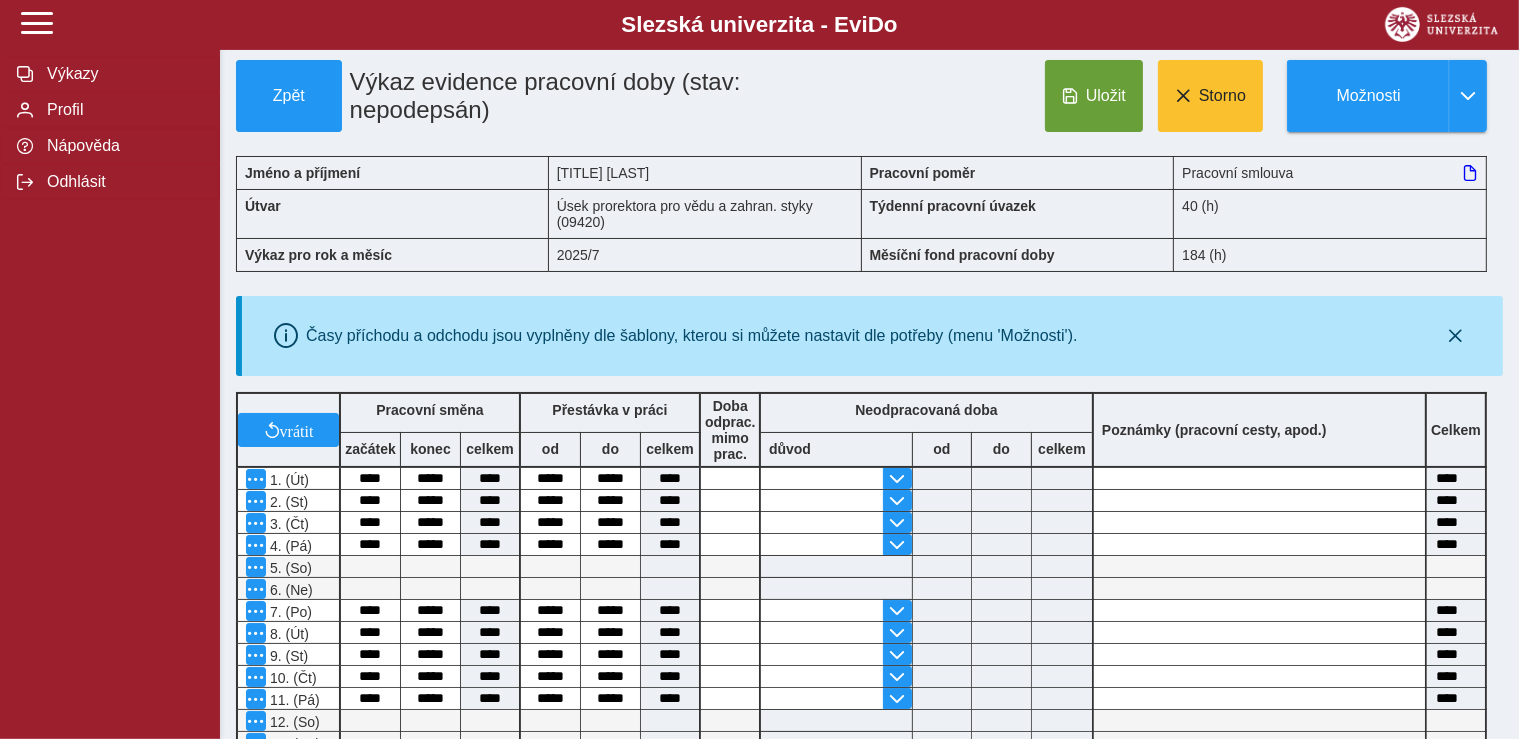 scroll, scrollTop: 0, scrollLeft: 0, axis: both 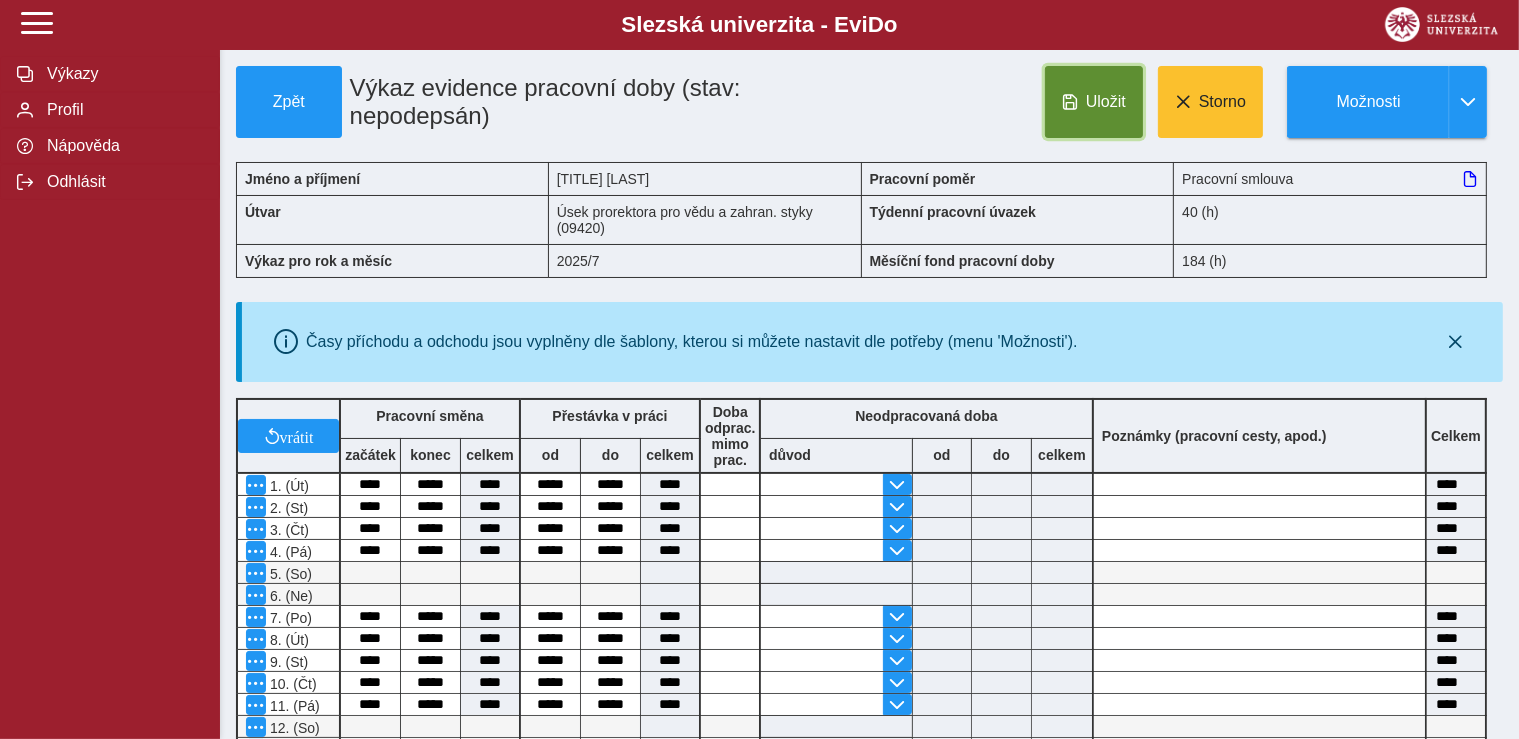 click on "Uložit" at bounding box center (1106, 102) 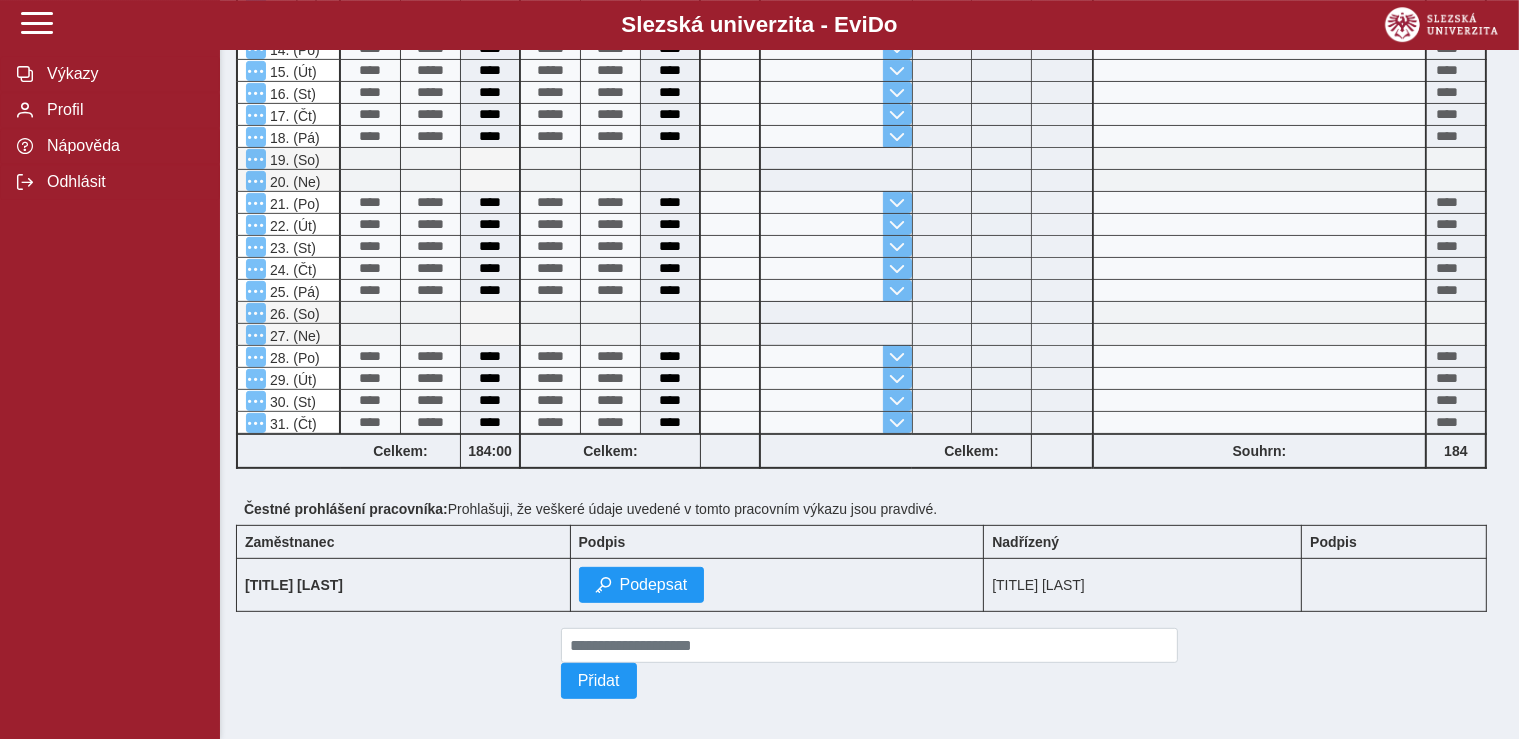 scroll, scrollTop: 738, scrollLeft: 0, axis: vertical 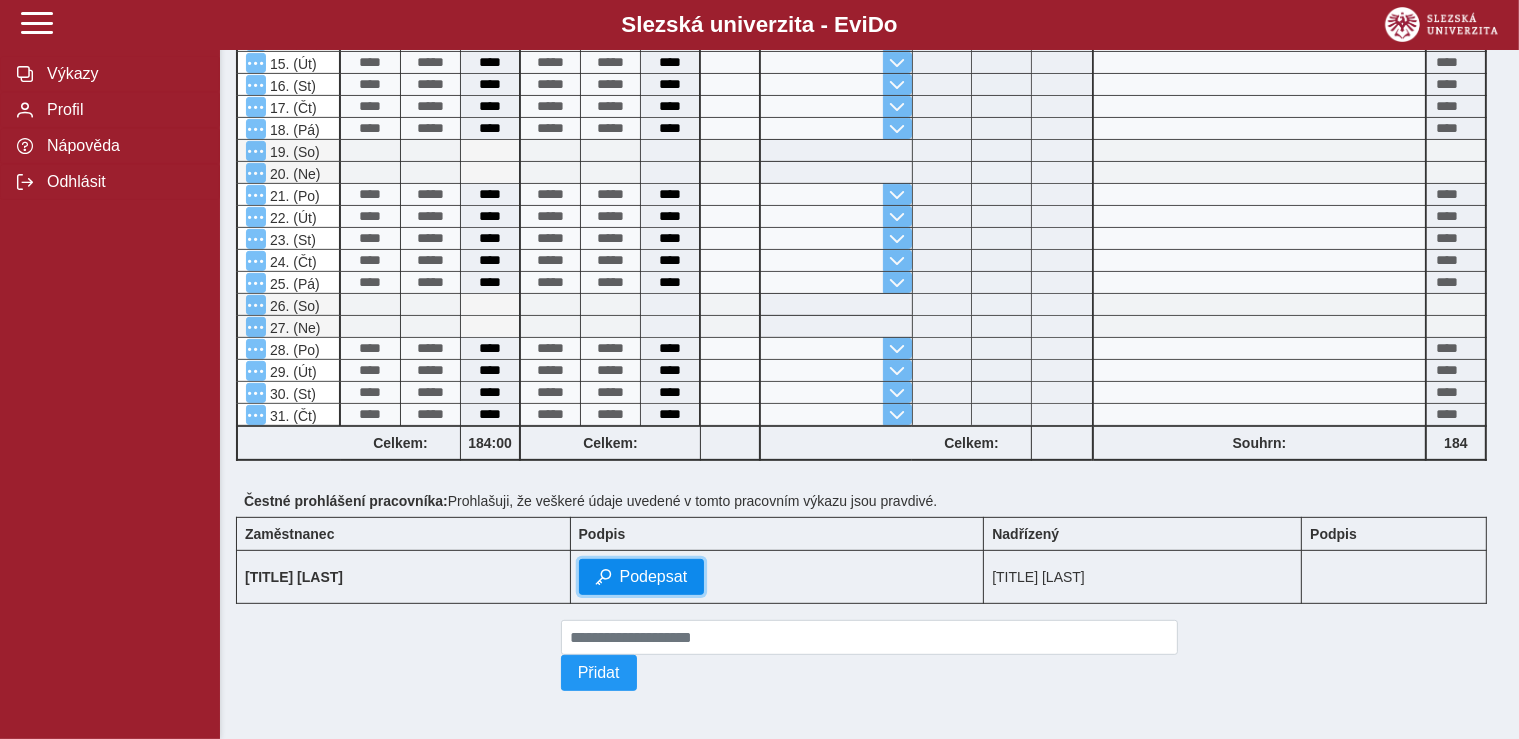 click on "Podepsat" at bounding box center (654, 577) 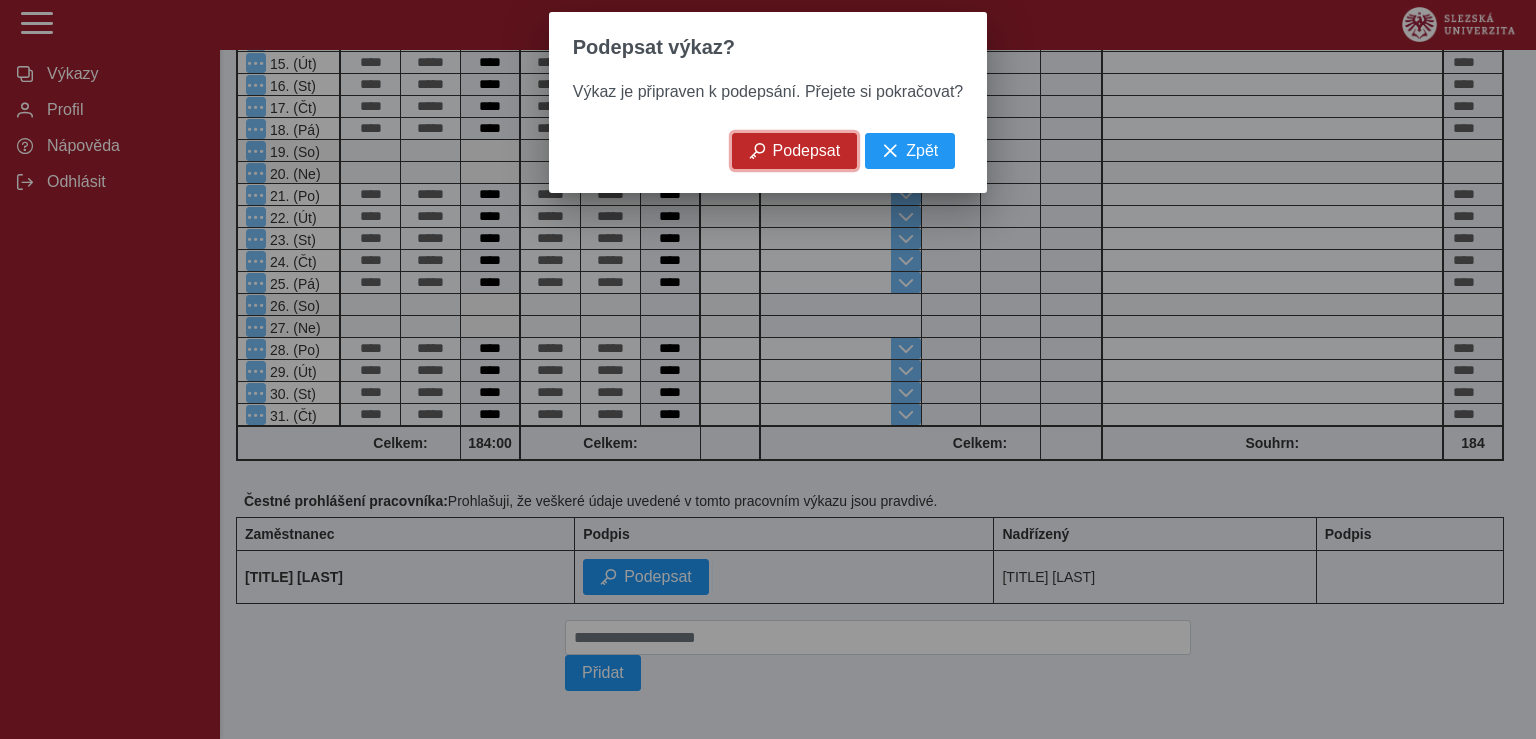 click on "Podepsat" at bounding box center [807, 151] 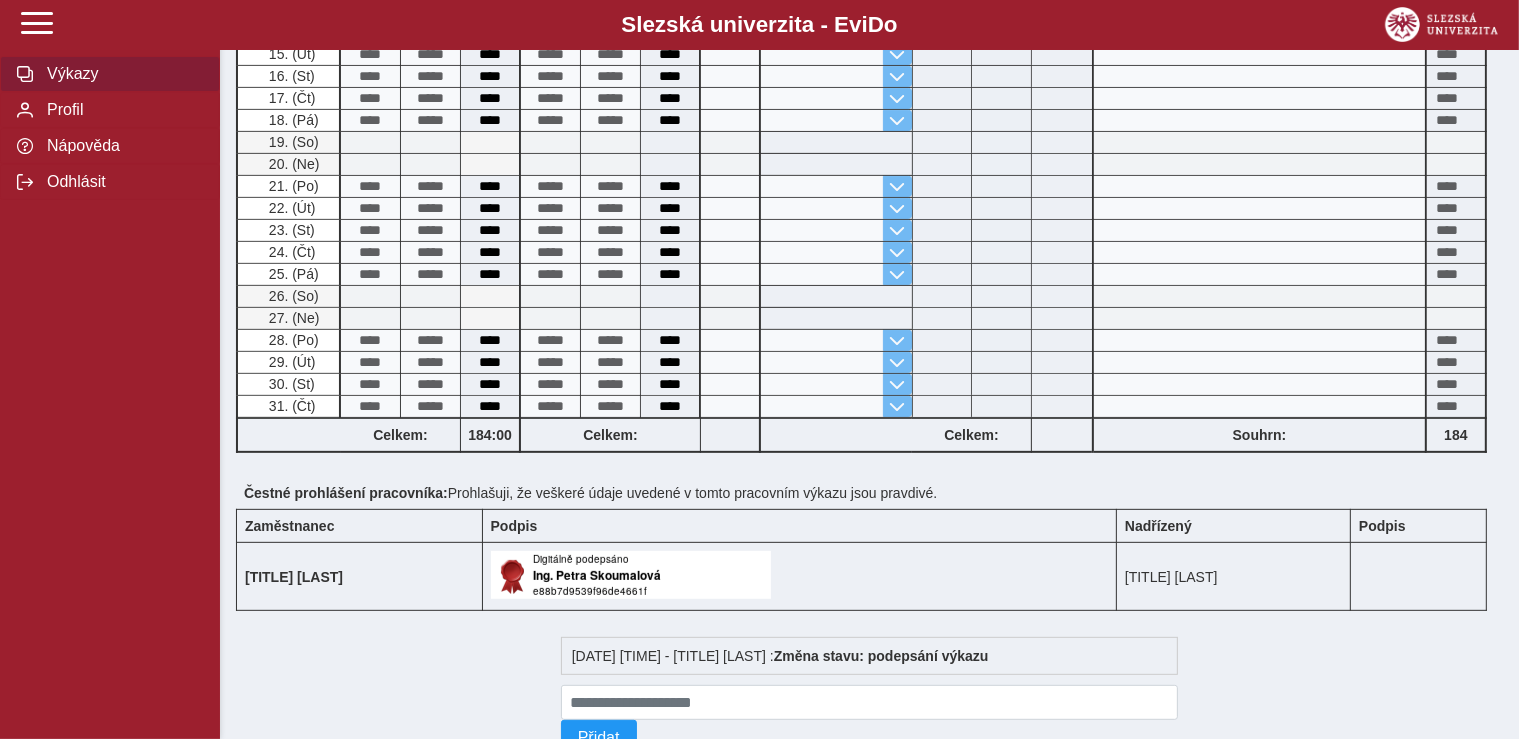 click on "Výkazy" at bounding box center [122, 74] 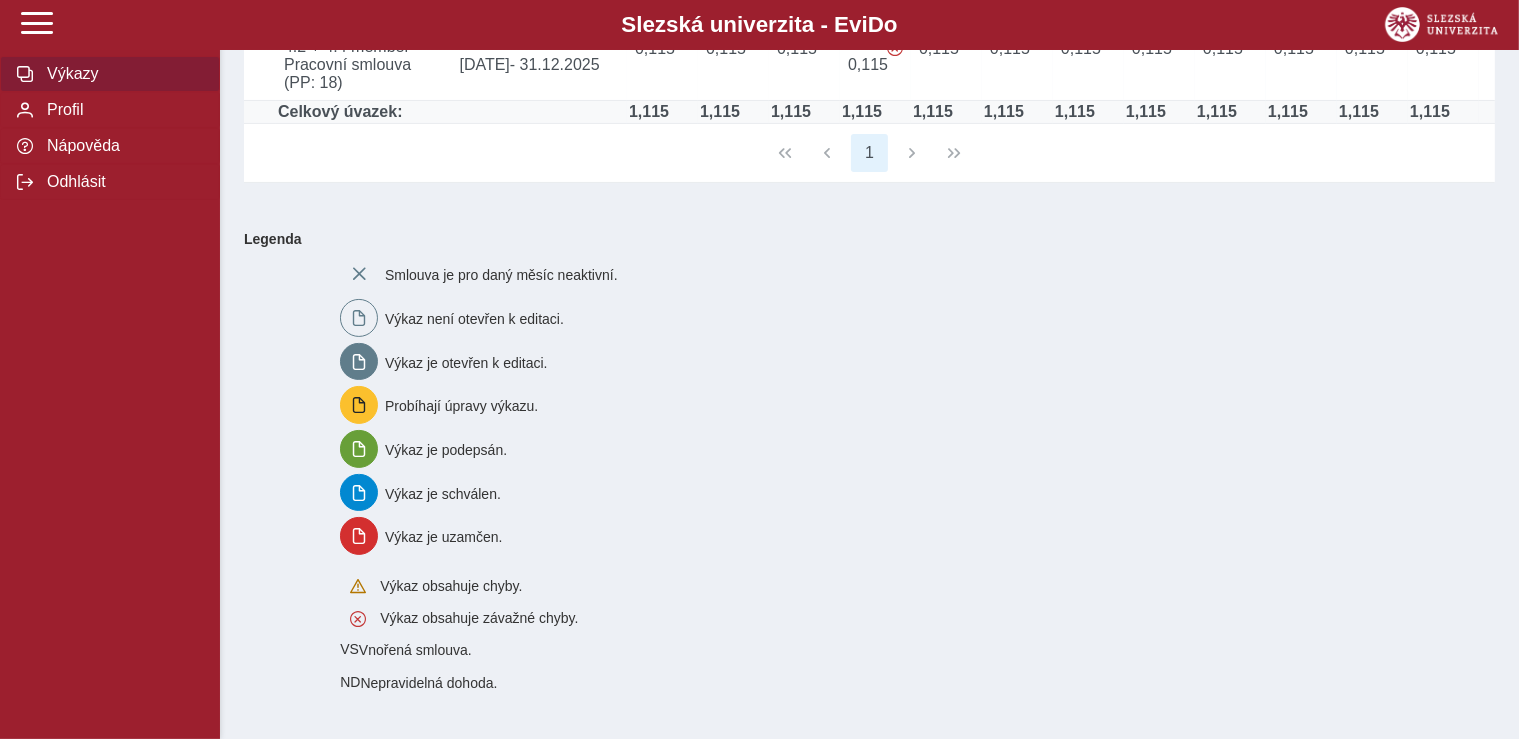 scroll, scrollTop: 0, scrollLeft: 0, axis: both 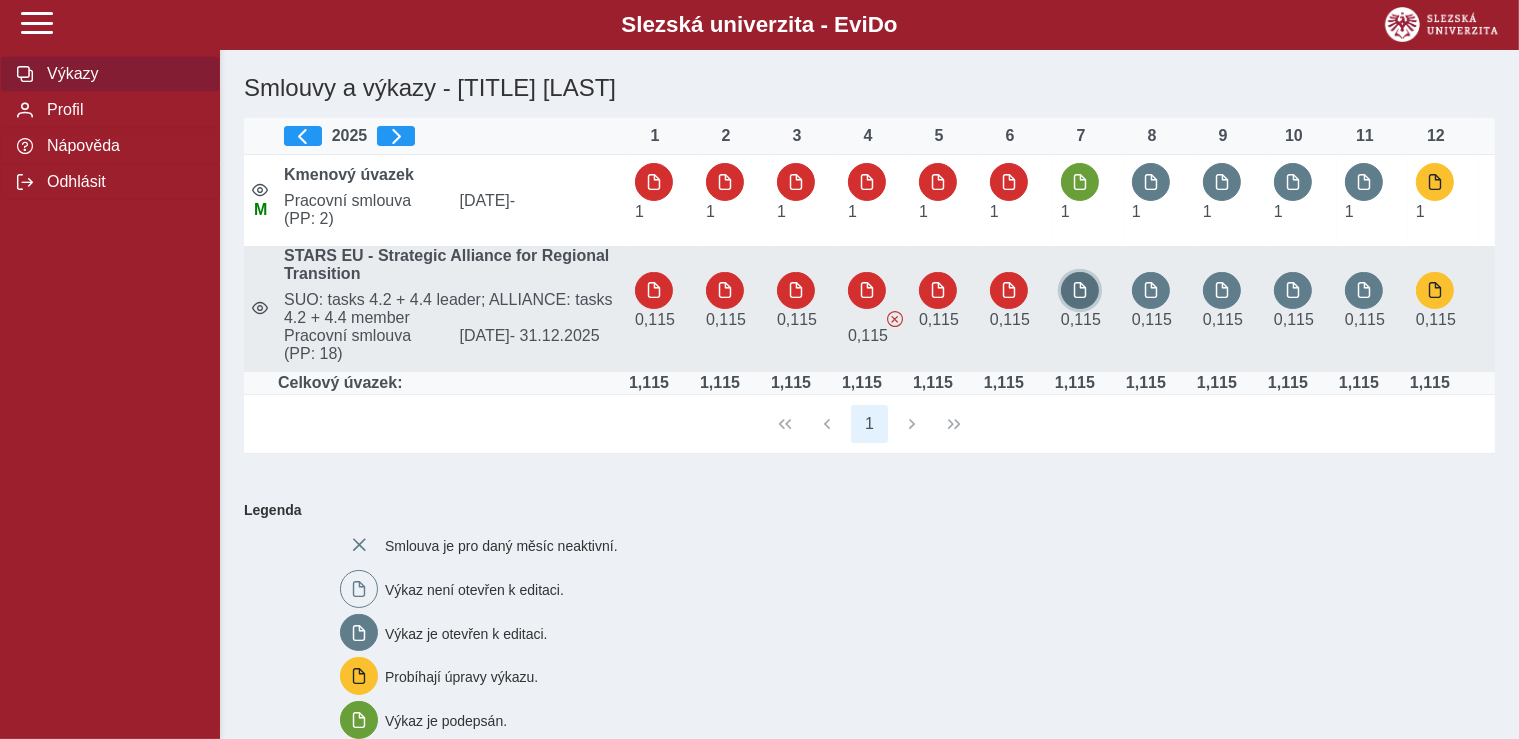 click at bounding box center [1080, 290] 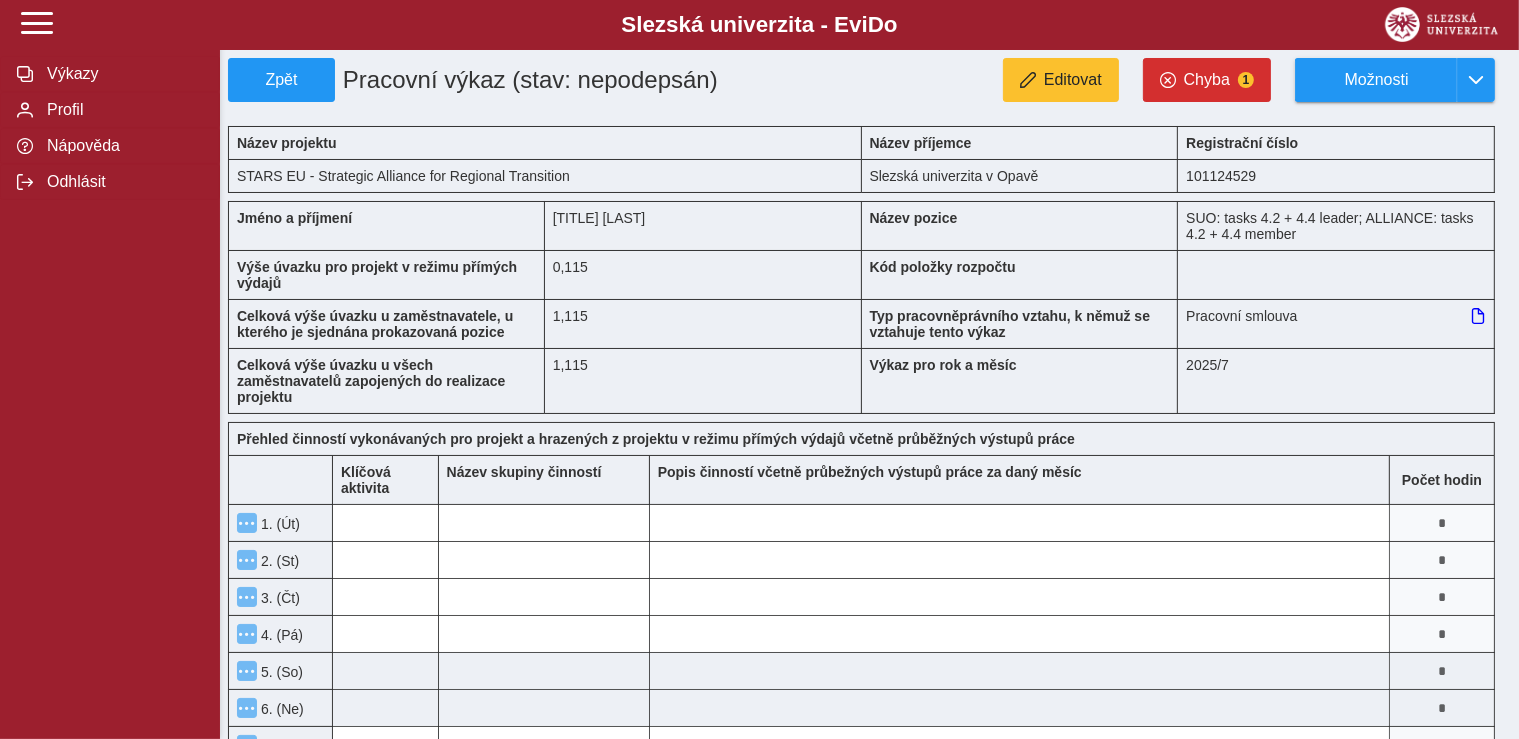type 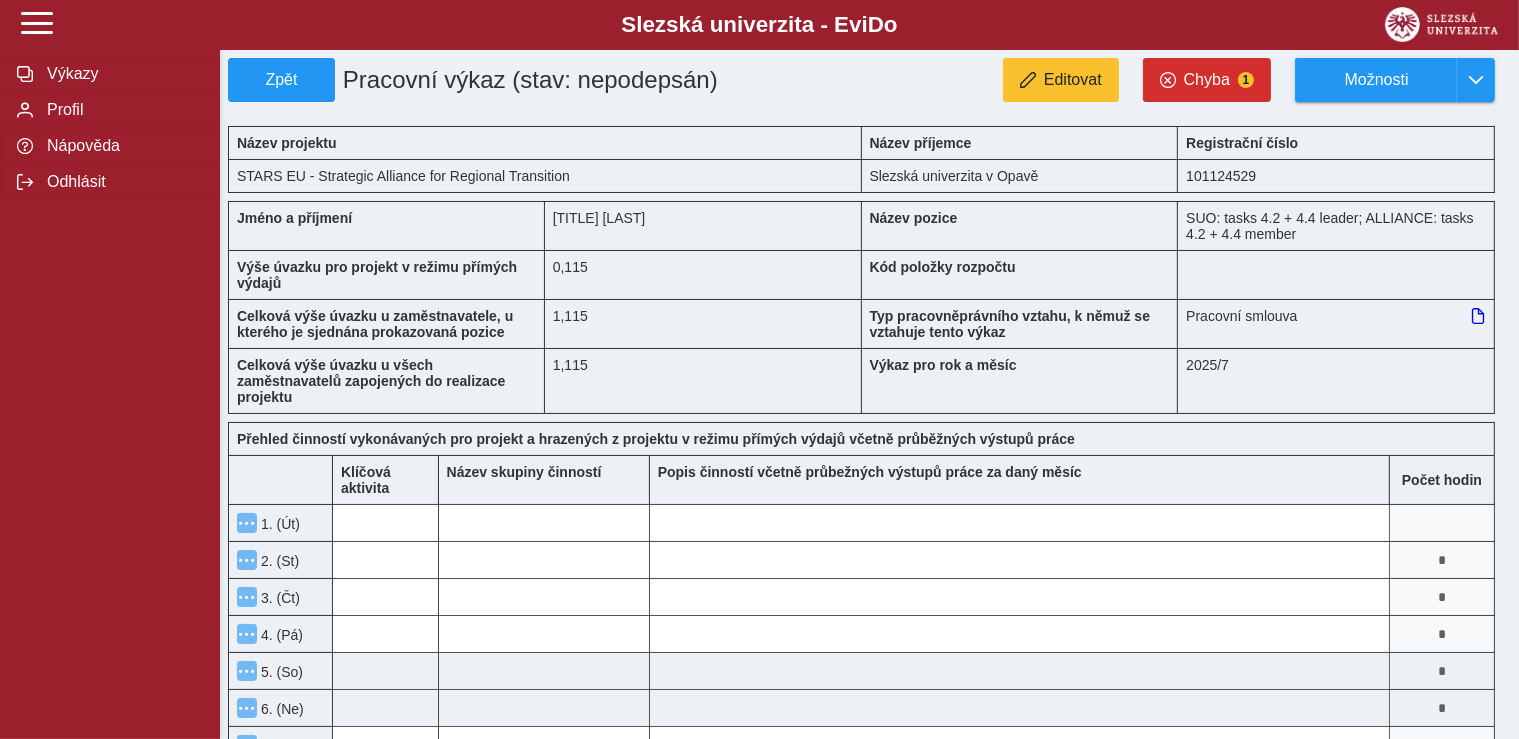 type 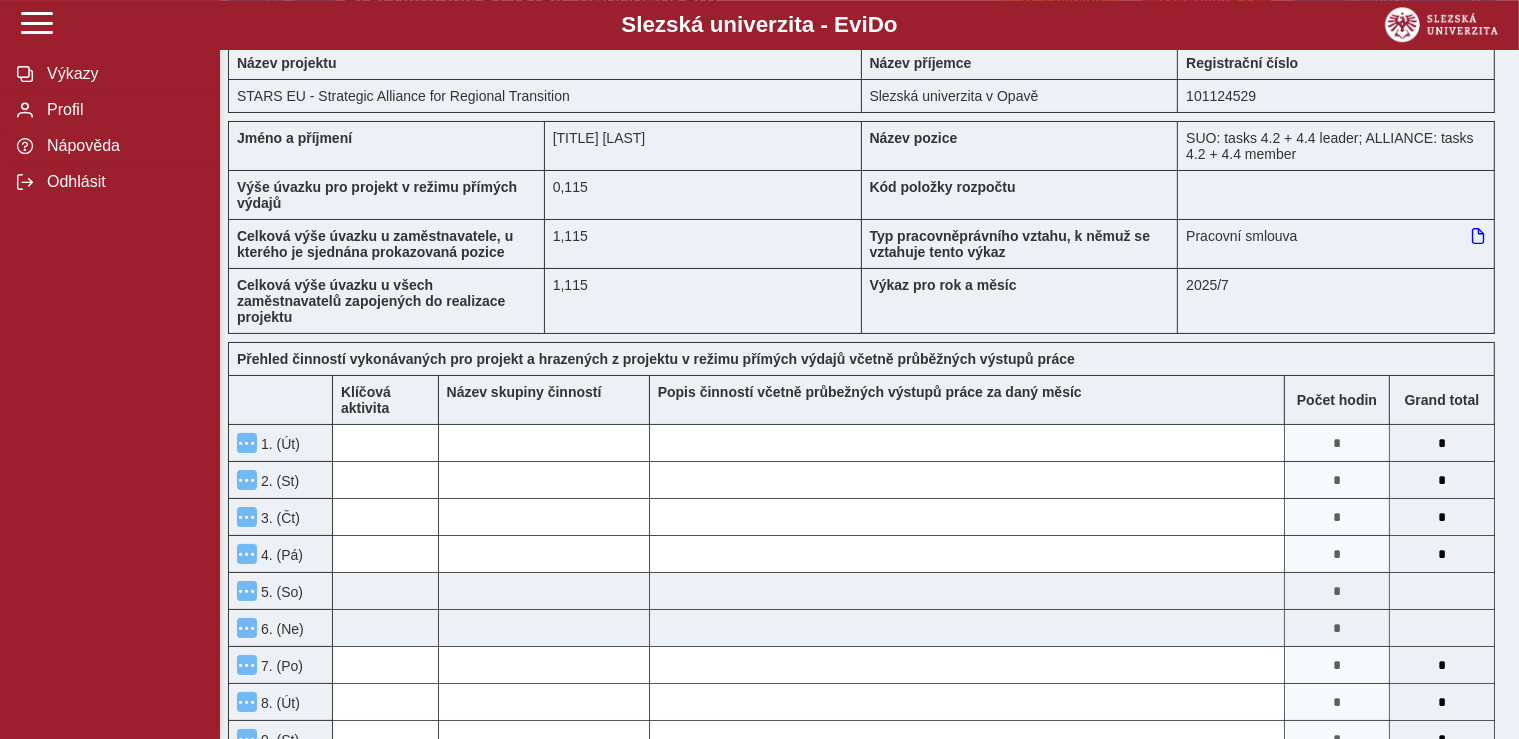 scroll, scrollTop: 96, scrollLeft: 0, axis: vertical 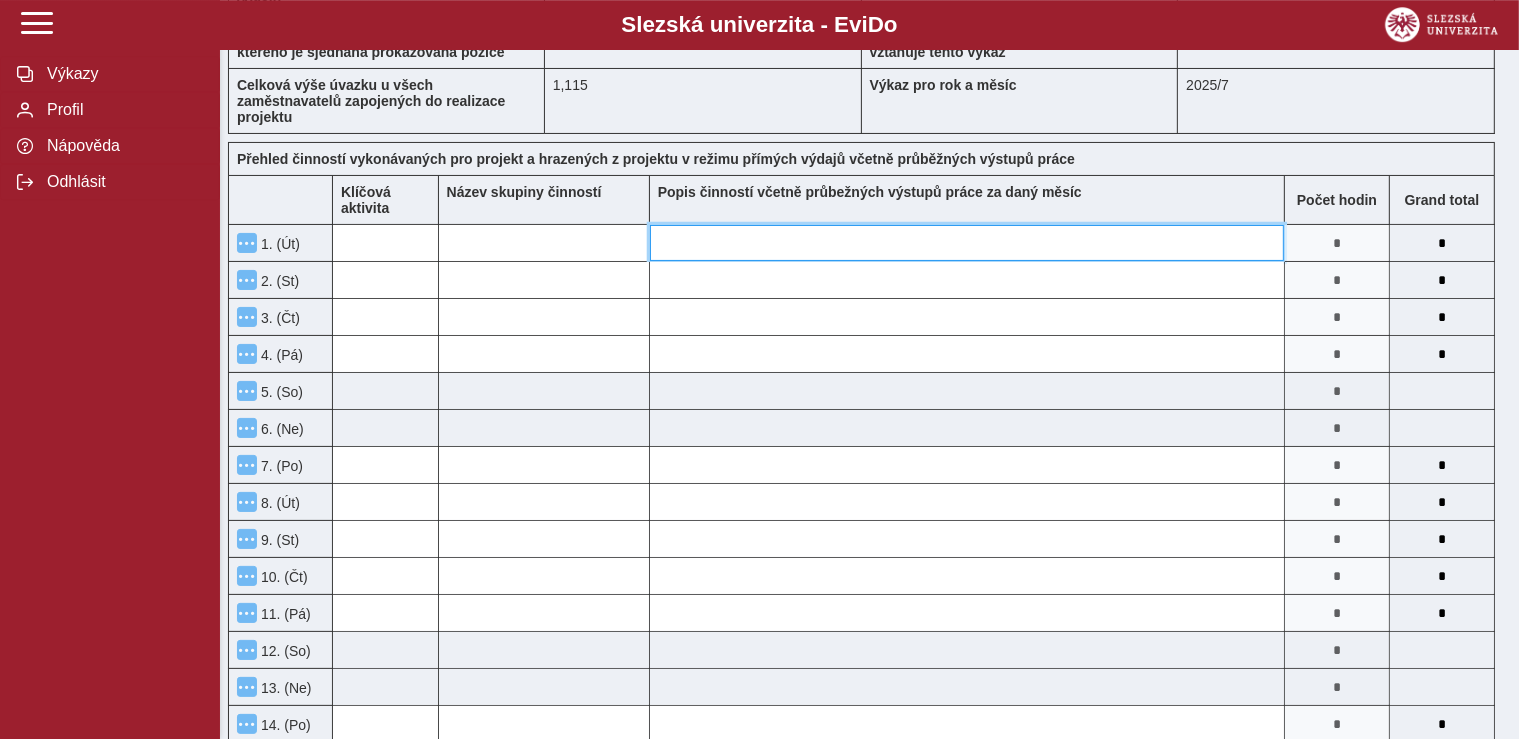 click at bounding box center [967, 243] 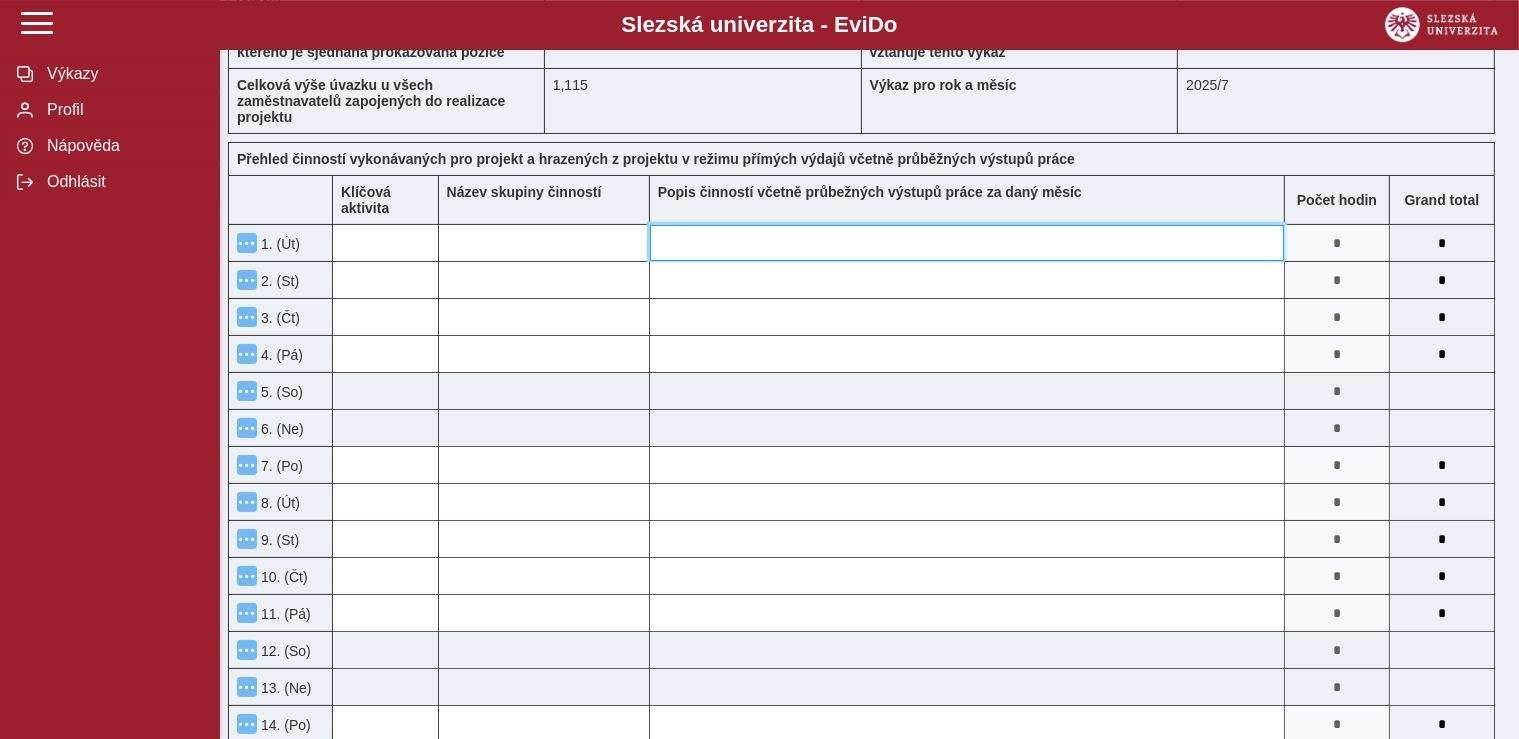 click at bounding box center (967, 243) 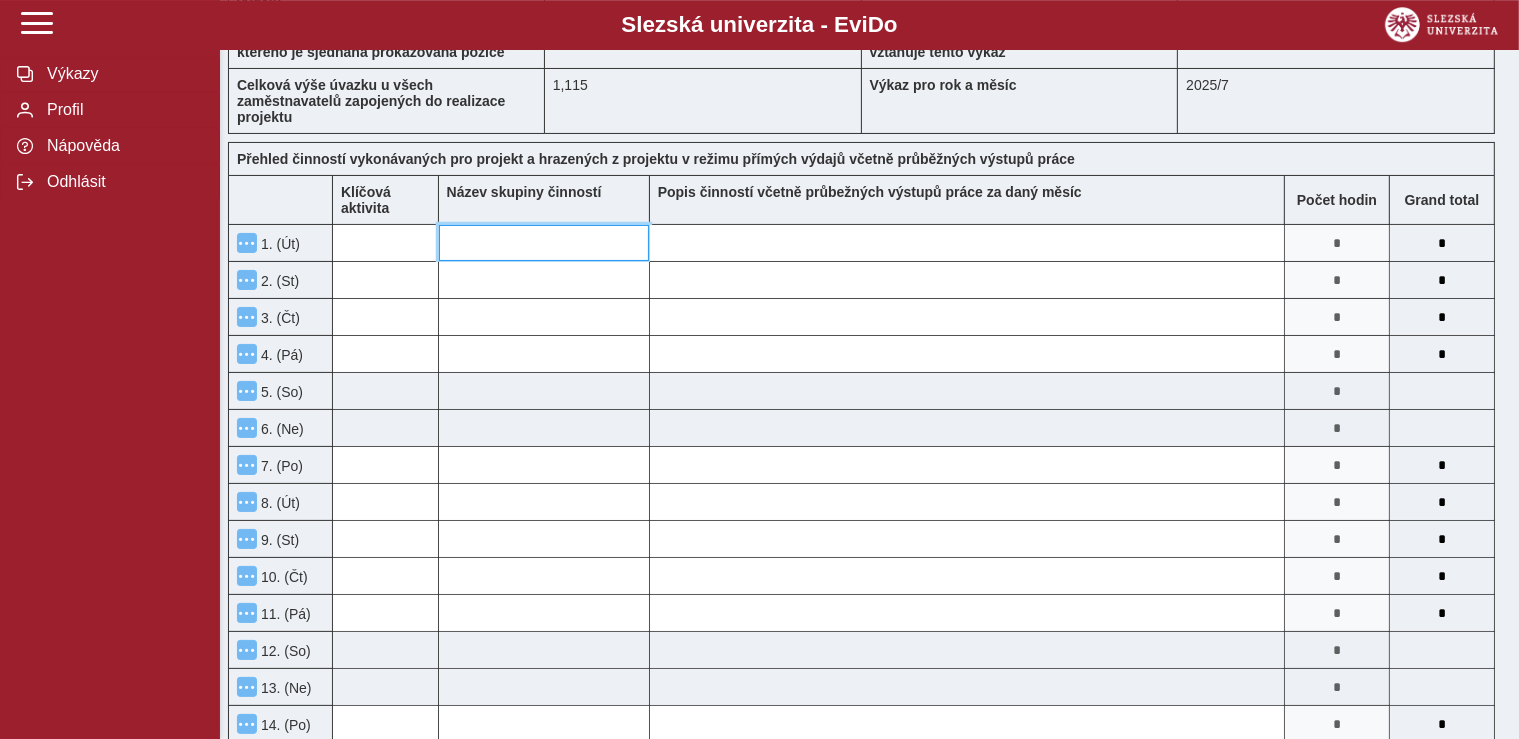 click at bounding box center [544, 243] 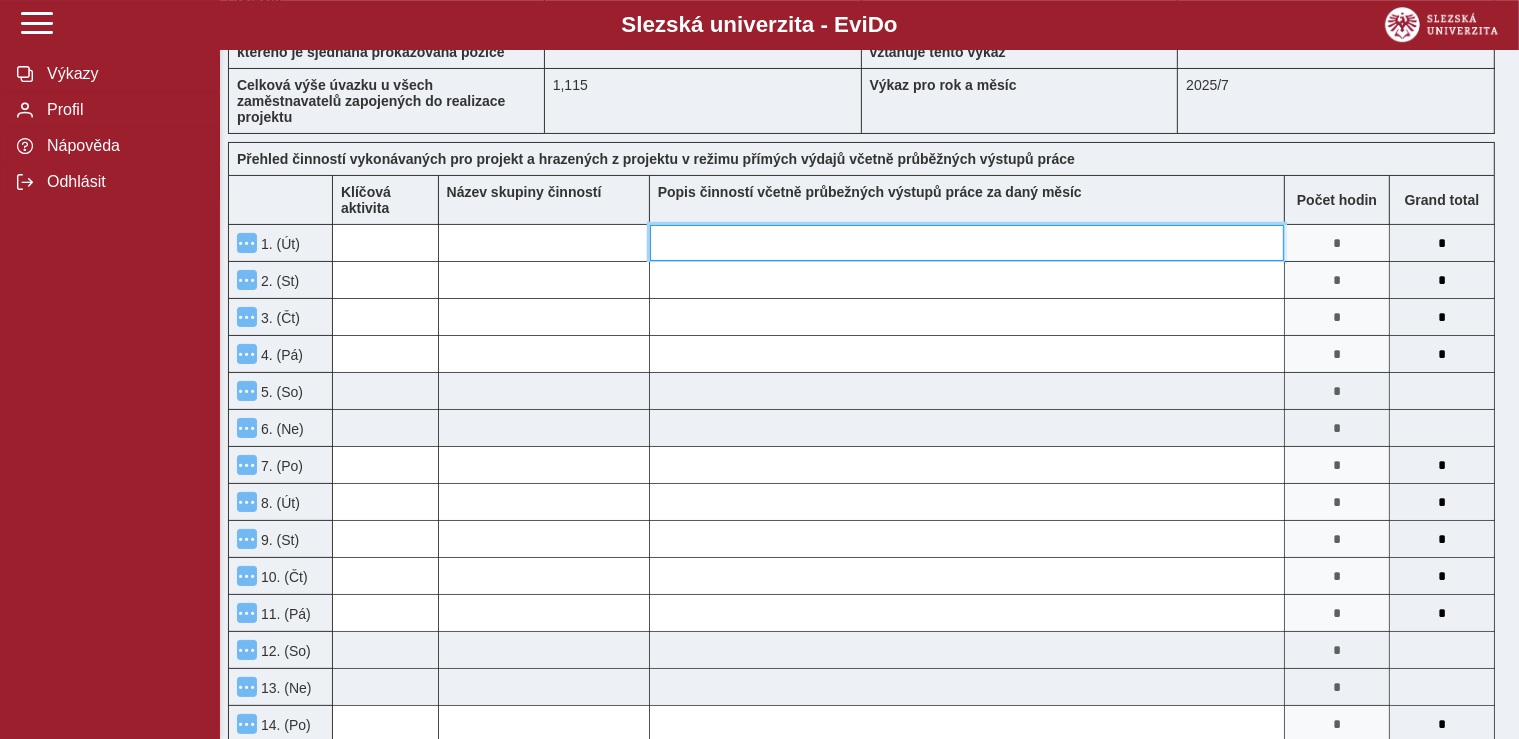 click at bounding box center (967, 243) 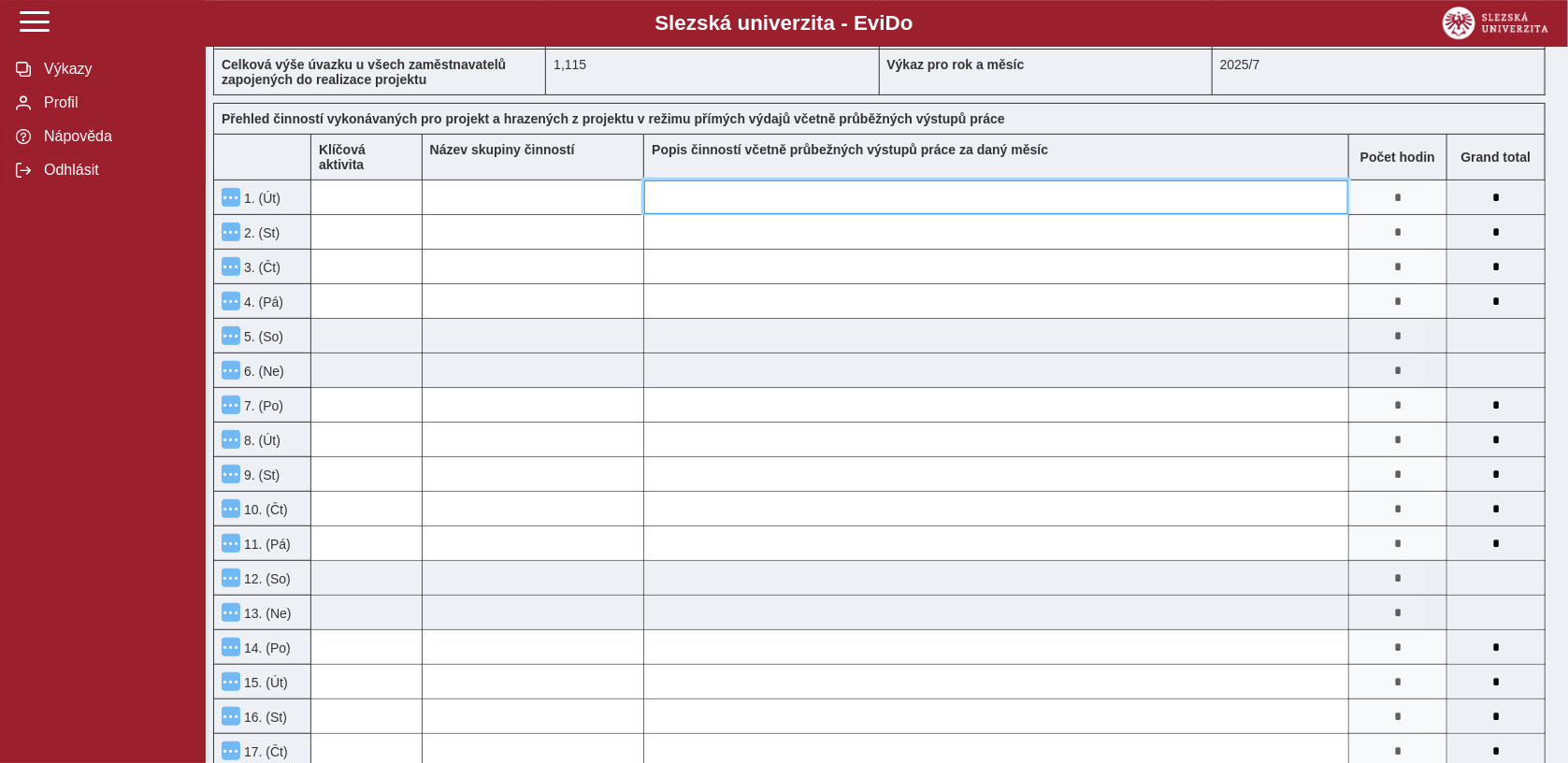 click at bounding box center (996, 197) 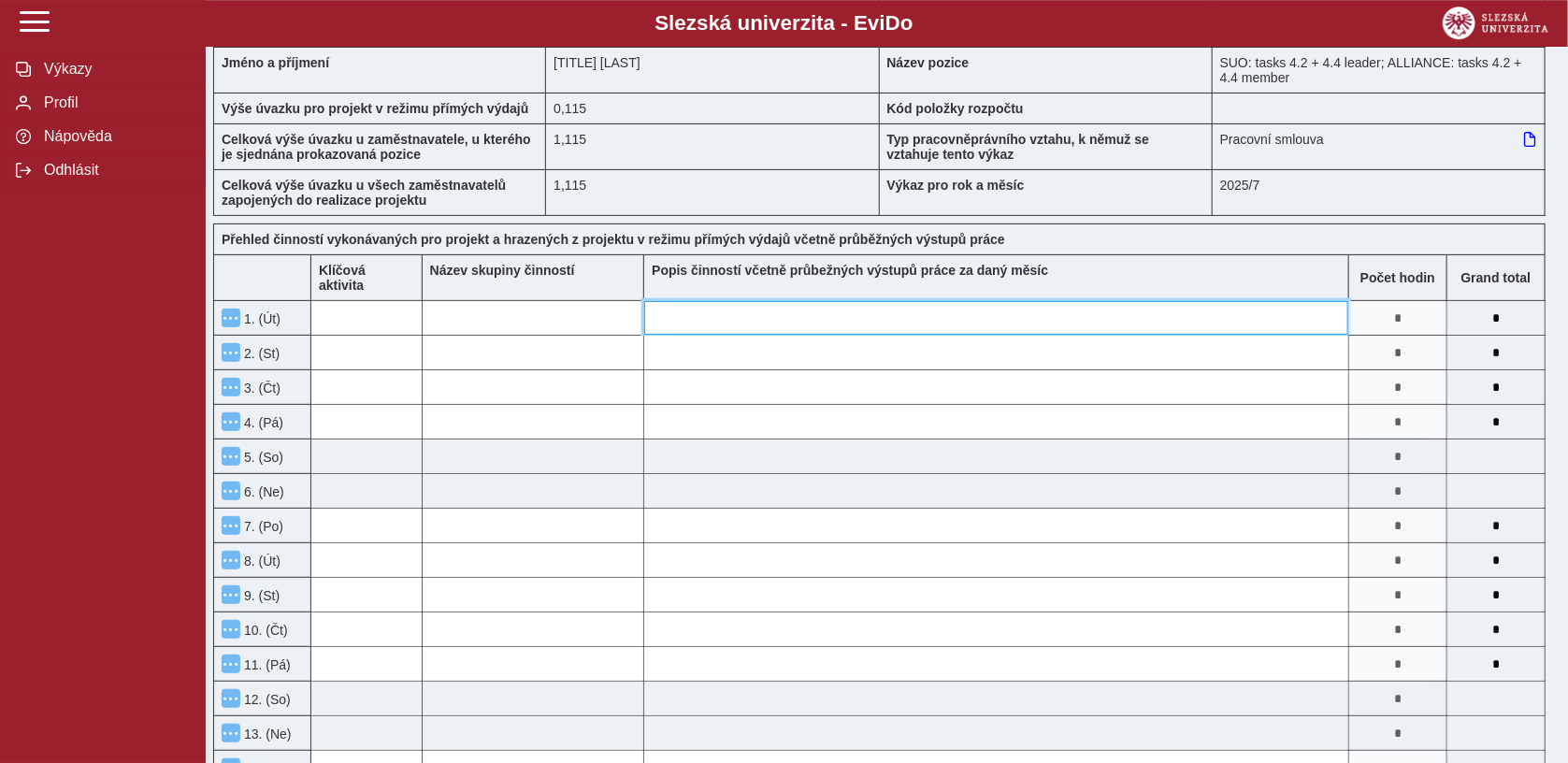 scroll, scrollTop: 0, scrollLeft: 0, axis: both 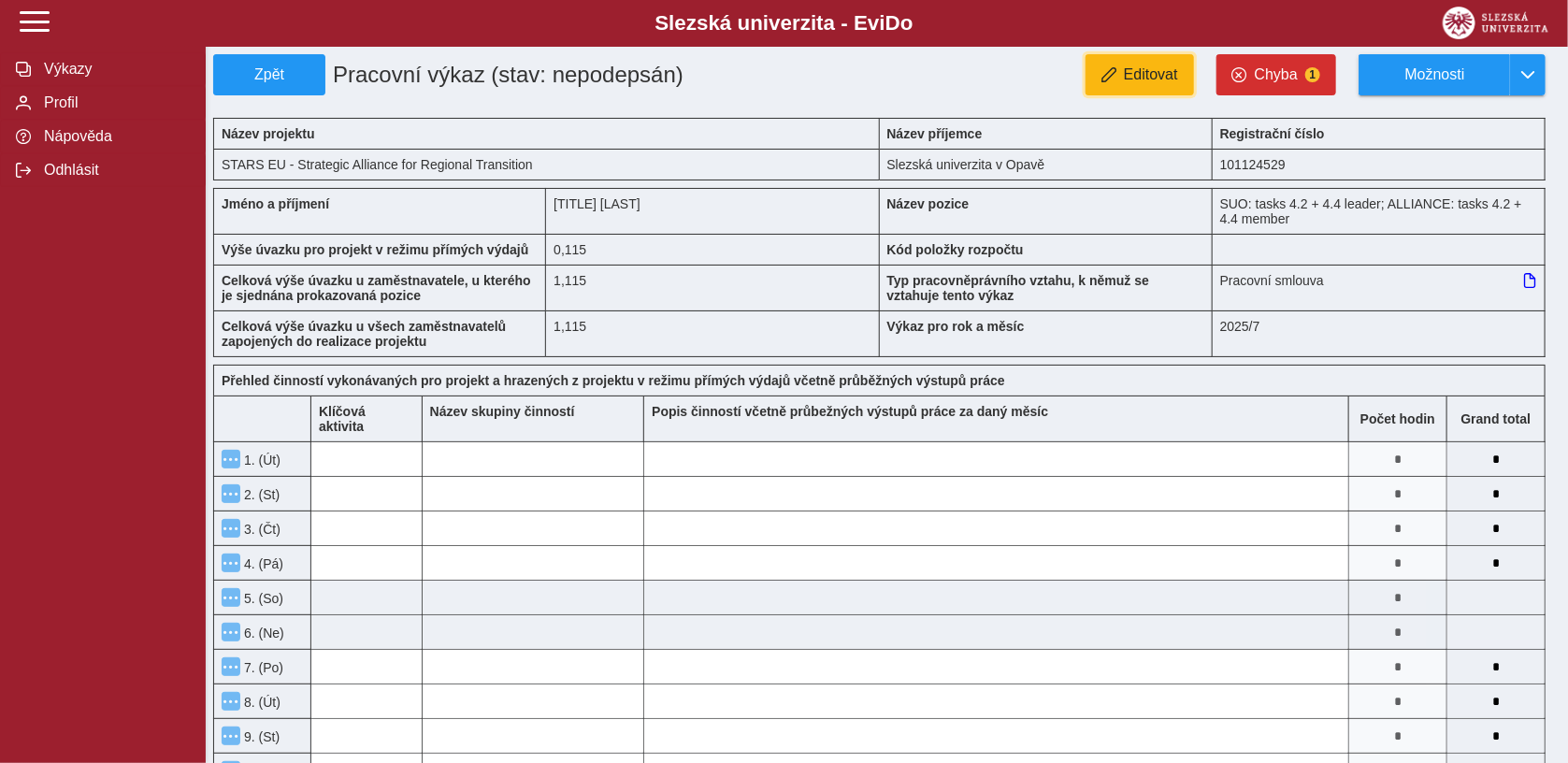 click on "Editovat" at bounding box center (1151, 75) 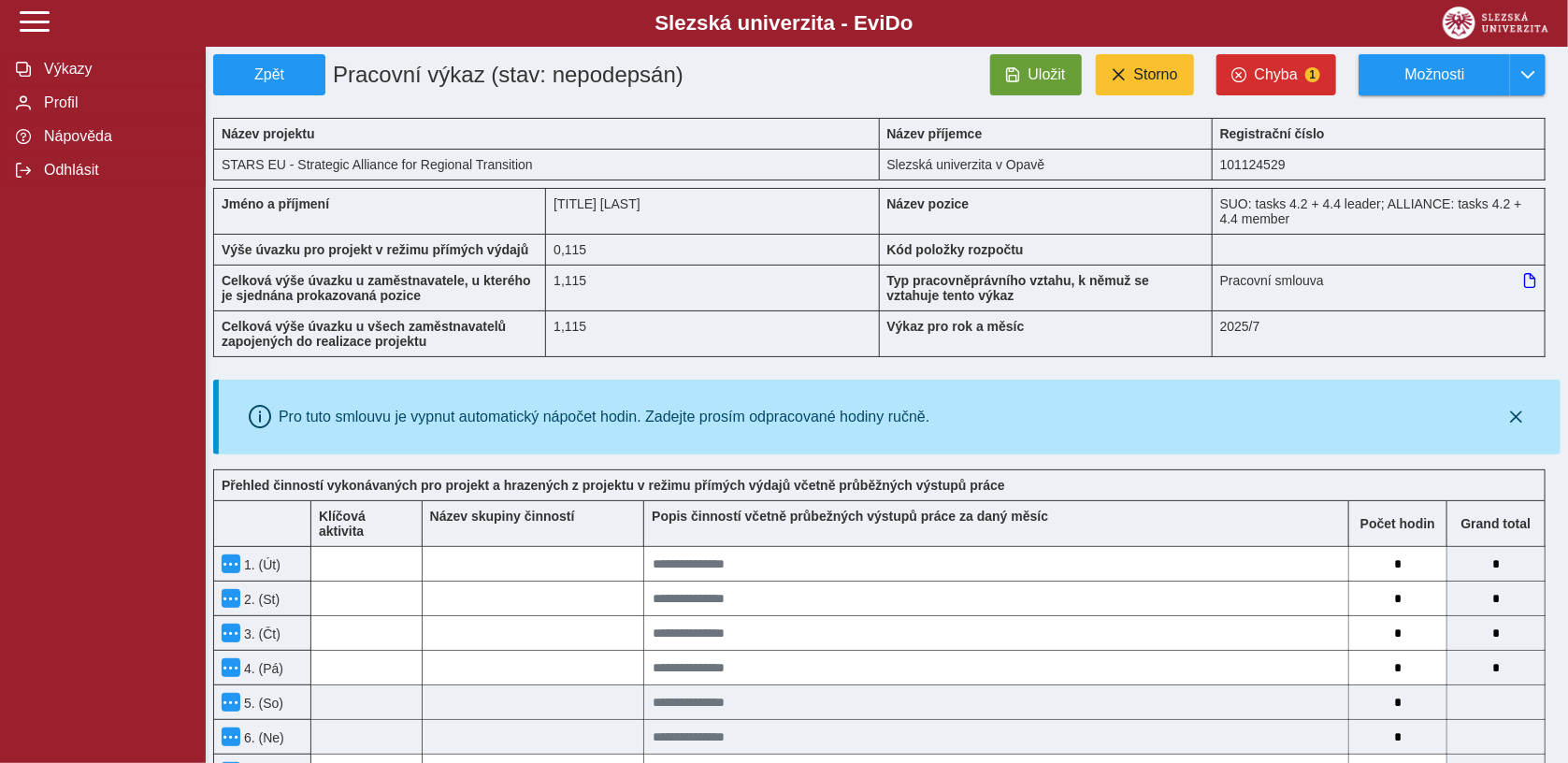 click on "Přehled činností vykonávaných pro projekt a hrazených z projektu v režimu přímých výdajů včetně průběžných výstupů práce Klíčová aktivita Název skupiny činností Popis činností včetně průbežných výstupů práce za daný měsíc Počet hodin Grand total    1. (Út)  * *    2. (St)  * *    3. (Čt)  * *    4. (Pá)  * *    5. (So)  *    6. (Ne)  *    7. (Po)  * *    8. (Út)  * *    9. (St)  * *    10. (Čt)  * *    11. (Pá)  * *    12. (So)  *    13. (Ne)  *    14. (Po)  * *    15. (Út)  * *    16. (St)  * *    17. (Čt)  * *    18. (Pá)  * *    19. (So)  *    20. (Ne)  *    21. (Po)  * *    22. (Út)  * *    23. (St)  * *    24. (Čt)  * *    25. (Pá)  * *    26. (So)  *    27. (Ne)  *    28. (Po)  * *    29. (Út)  * *    30. (St)  * *    31. (Čt)  * *" at bounding box center (879, 1044) 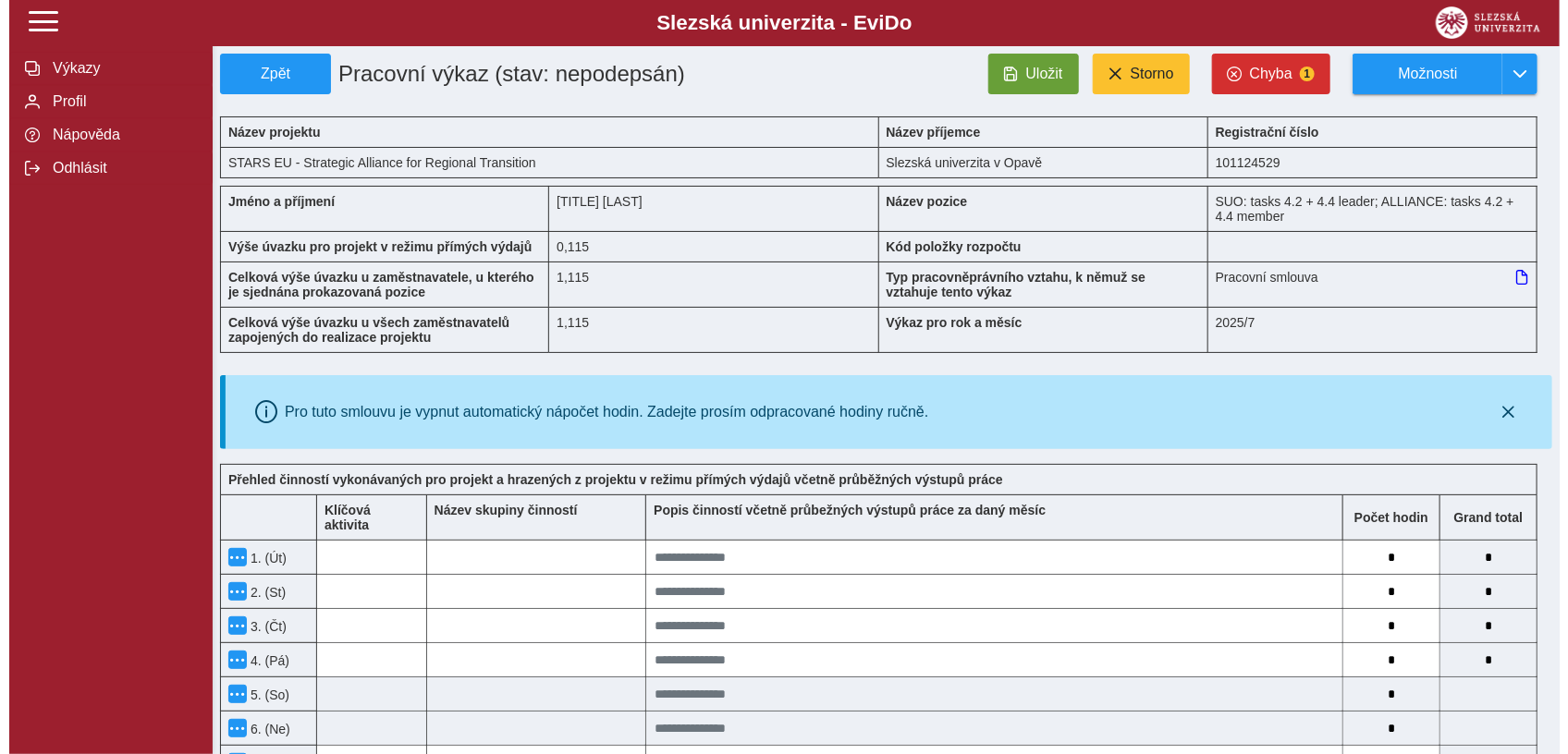 scroll, scrollTop: 221, scrollLeft: 0, axis: vertical 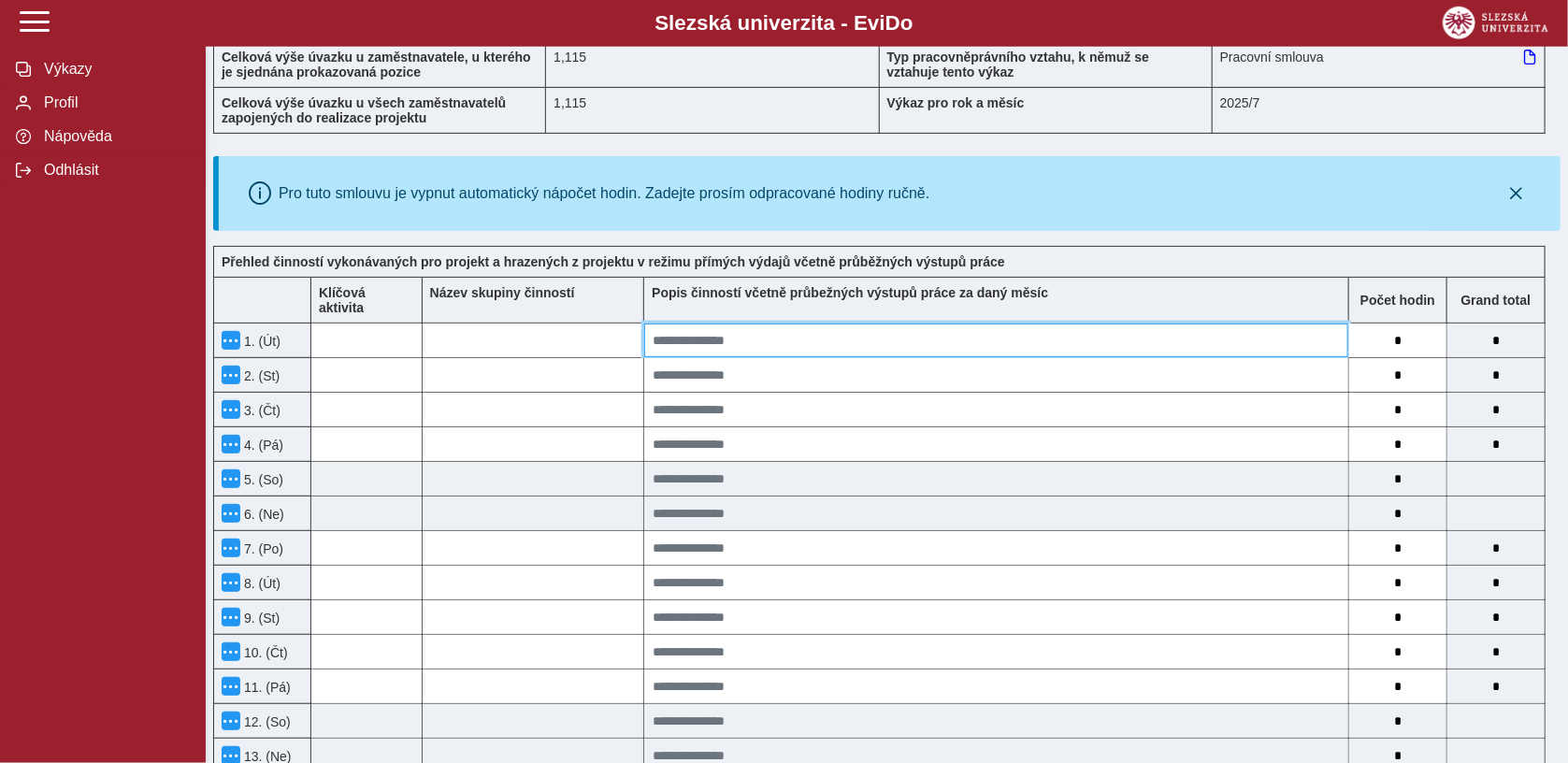 click at bounding box center [996, 340] 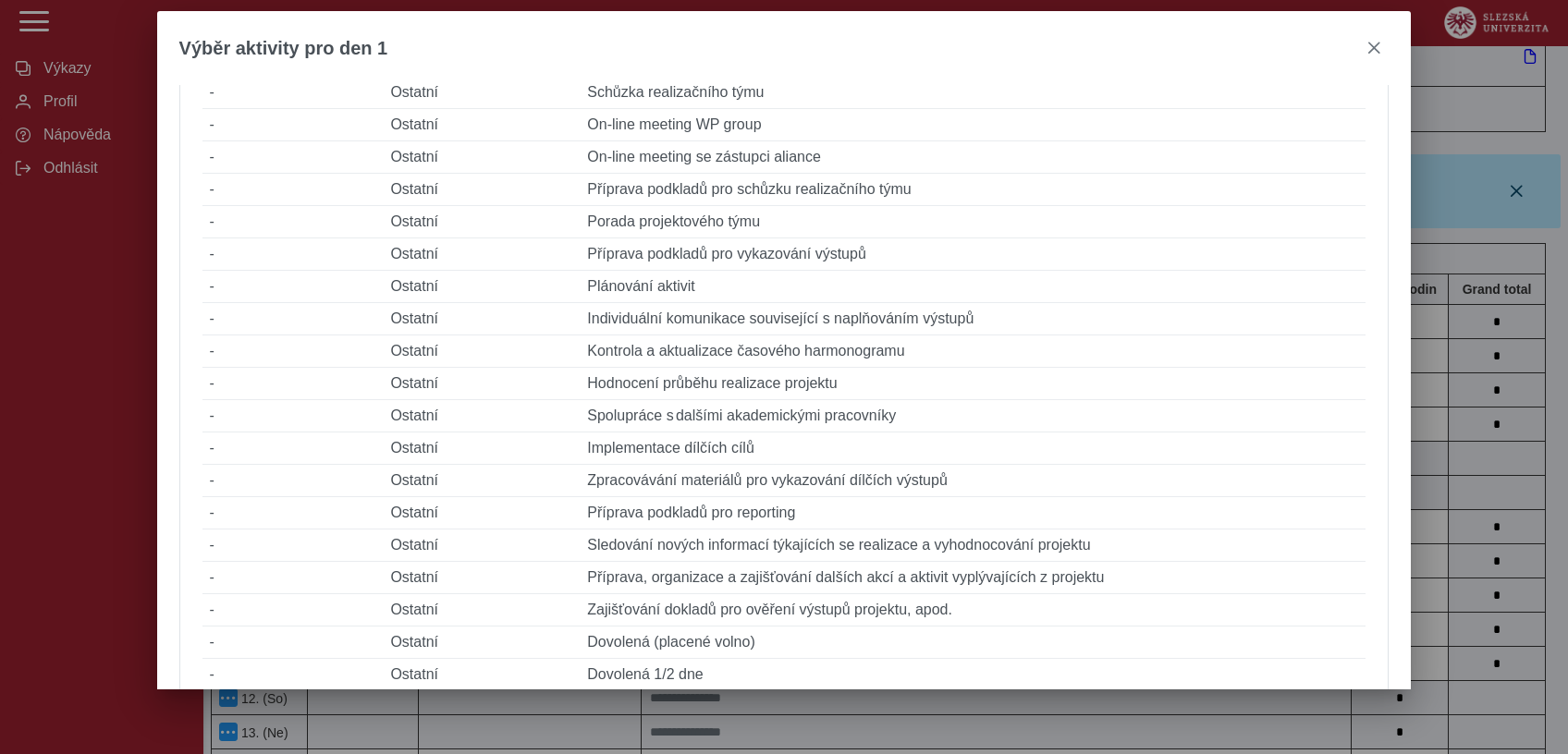 scroll, scrollTop: 625, scrollLeft: 0, axis: vertical 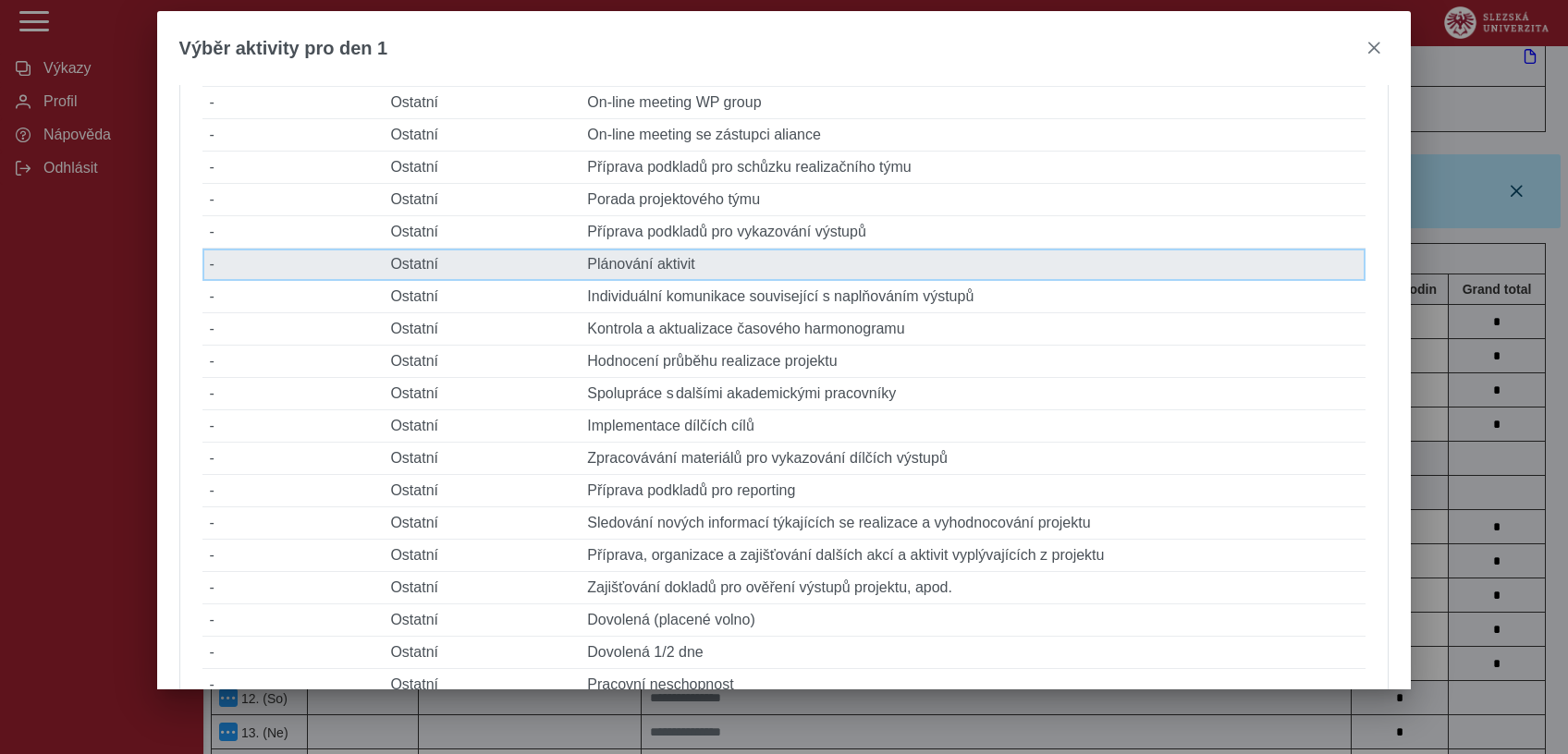 click on "Popis činnosti Plánování aktivit" at bounding box center [973, 264] 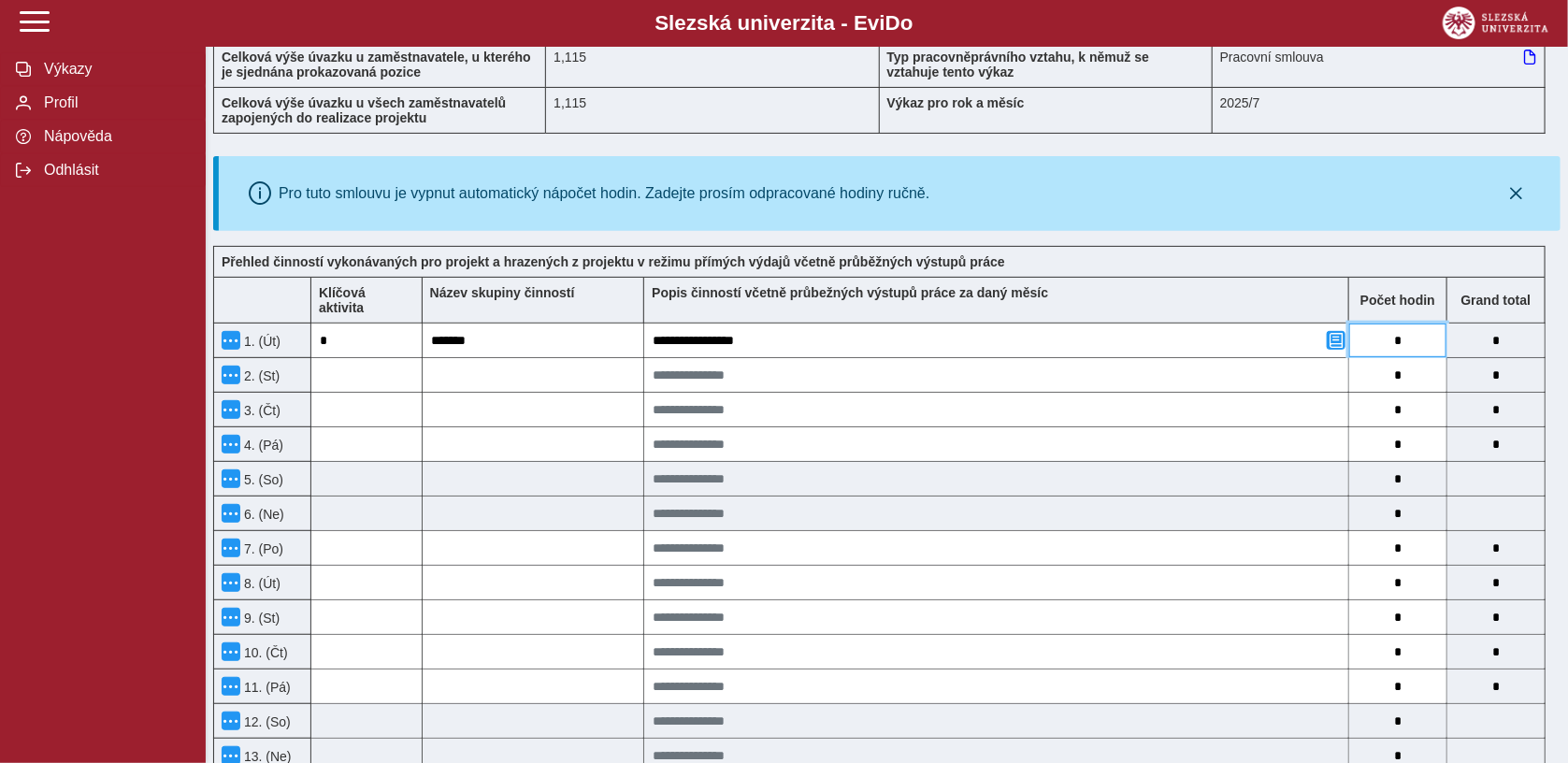 drag, startPoint x: 1419, startPoint y: 323, endPoint x: 1395, endPoint y: 323, distance: 24 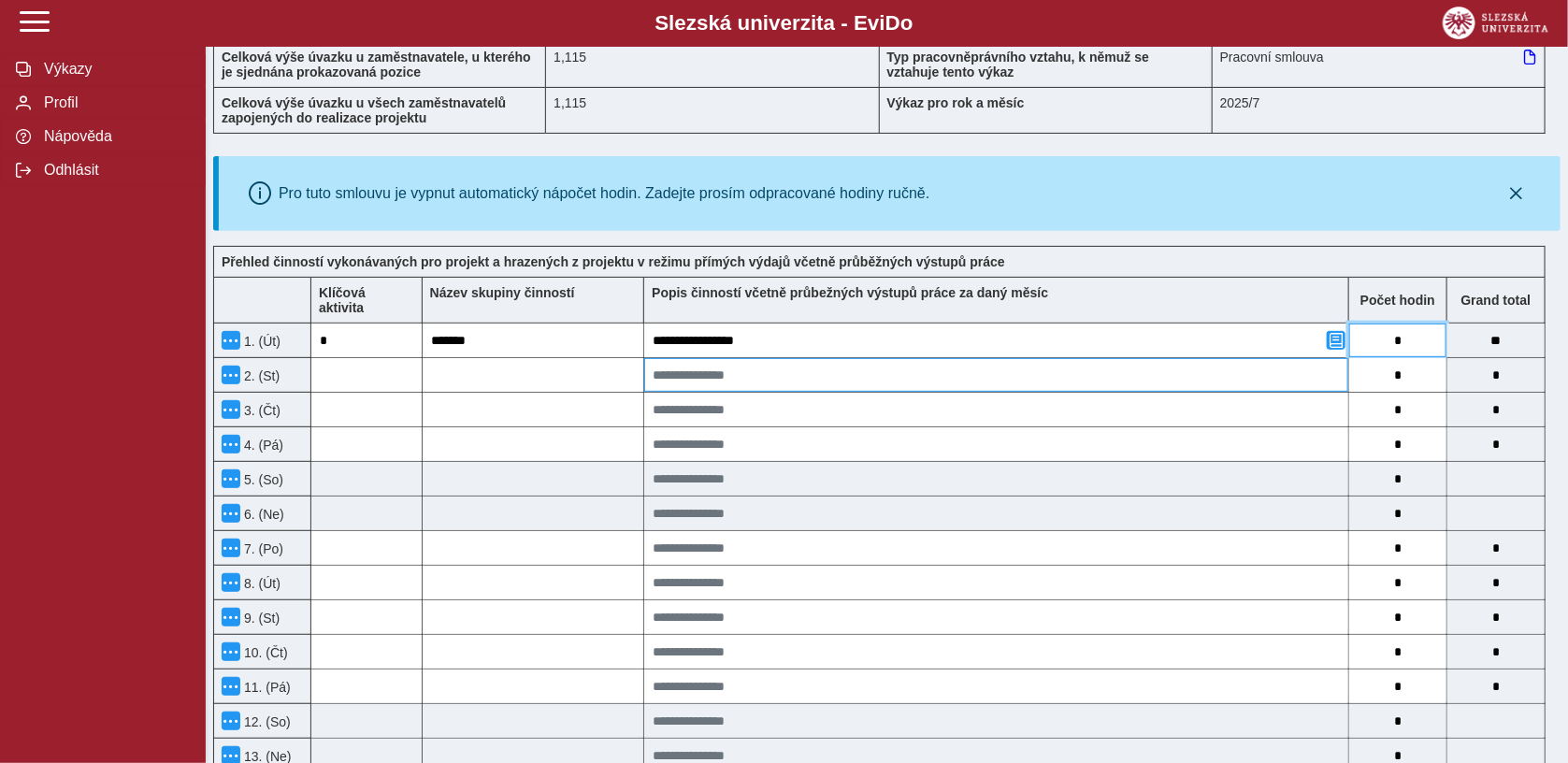 type on "*" 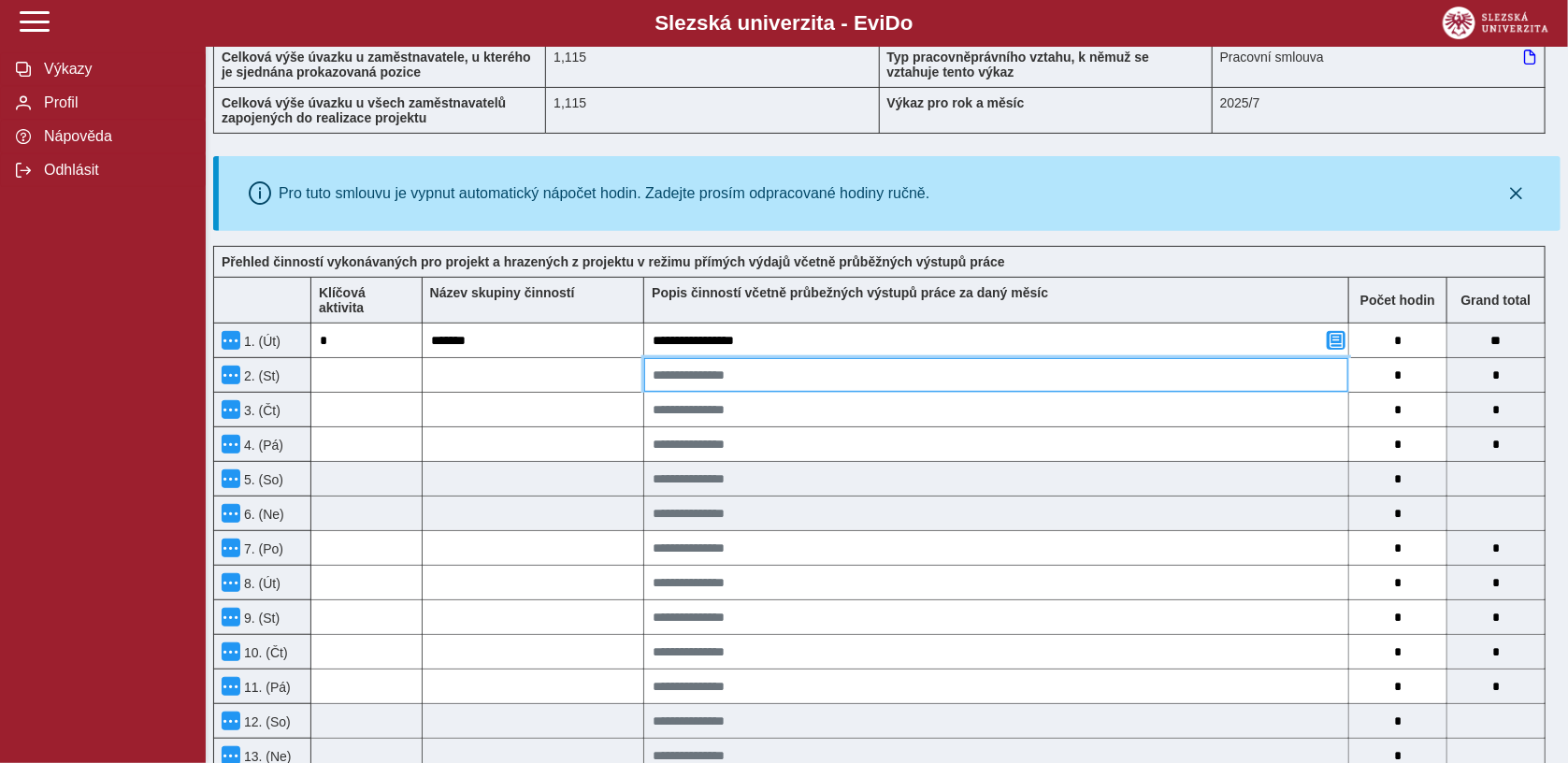 click at bounding box center (996, 375) 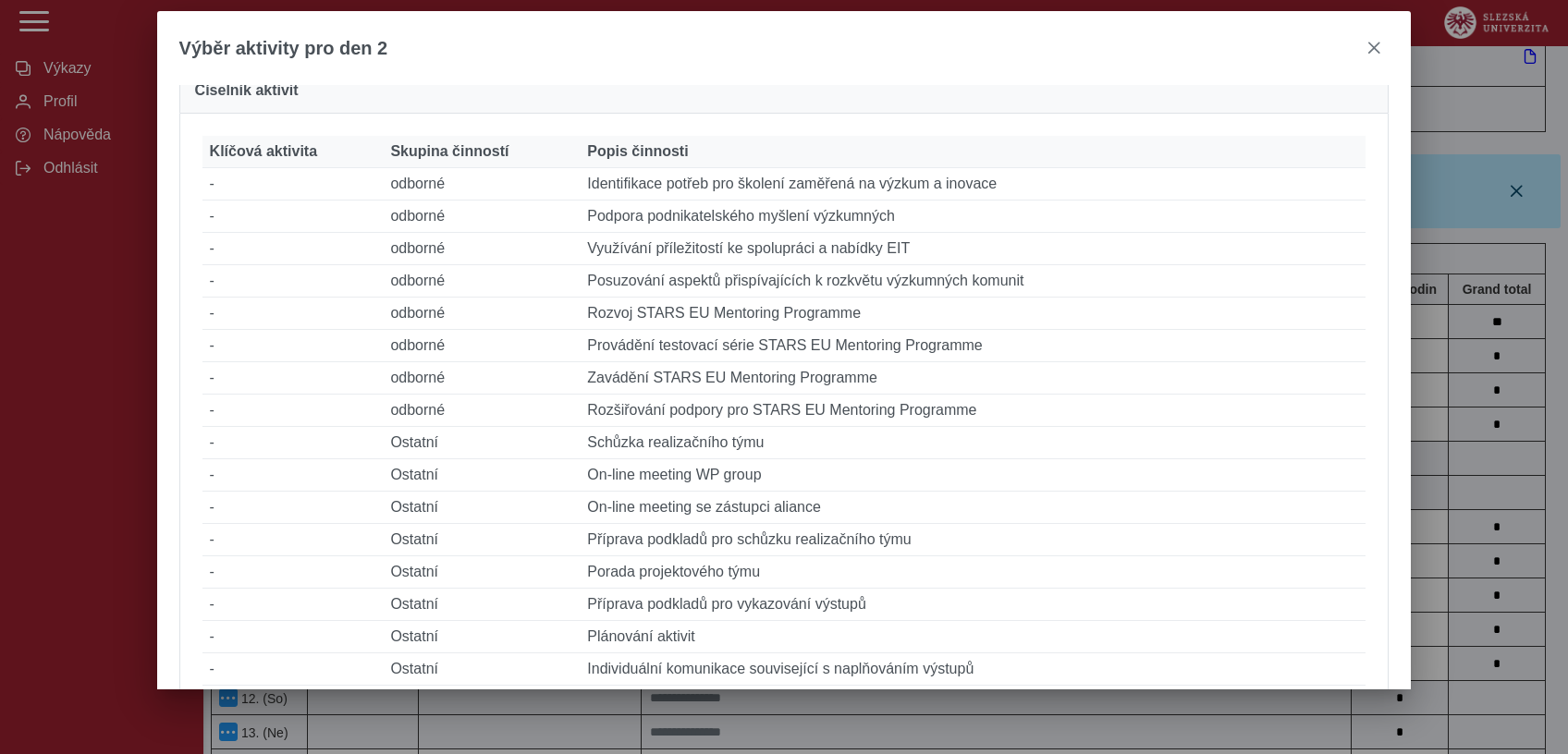 scroll, scrollTop: 226, scrollLeft: 0, axis: vertical 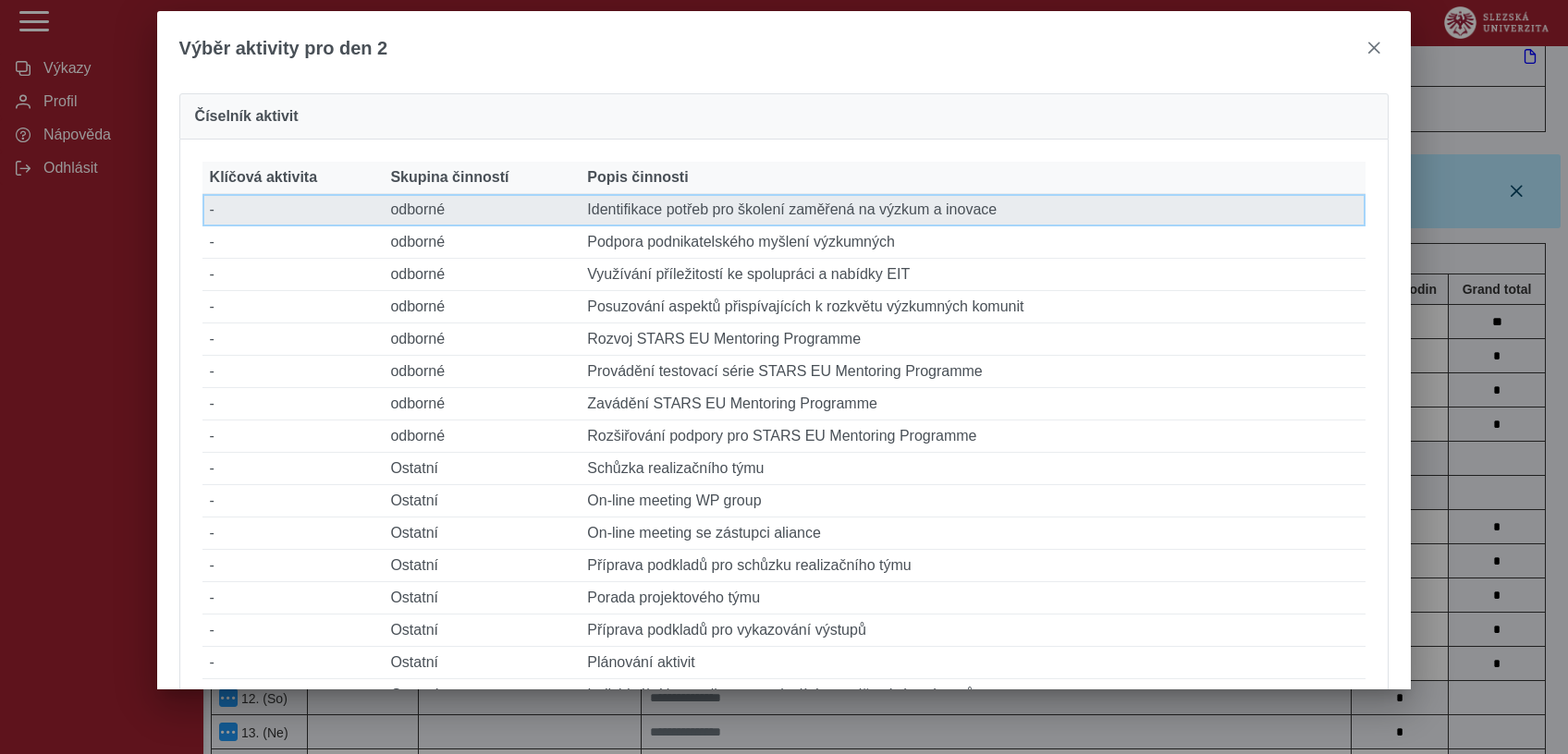 click on "Popis činnosti Identifikace potřeb pro školení zaměřená na výzkum a inovace" at bounding box center [973, 210] 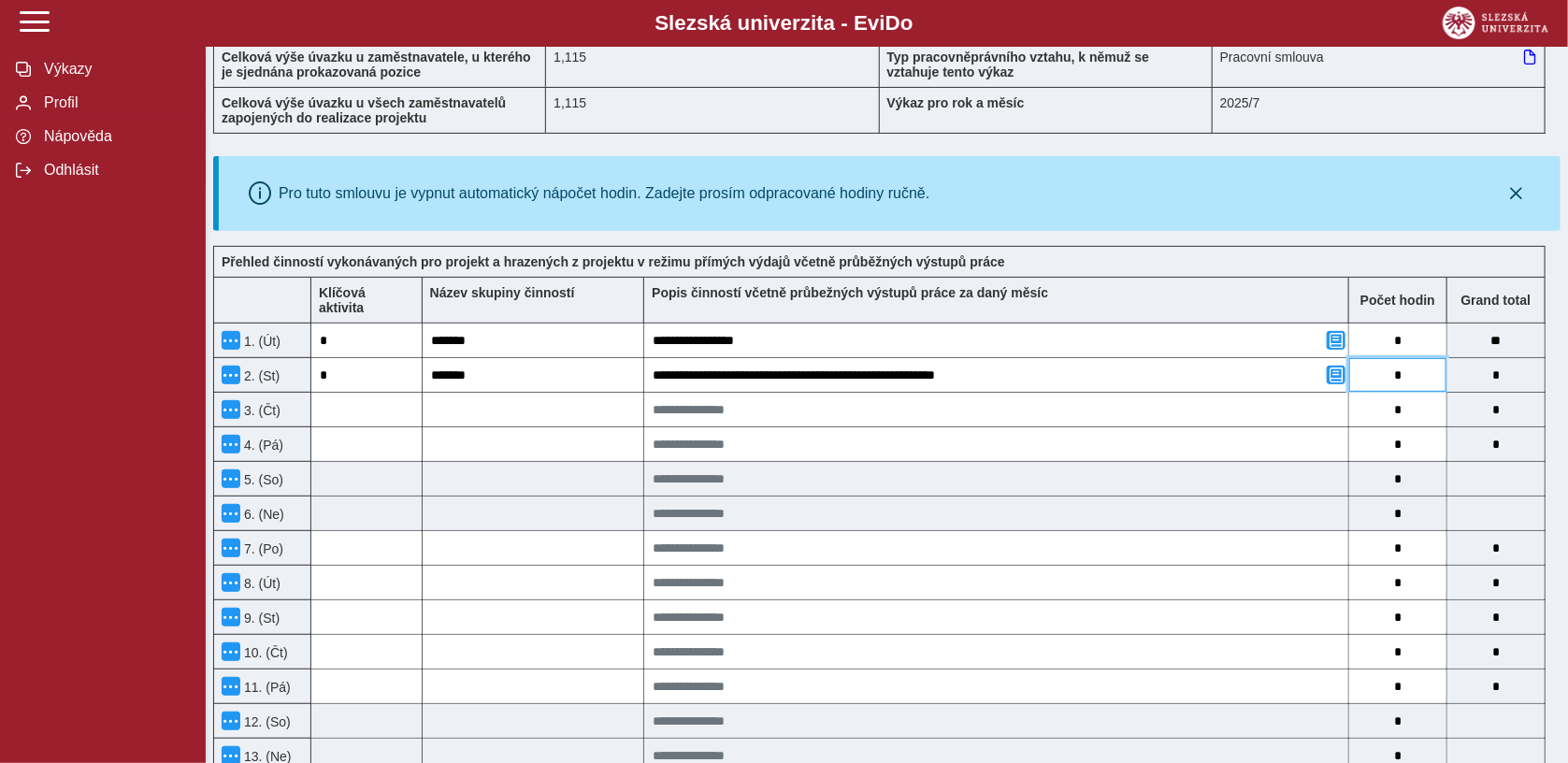 drag, startPoint x: 1404, startPoint y: 353, endPoint x: 1393, endPoint y: 358, distance: 12 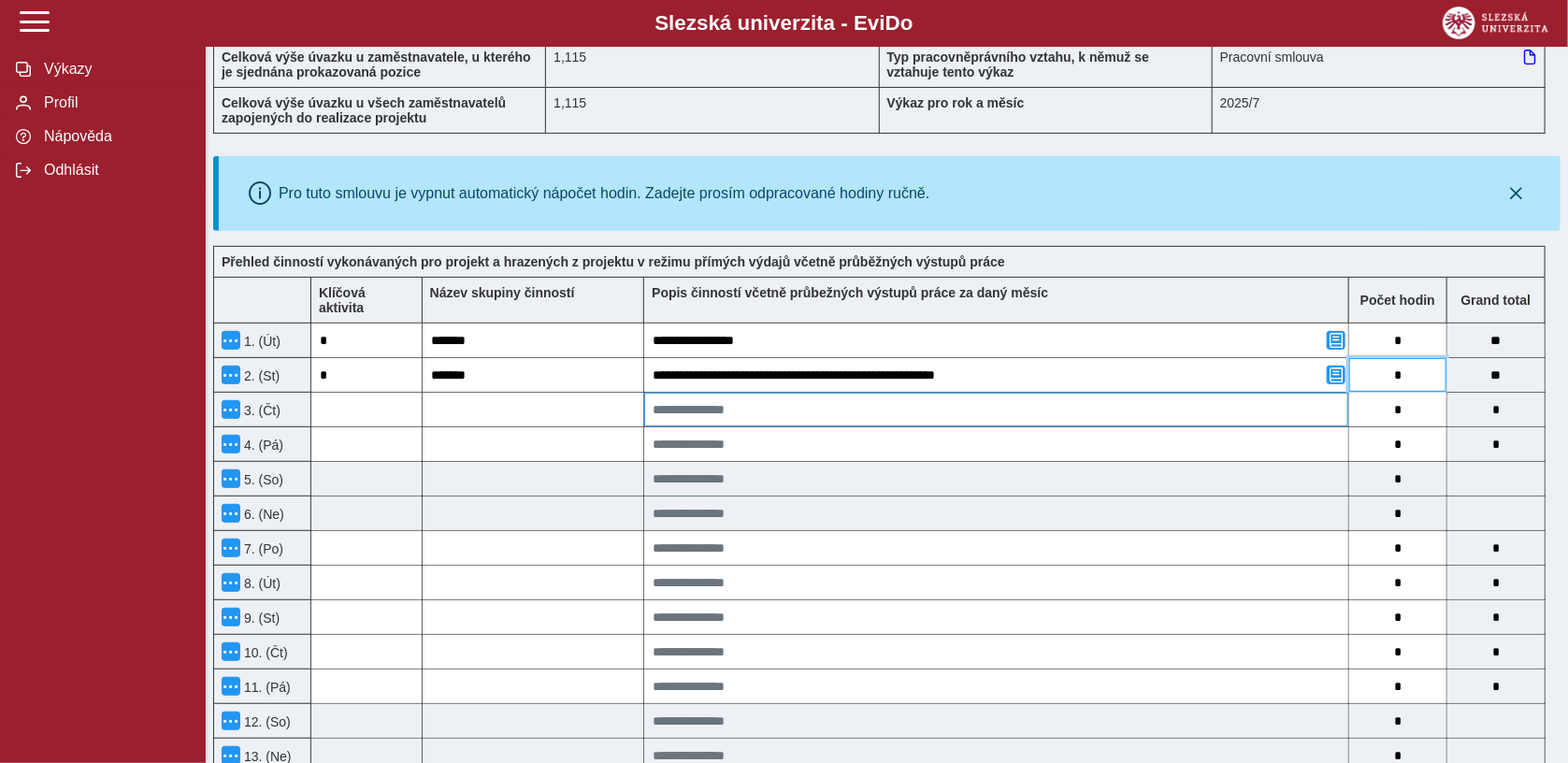 type on "*" 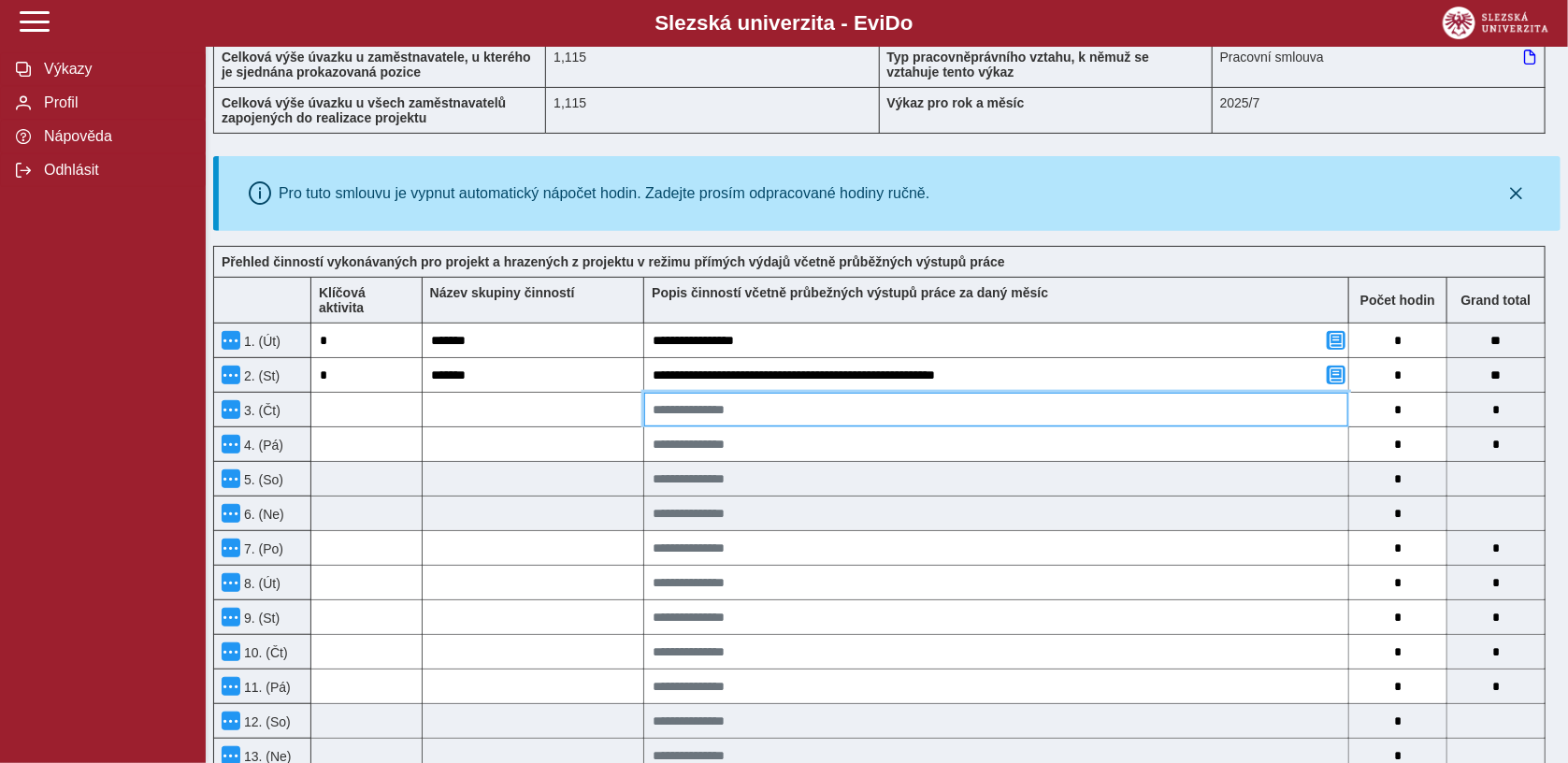 click at bounding box center (996, 410) 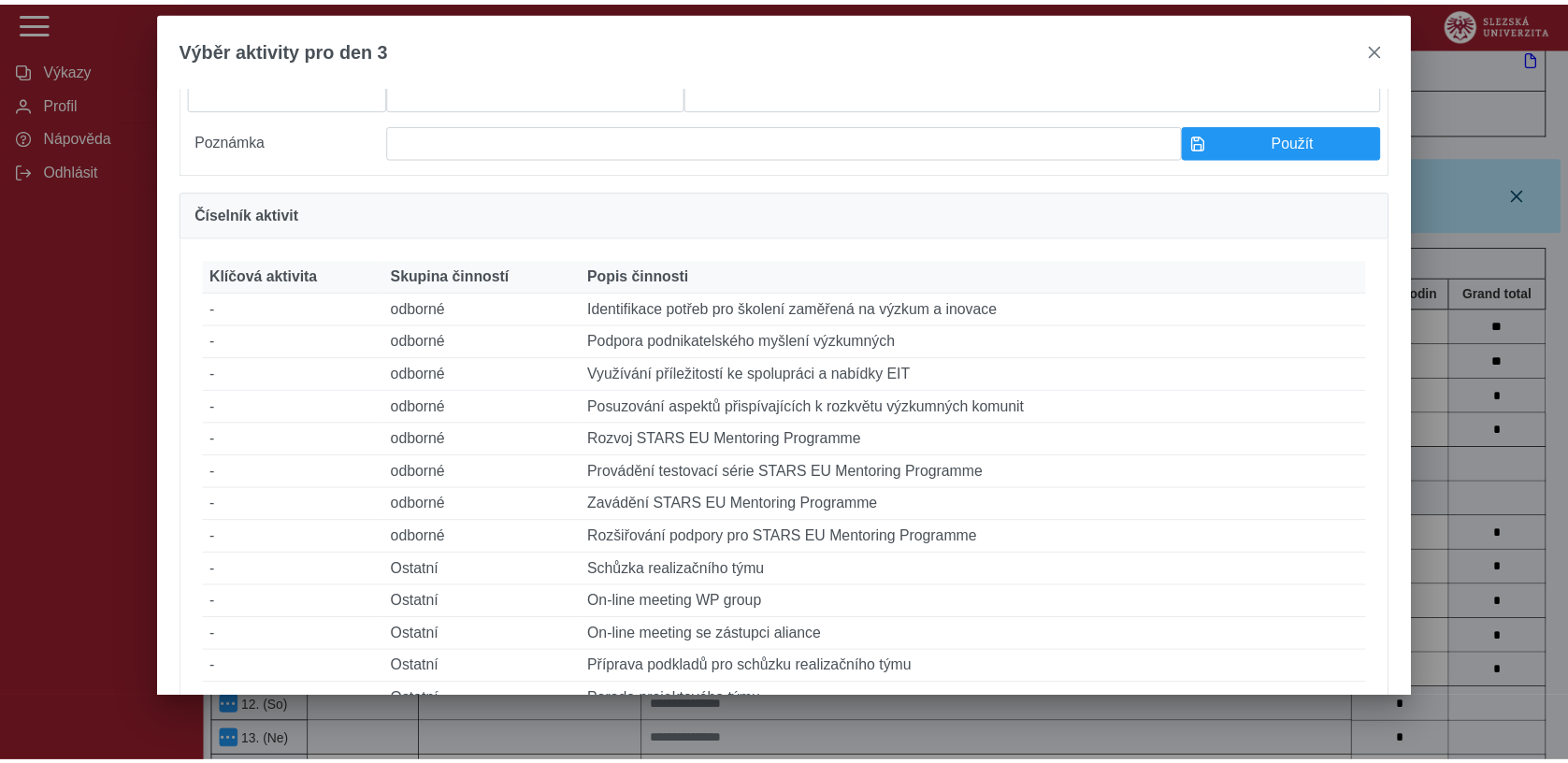 scroll, scrollTop: 154, scrollLeft: 0, axis: vertical 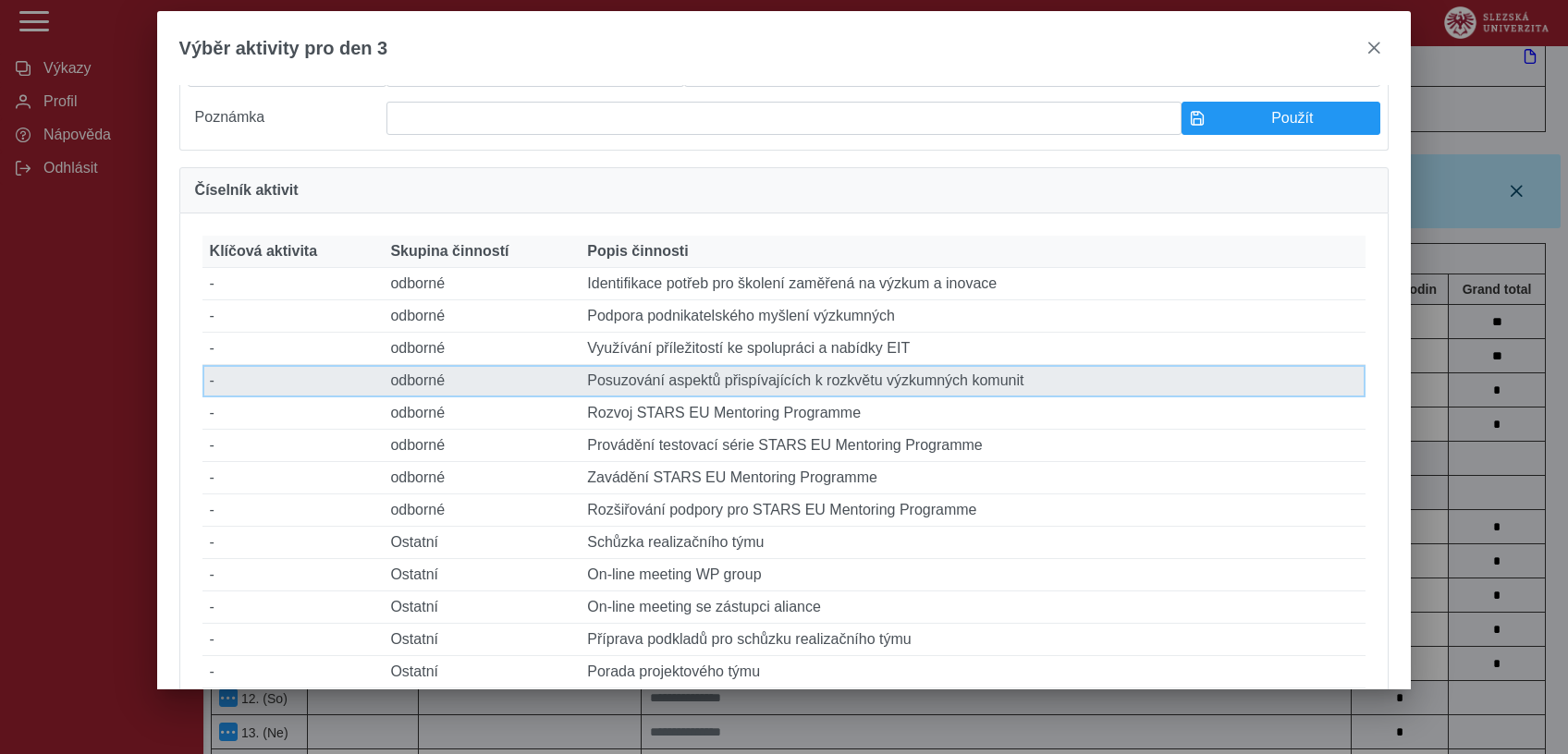 click on "Popis činnosti Posuzování aspektů přispívajících k rozkvětu výzkumných komunit" at bounding box center (973, 381) 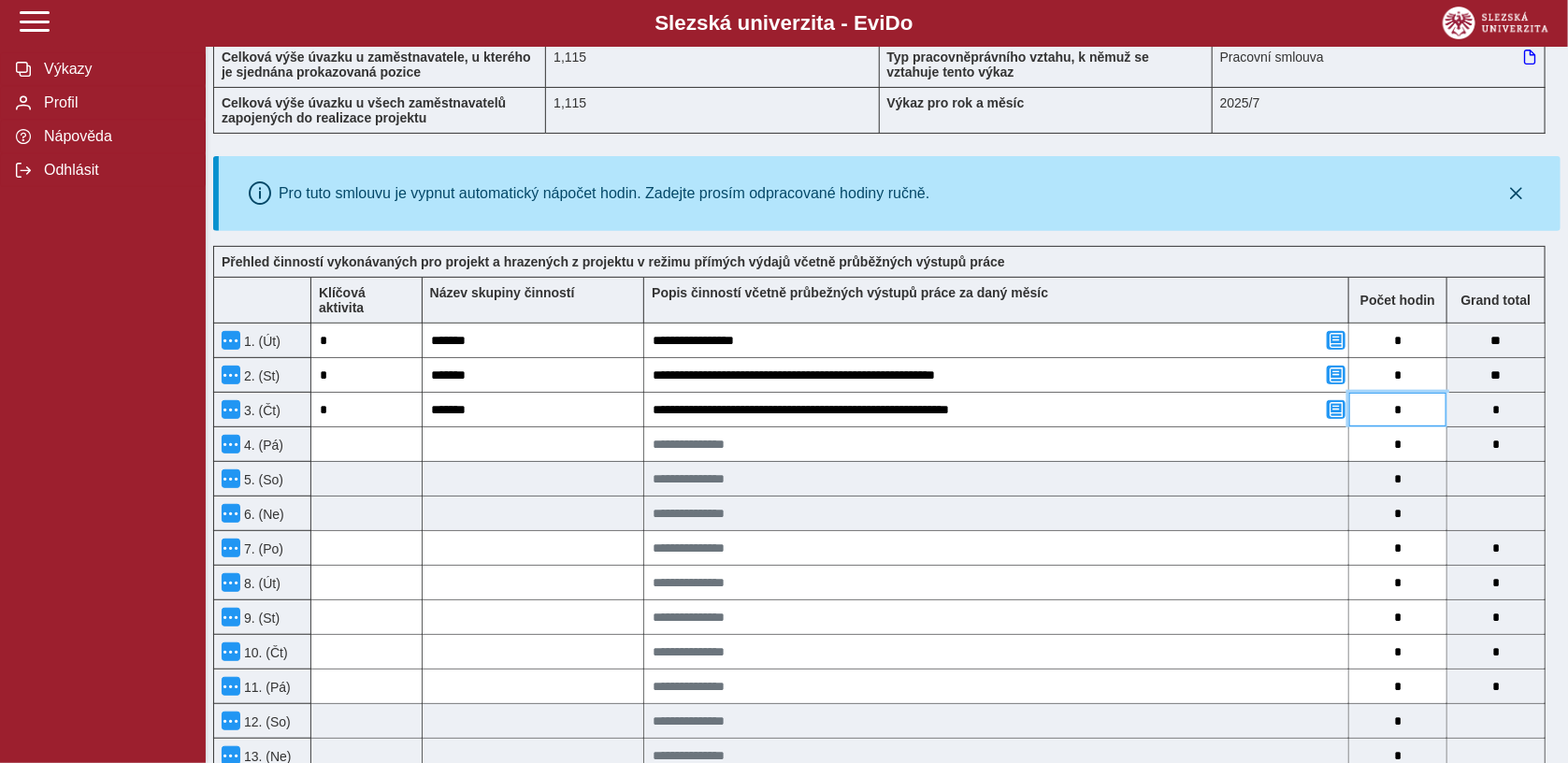drag, startPoint x: 1417, startPoint y: 396, endPoint x: 1397, endPoint y: 395, distance: 20.024984 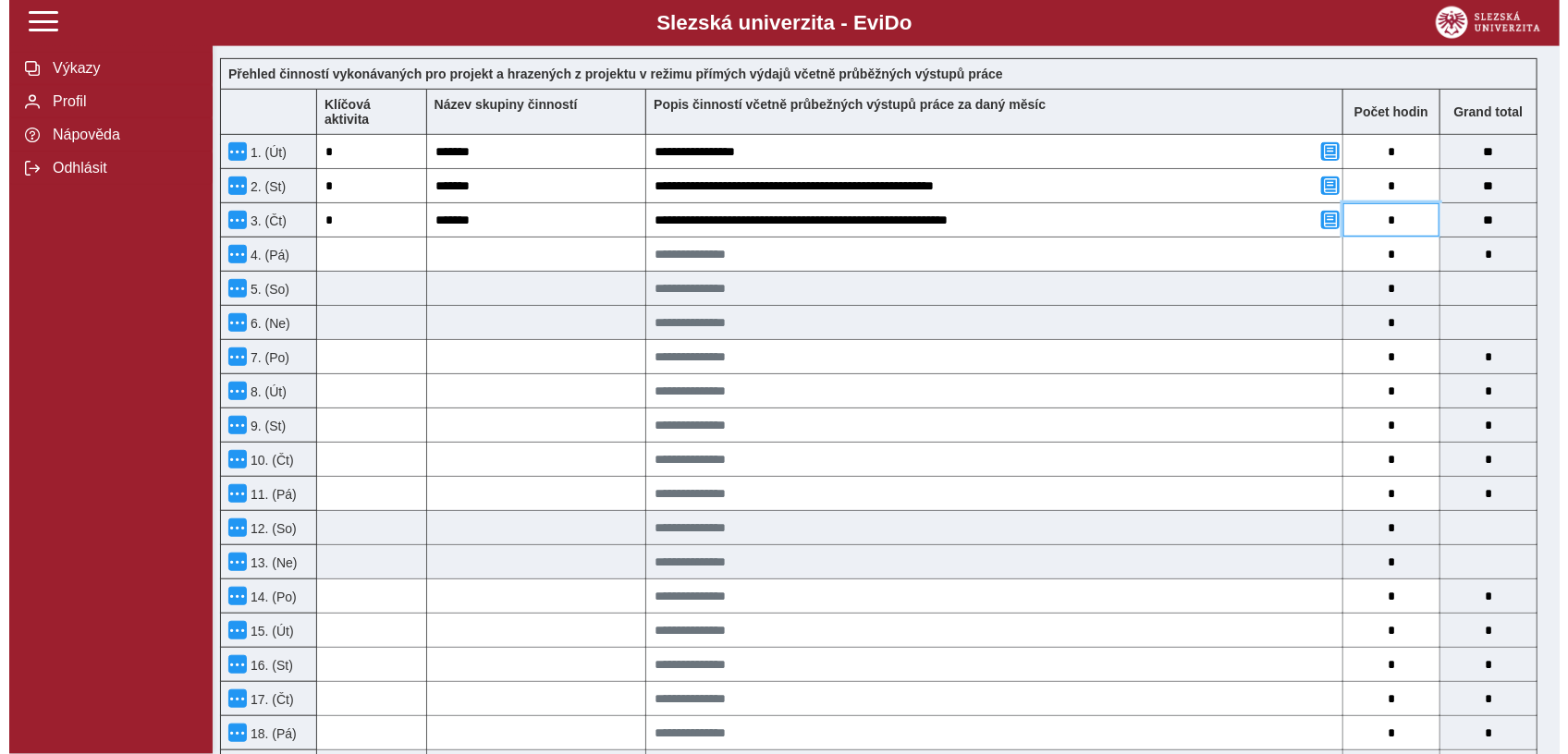 scroll, scrollTop: 414, scrollLeft: 0, axis: vertical 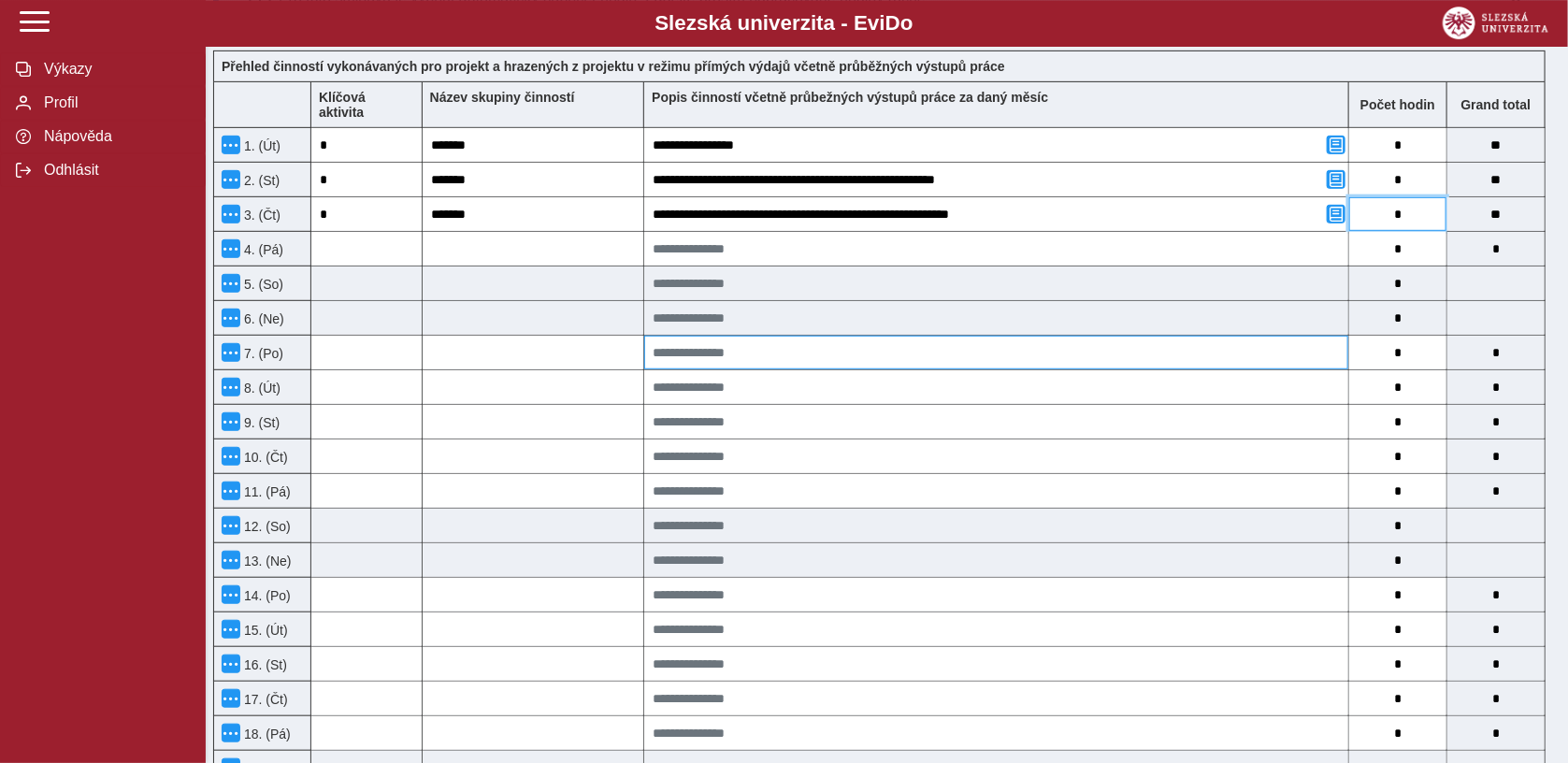 type on "*" 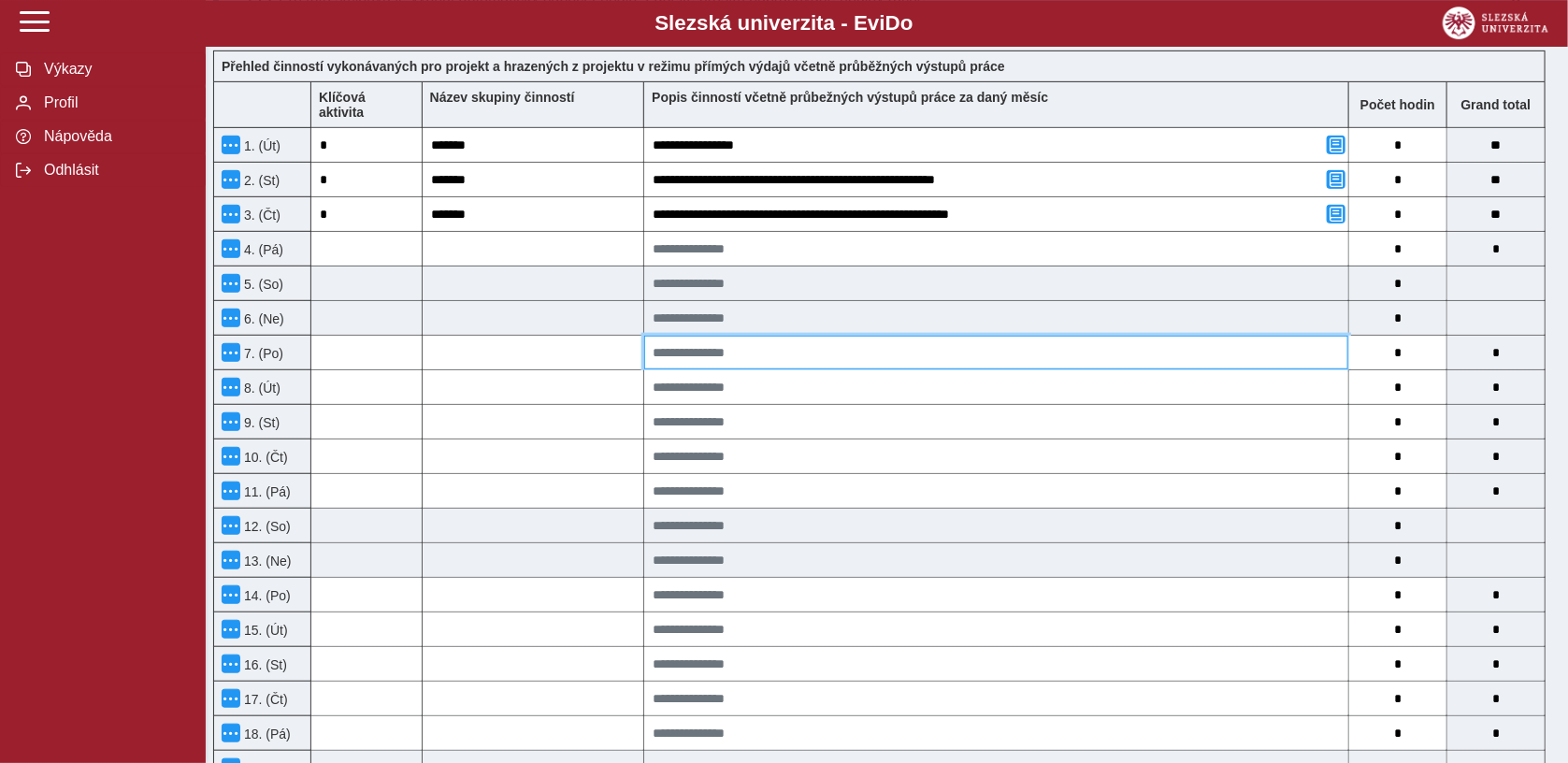 click at bounding box center [996, 353] 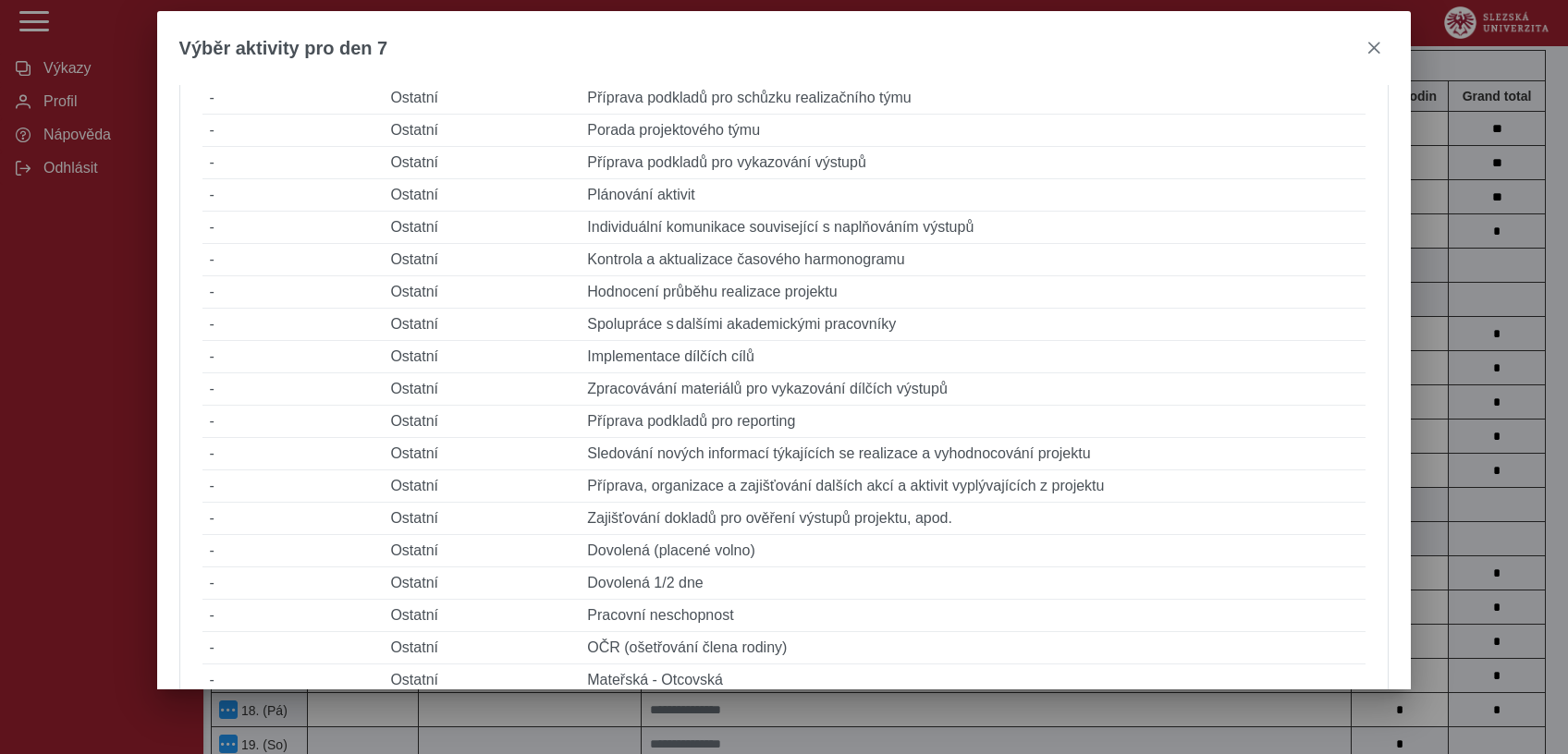 scroll, scrollTop: 697, scrollLeft: 0, axis: vertical 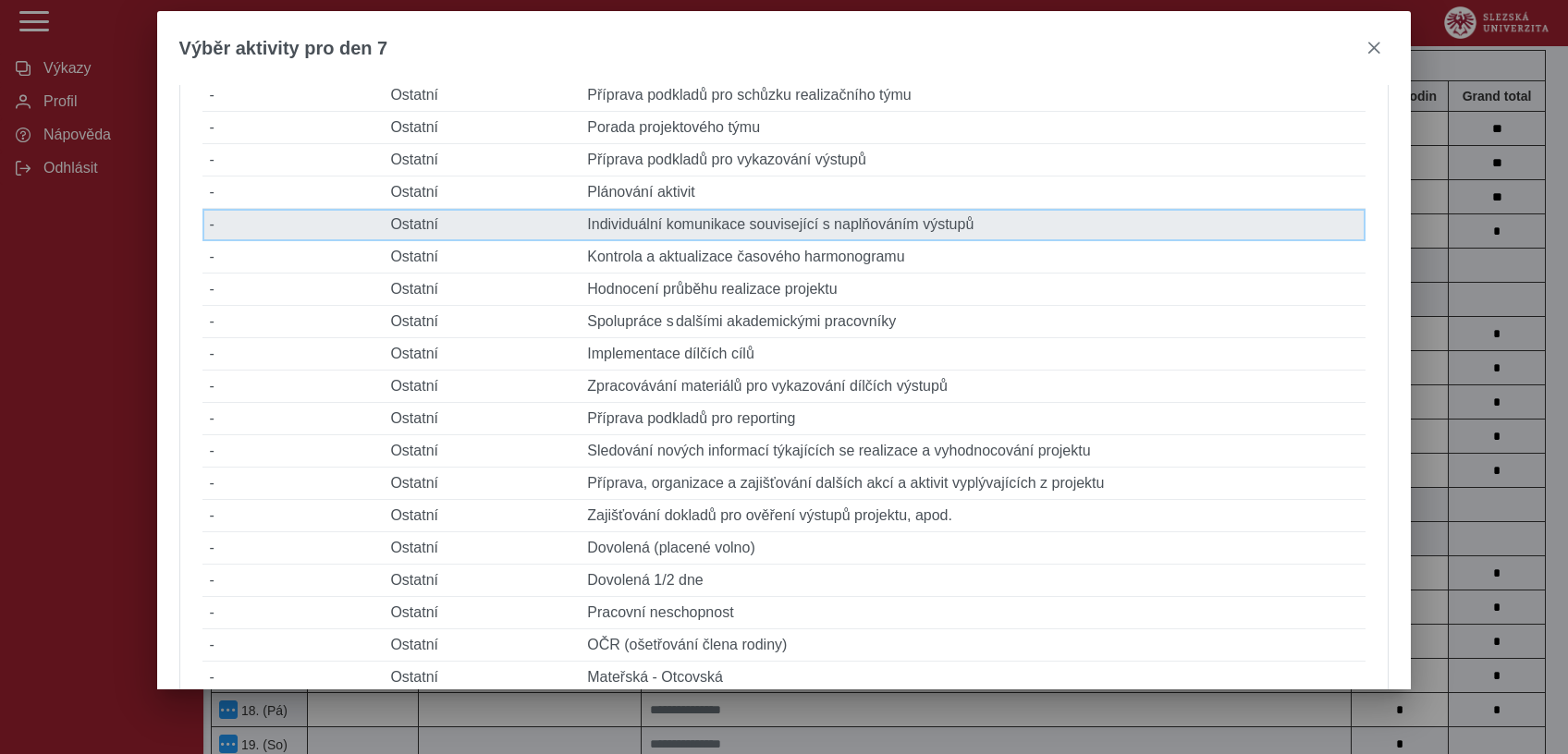 click on "Popis činnosti Individuální komunikace související s naplňováním výstupů" at bounding box center (973, 225) 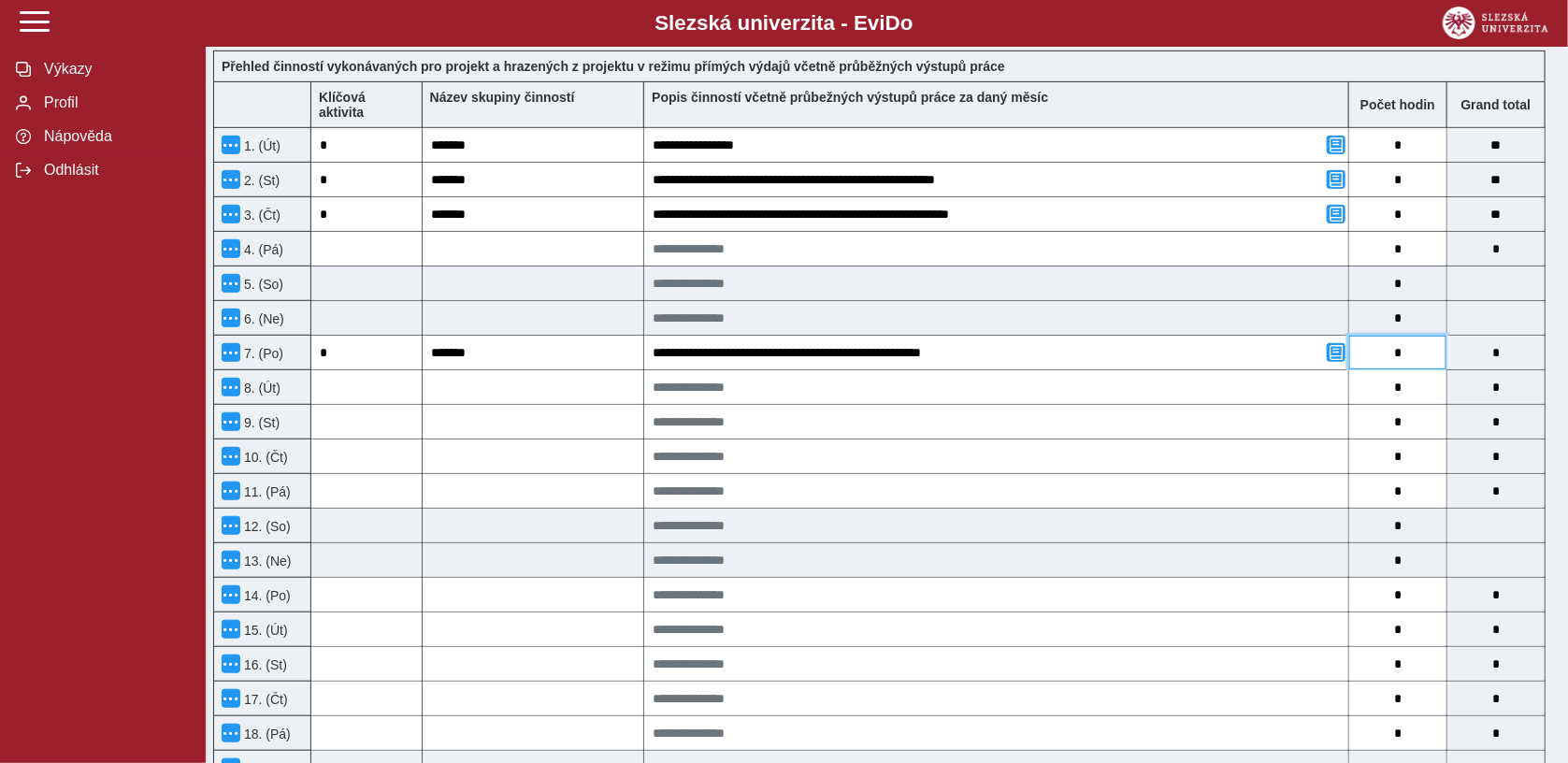 drag, startPoint x: 1409, startPoint y: 331, endPoint x: 1390, endPoint y: 335, distance: 19.416488 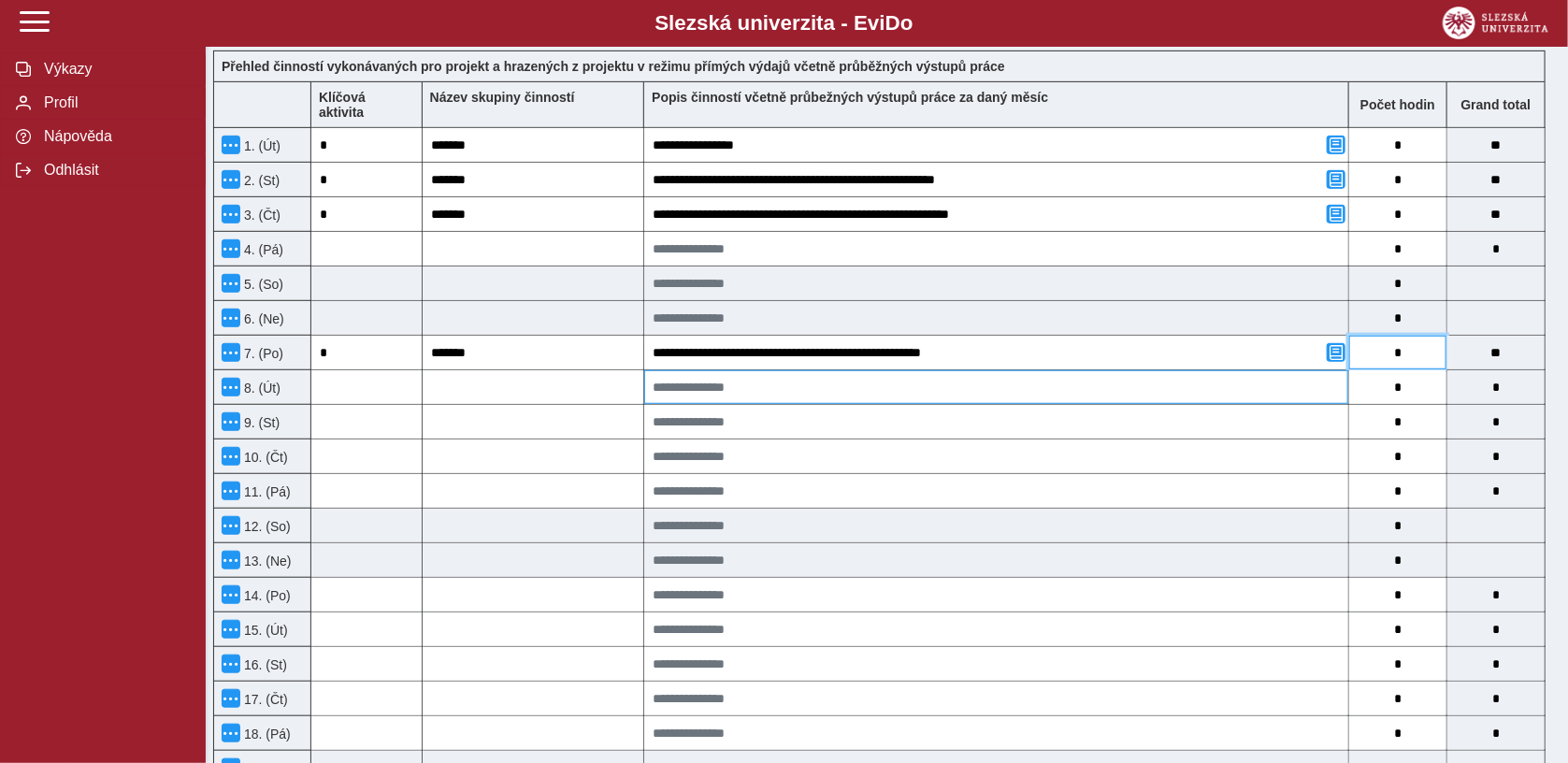 type on "*" 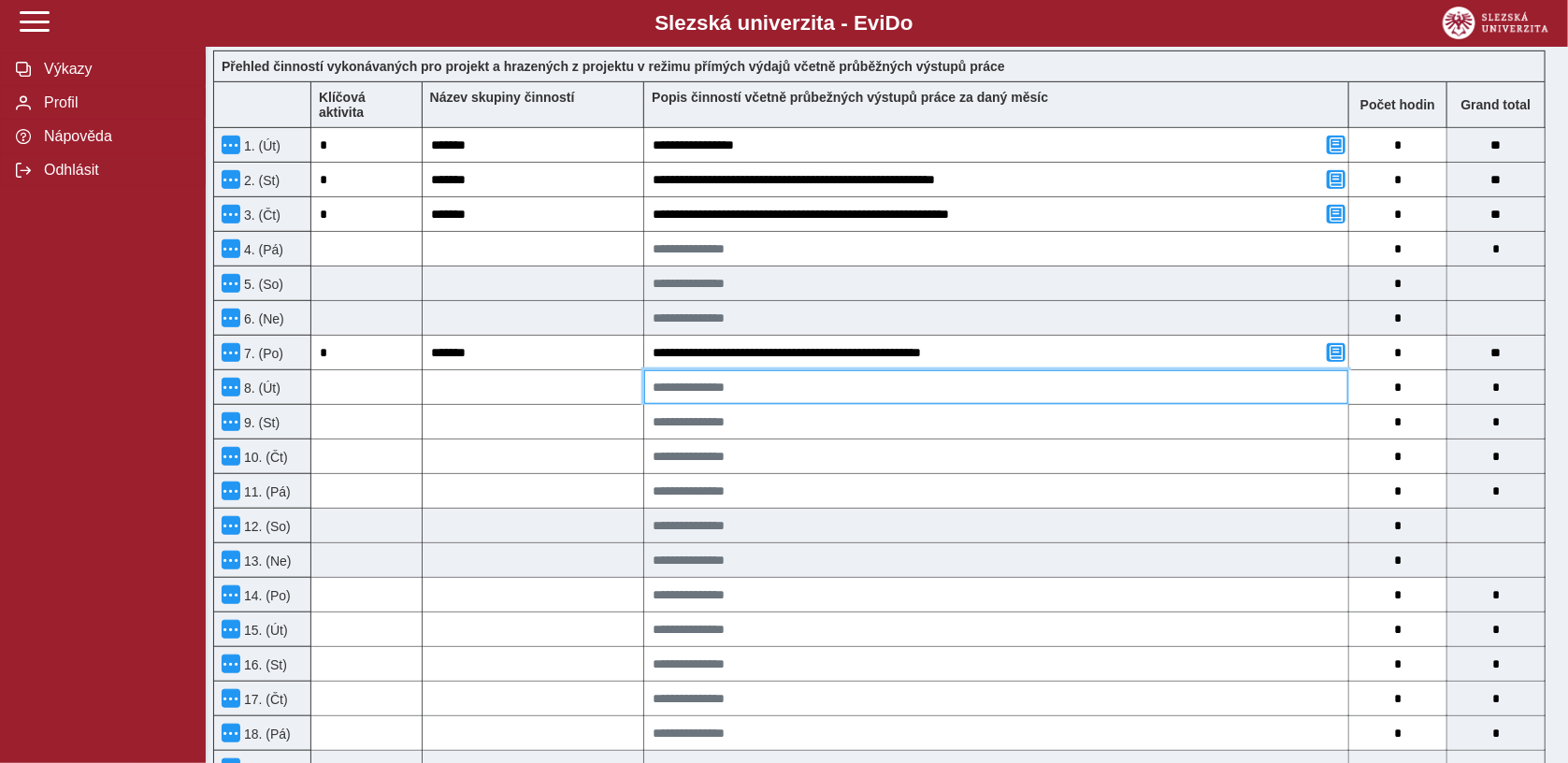 click at bounding box center (996, 387) 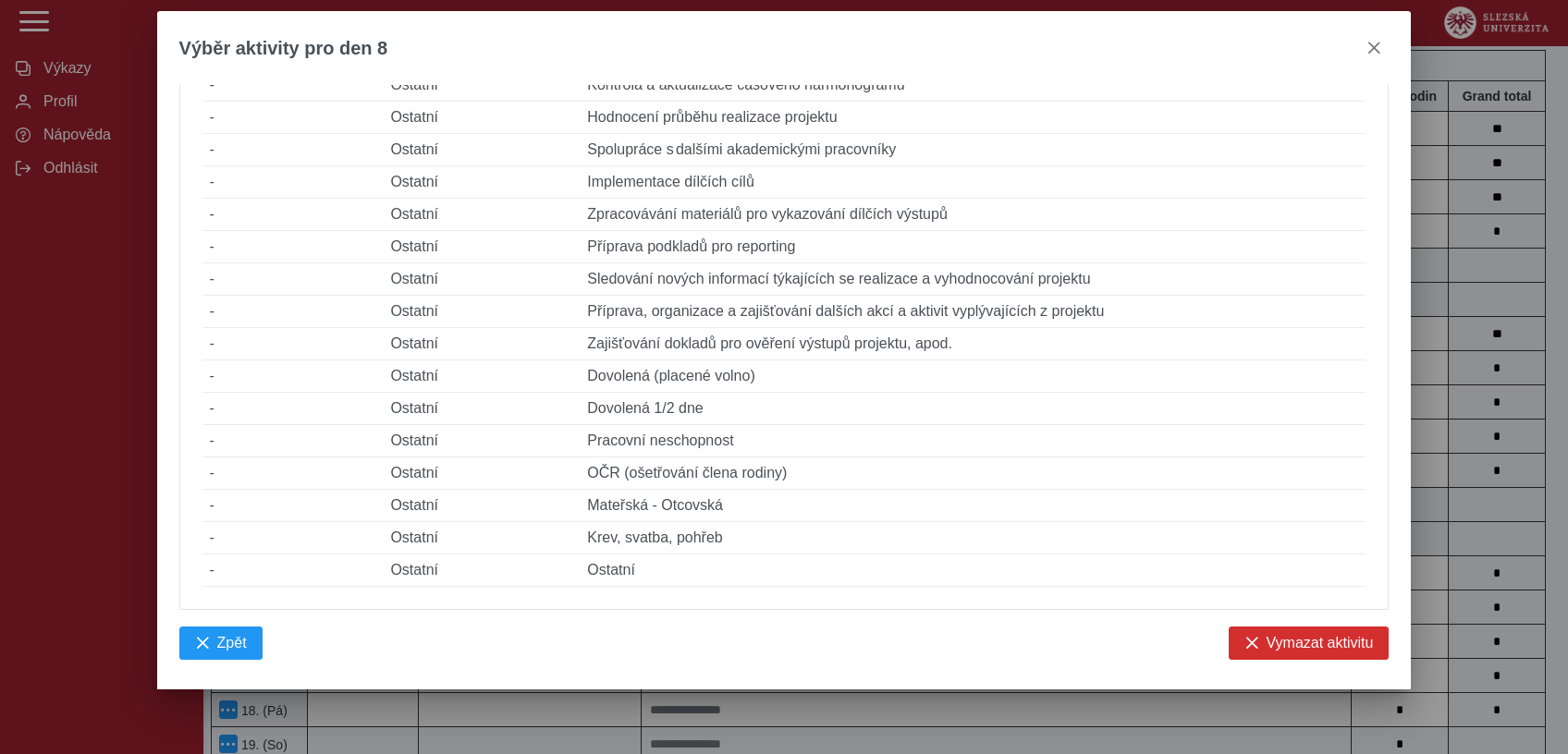 scroll, scrollTop: 917, scrollLeft: 0, axis: vertical 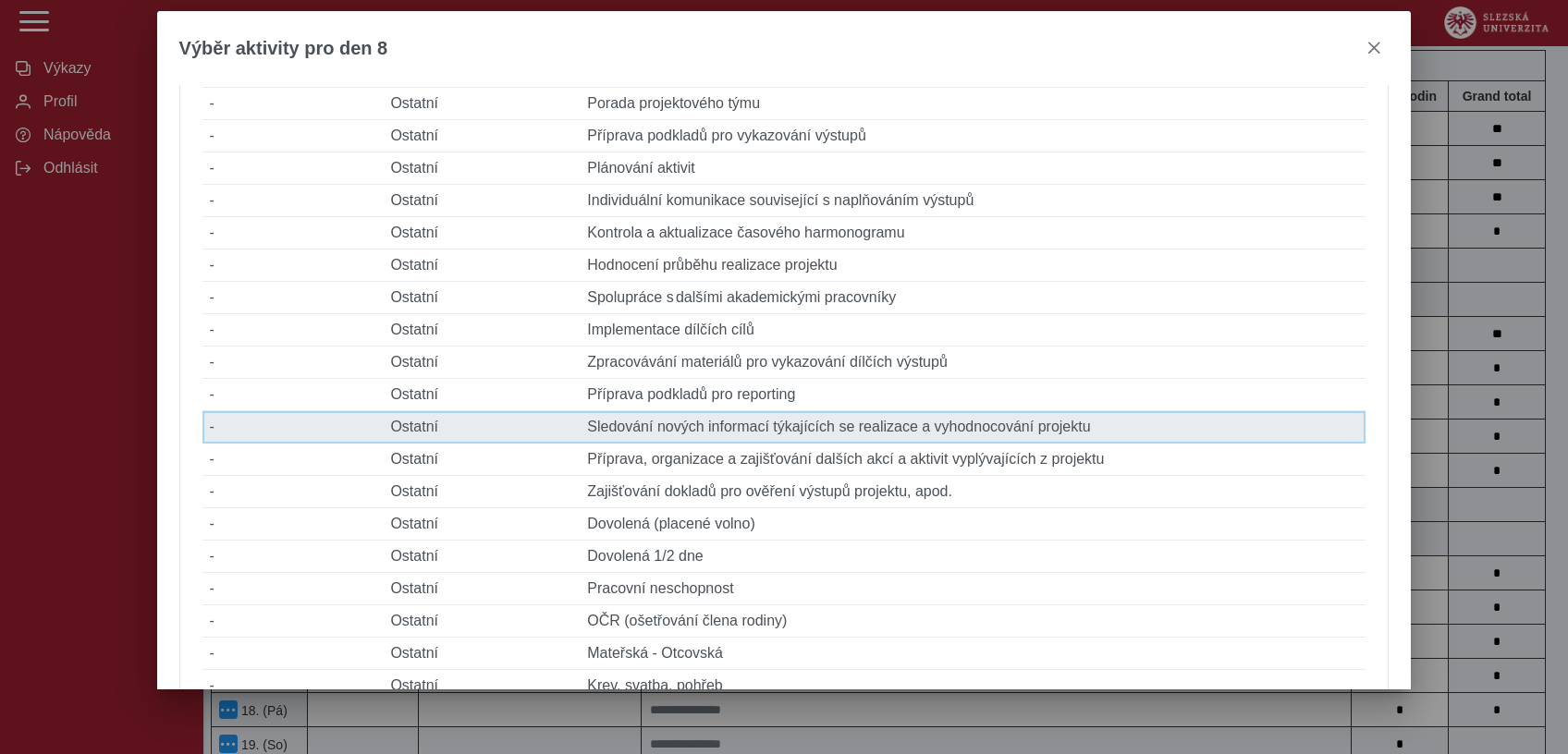 click on "Popis činnosti Sledování nových informací týkajících se realizace a vyhodnocování projektu" at bounding box center (973, 427) 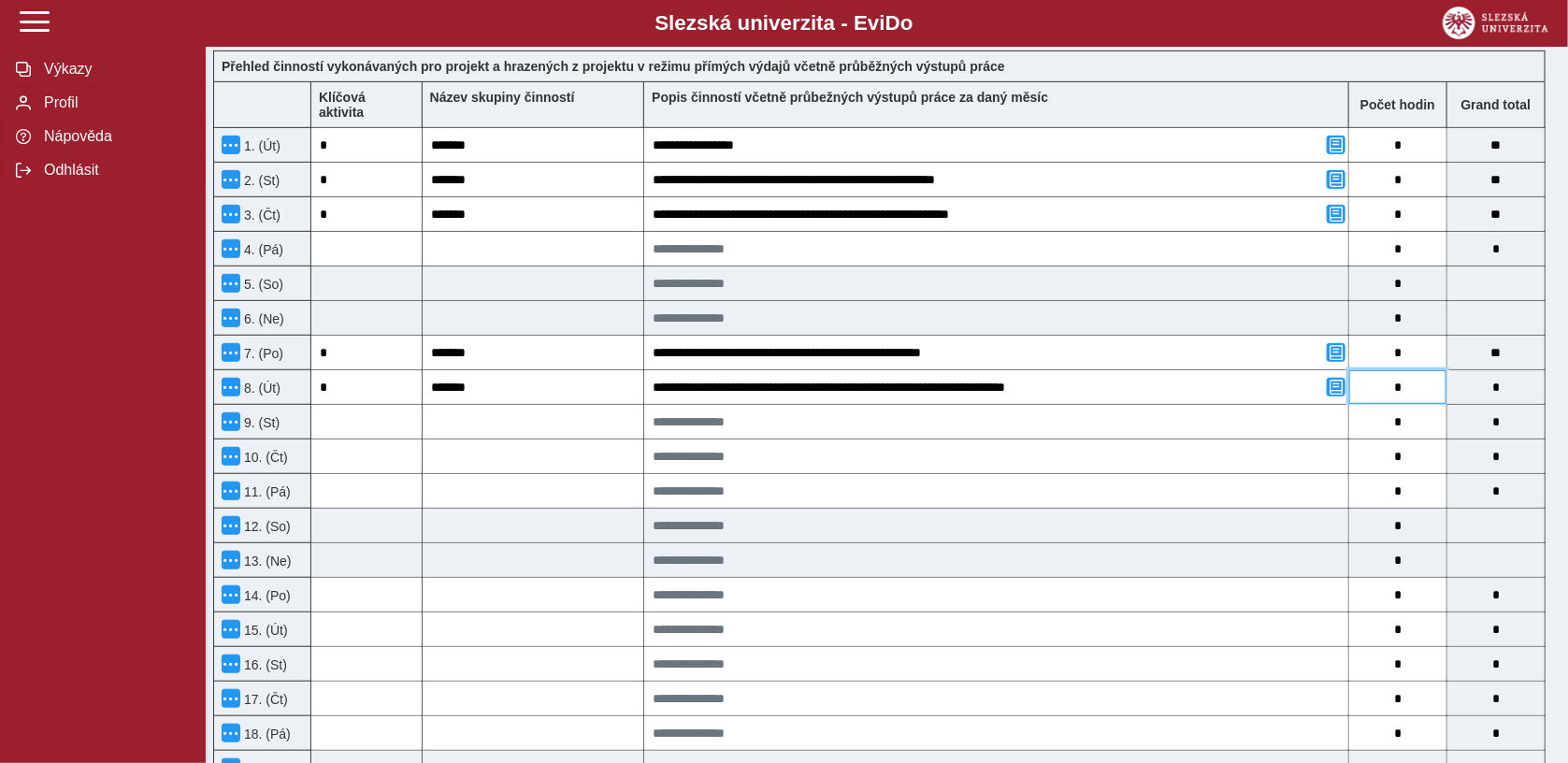 click on "*" at bounding box center [1398, 387] 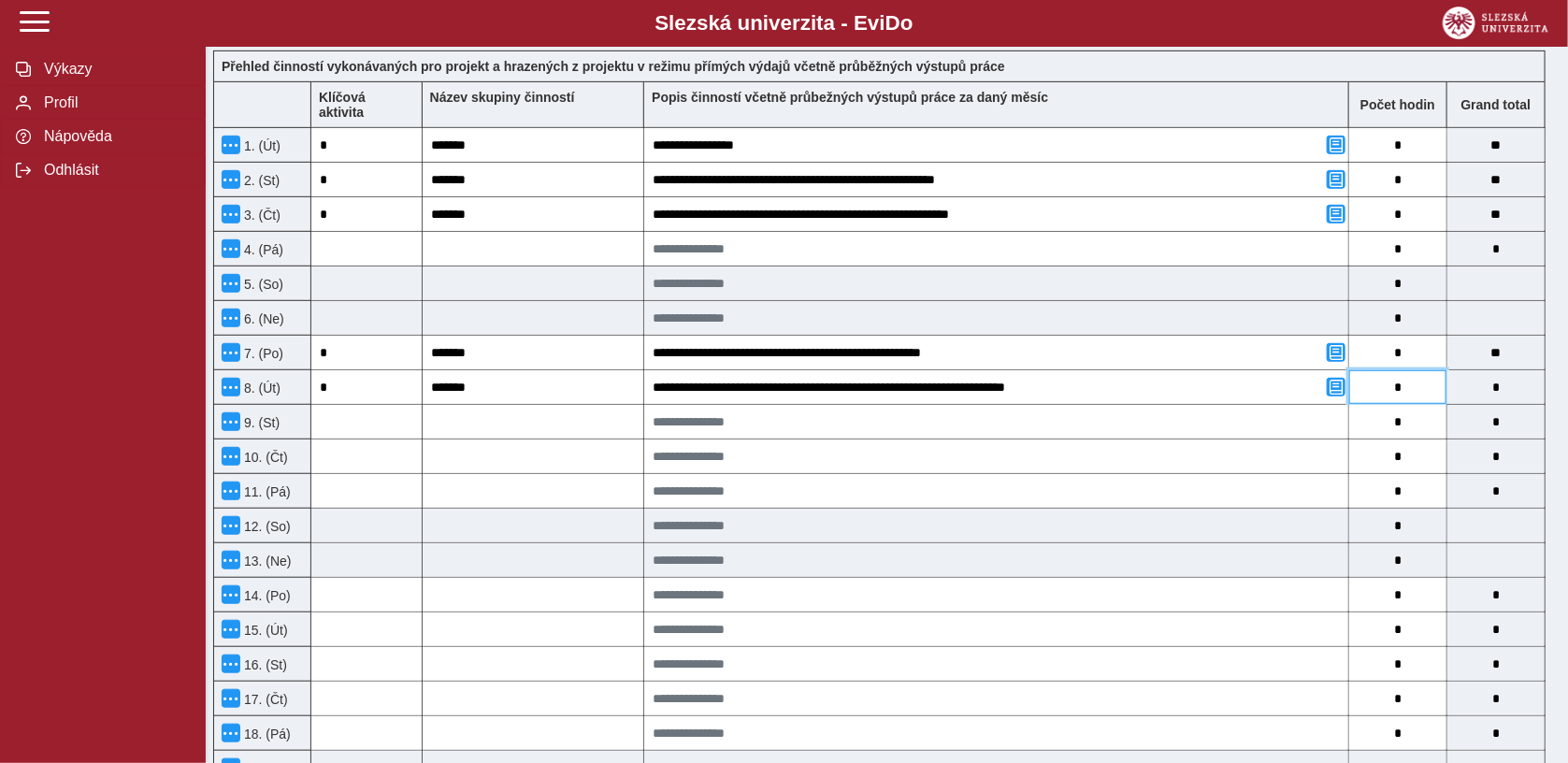 drag, startPoint x: 1392, startPoint y: 371, endPoint x: 1405, endPoint y: 369, distance: 13.152946 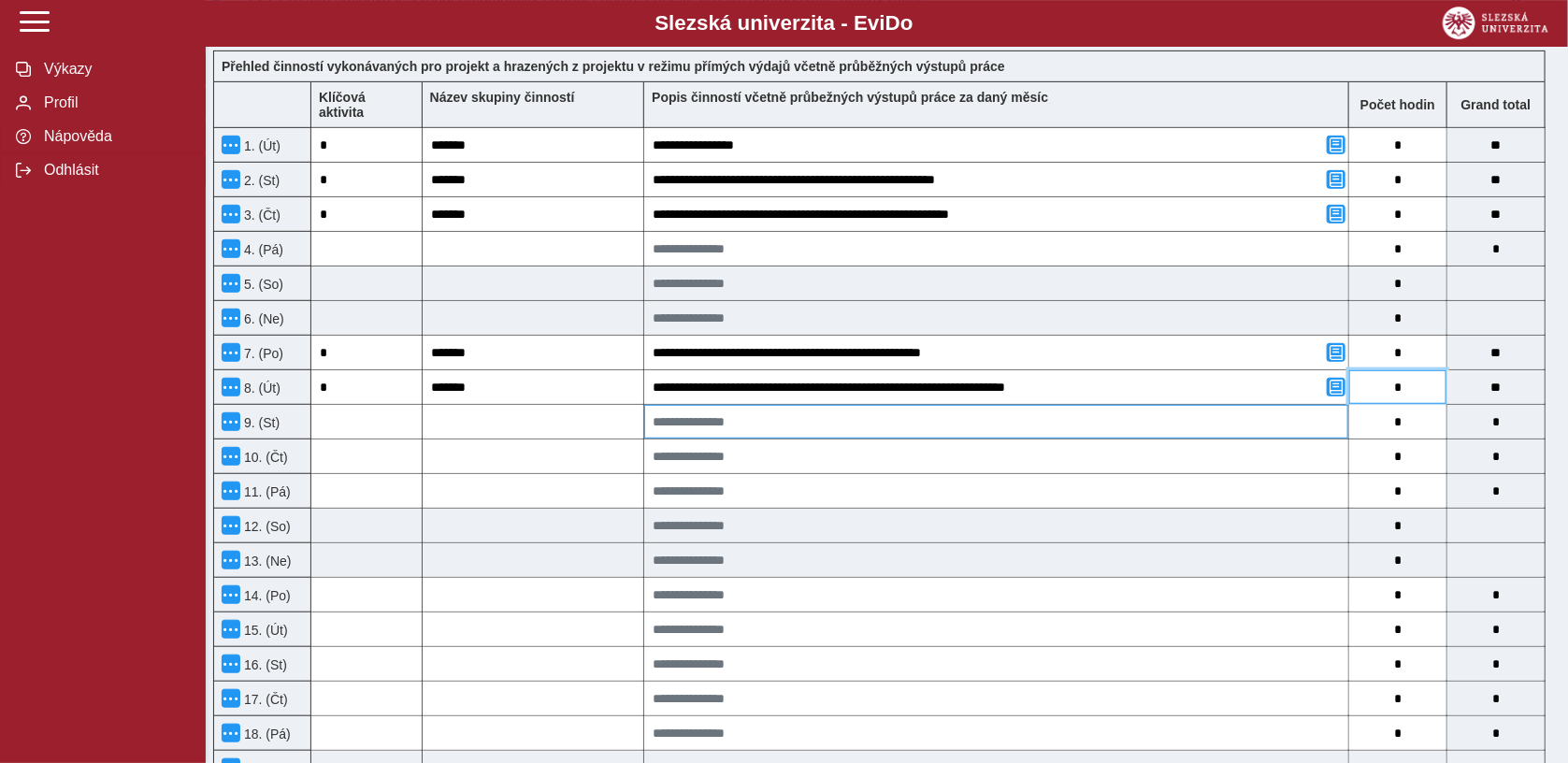 type on "*" 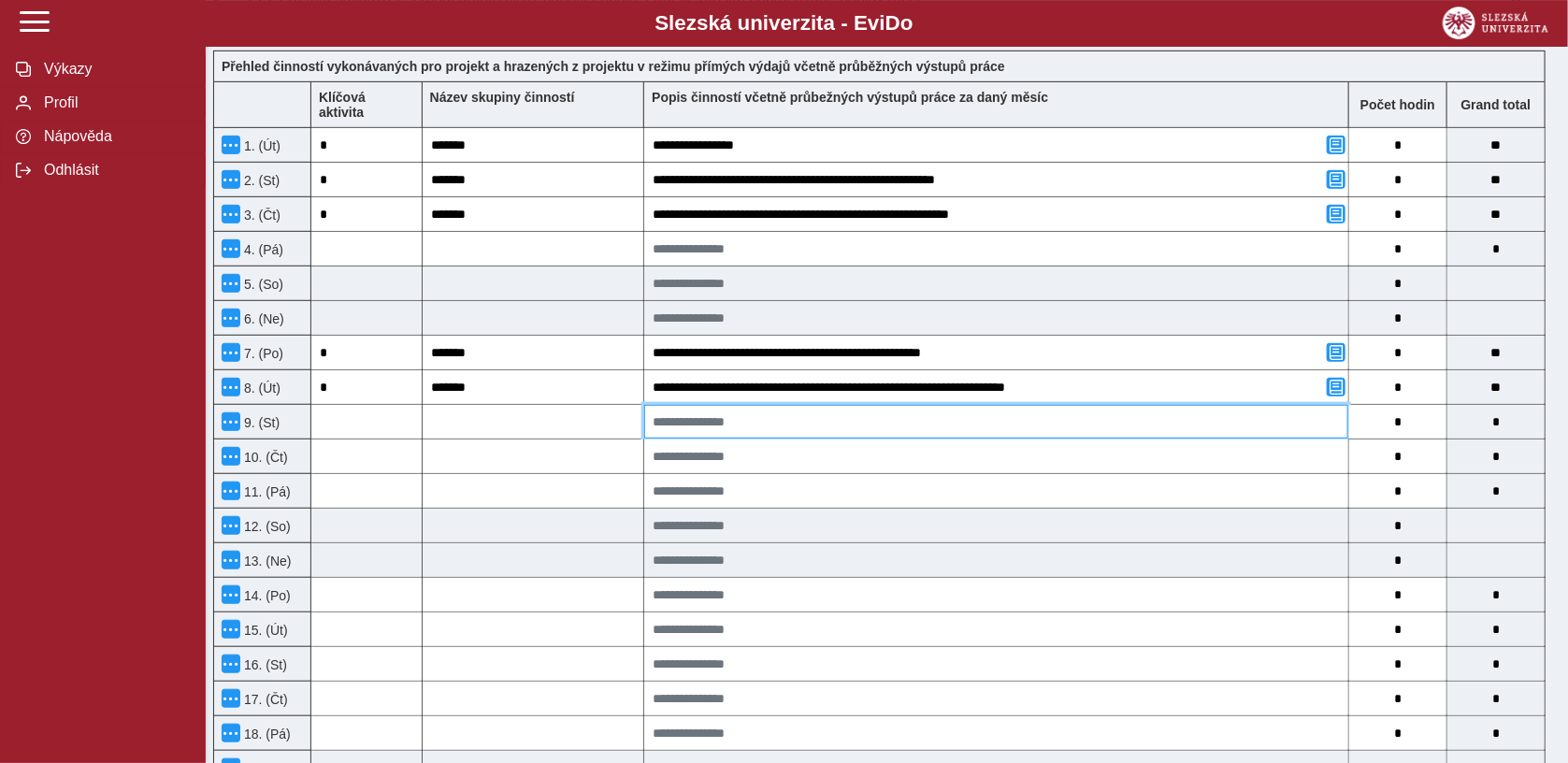 click at bounding box center (996, 422) 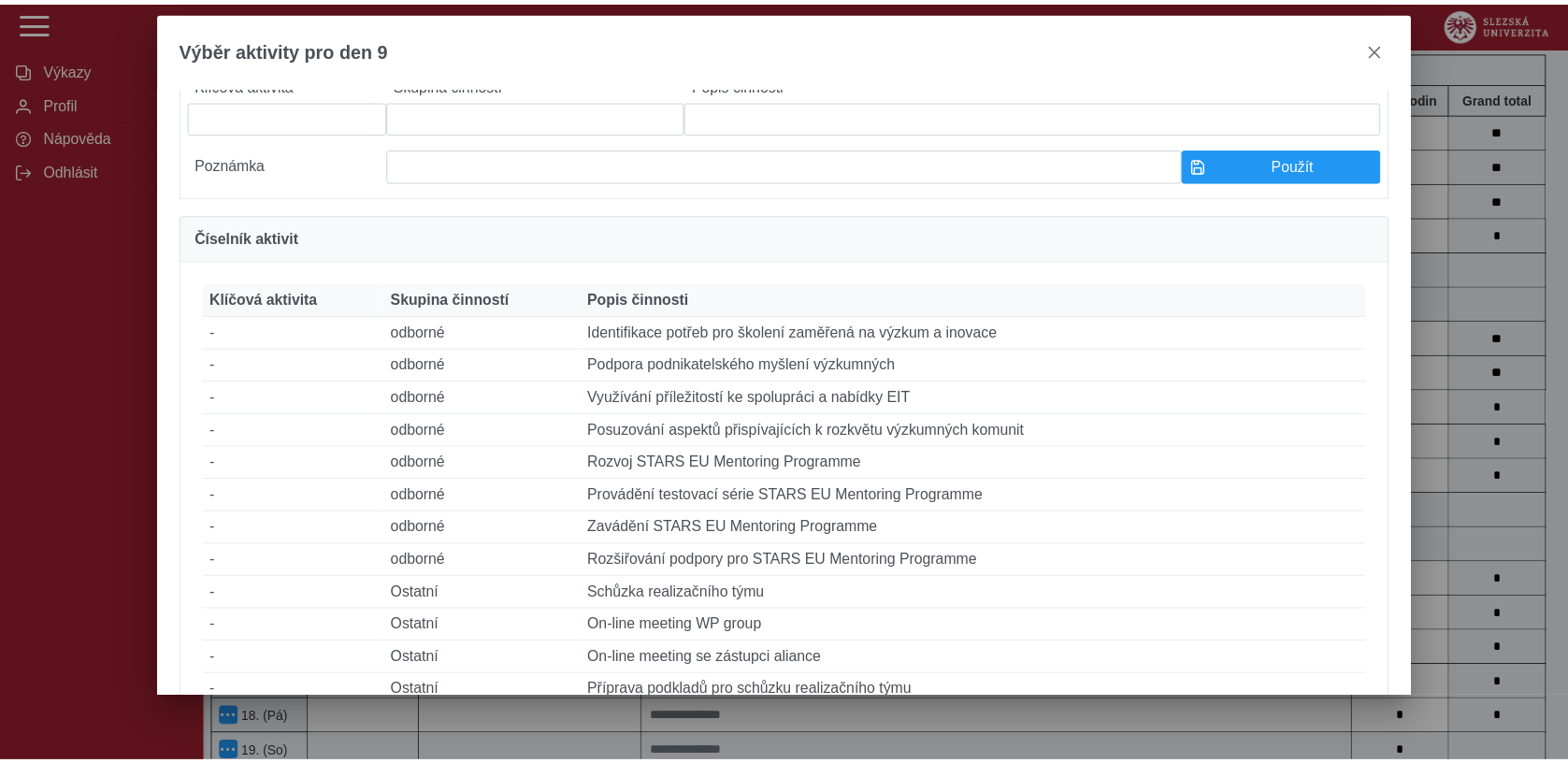 scroll, scrollTop: 89, scrollLeft: 0, axis: vertical 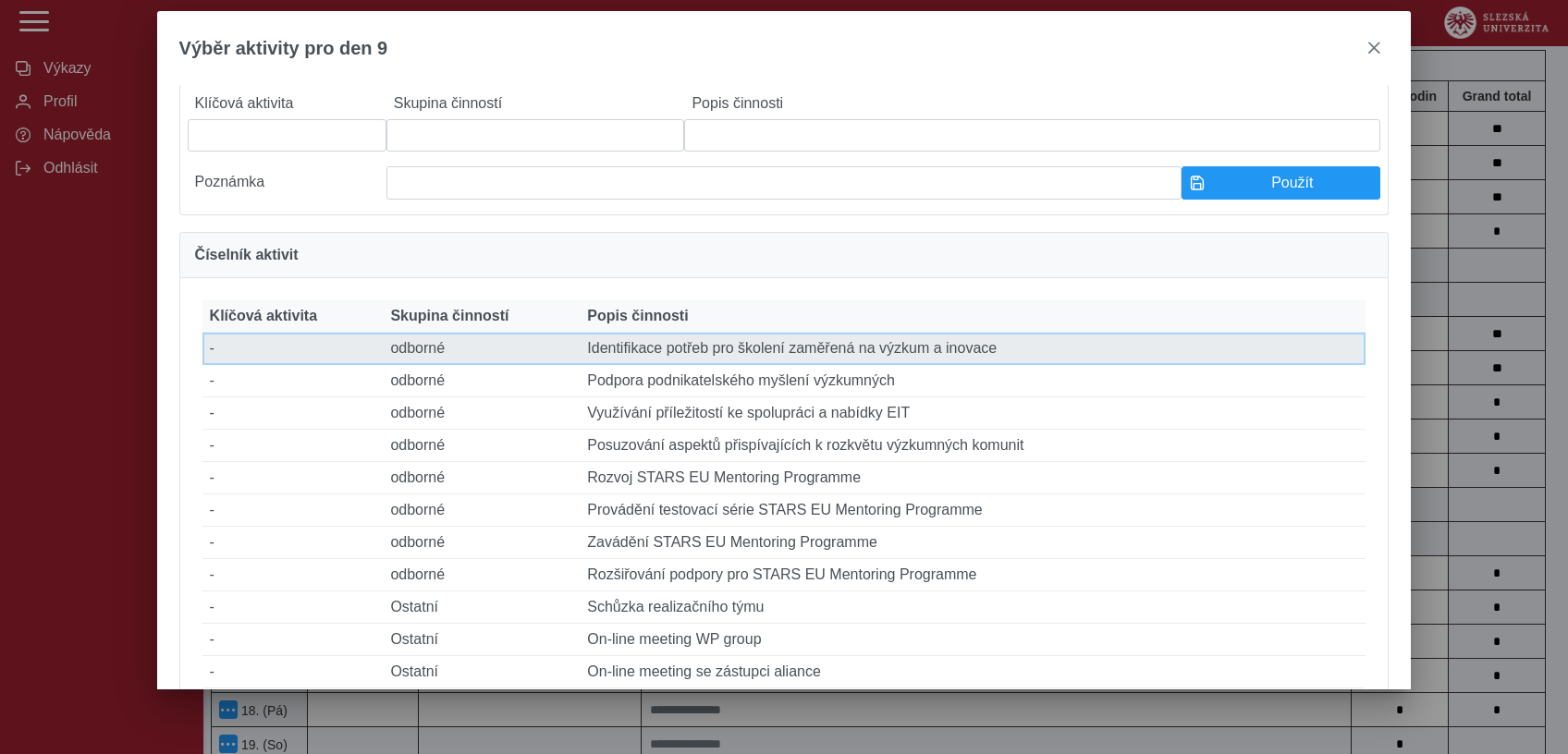 click on "Popis činnosti Identifikace potřeb pro školení zaměřená na výzkum a inovace" at bounding box center [973, 348] 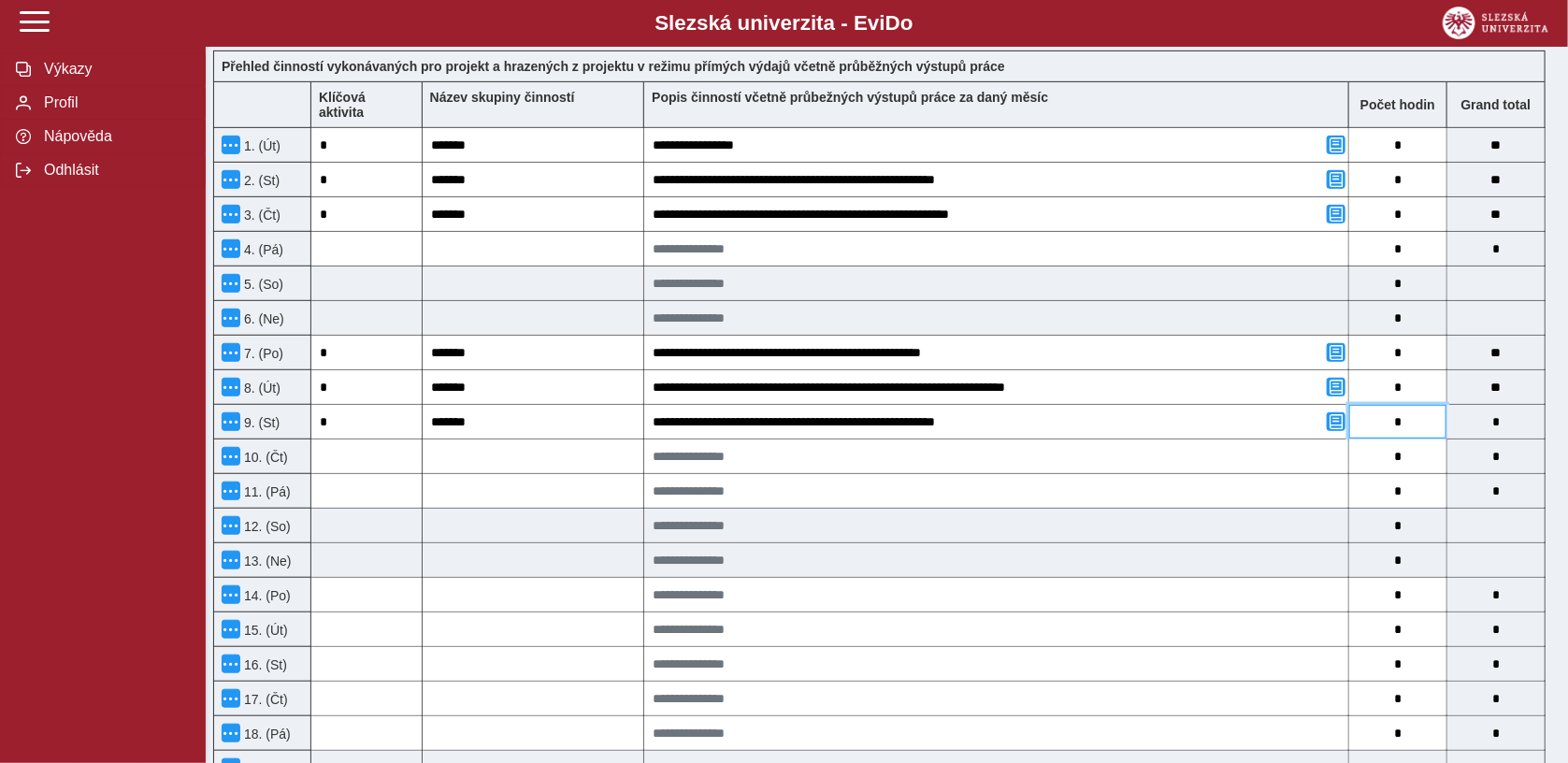 drag, startPoint x: 1407, startPoint y: 402, endPoint x: 1395, endPoint y: 407, distance: 13 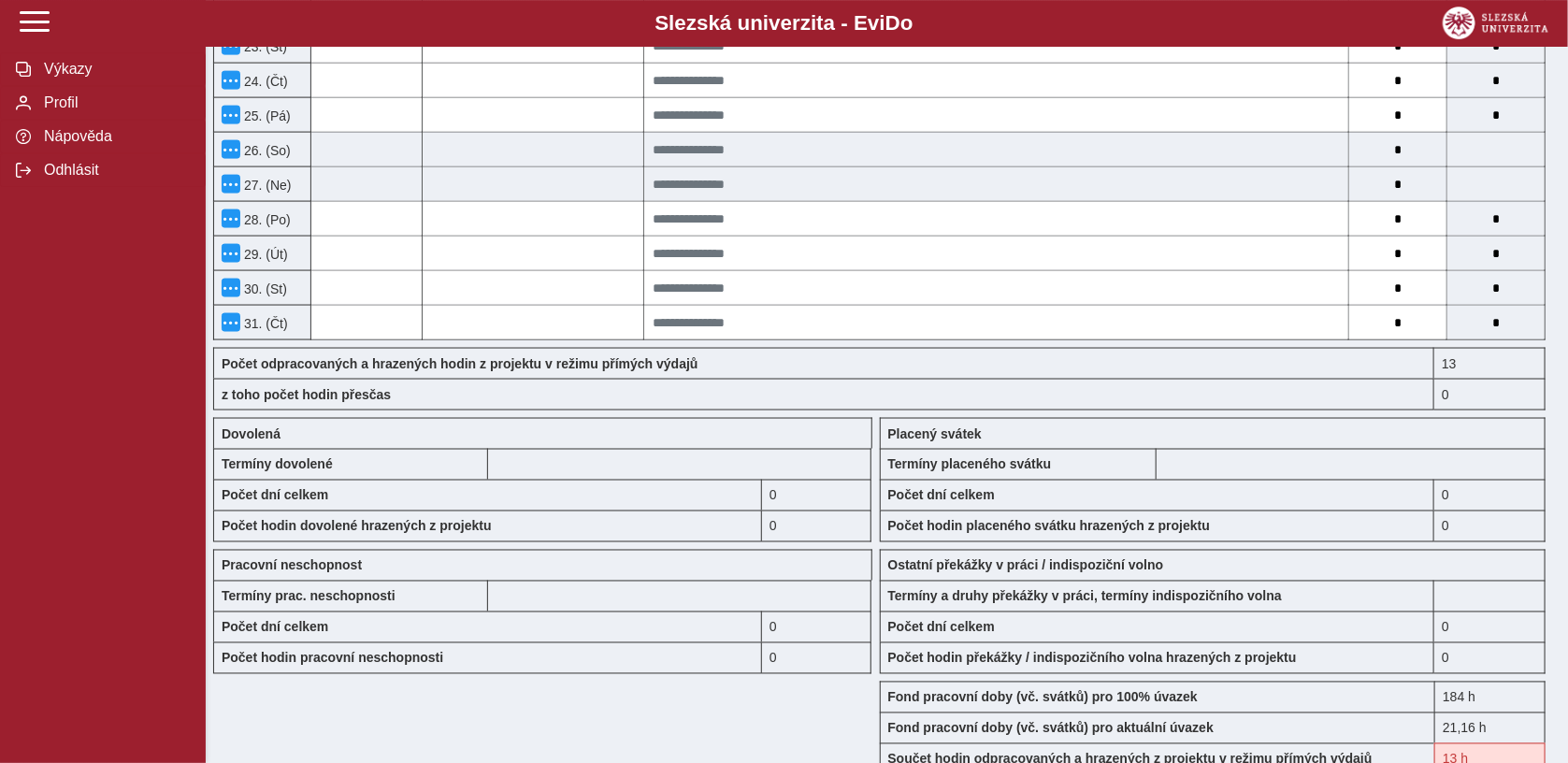 scroll, scrollTop: 1268, scrollLeft: 0, axis: vertical 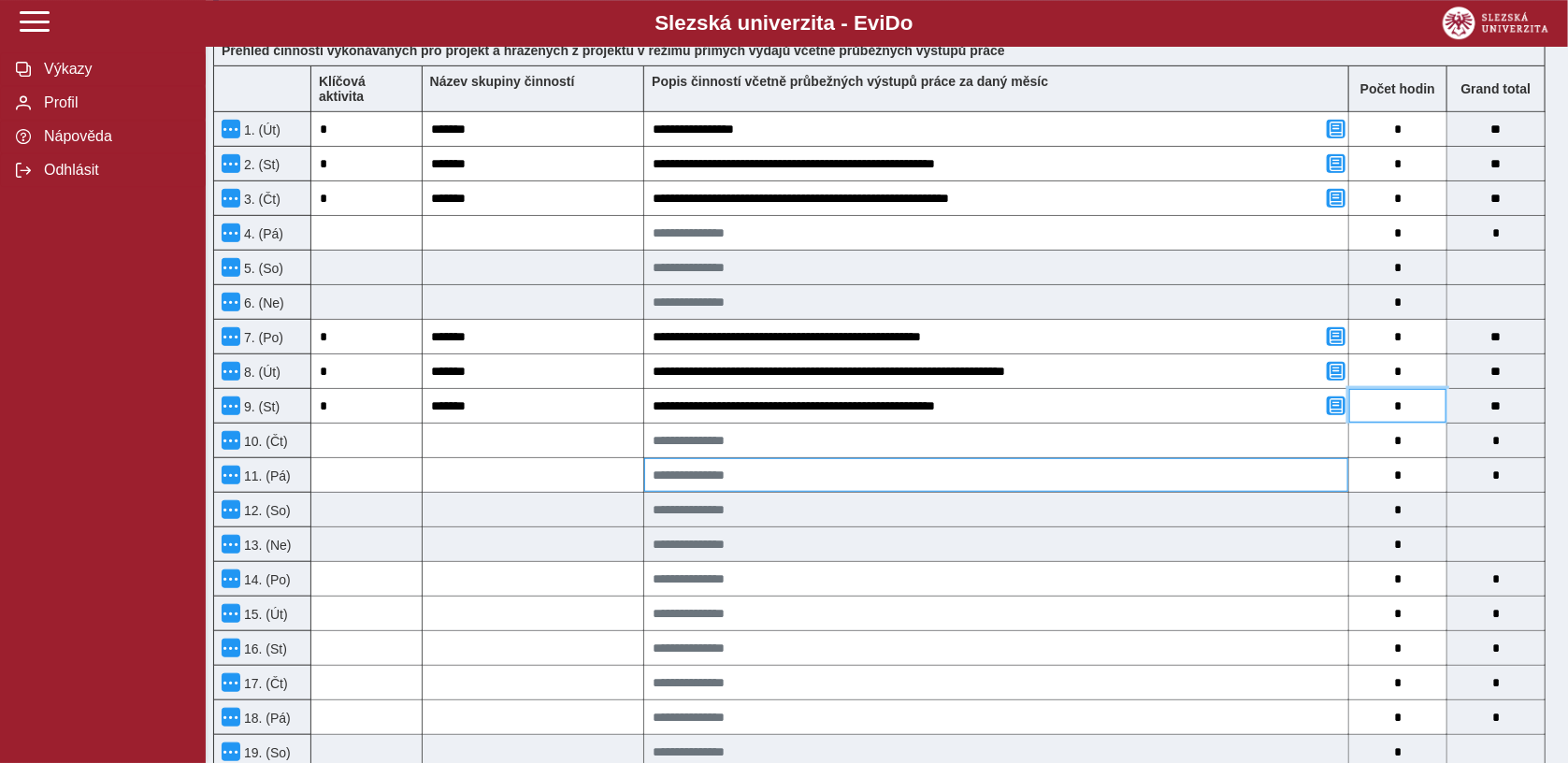 type on "*" 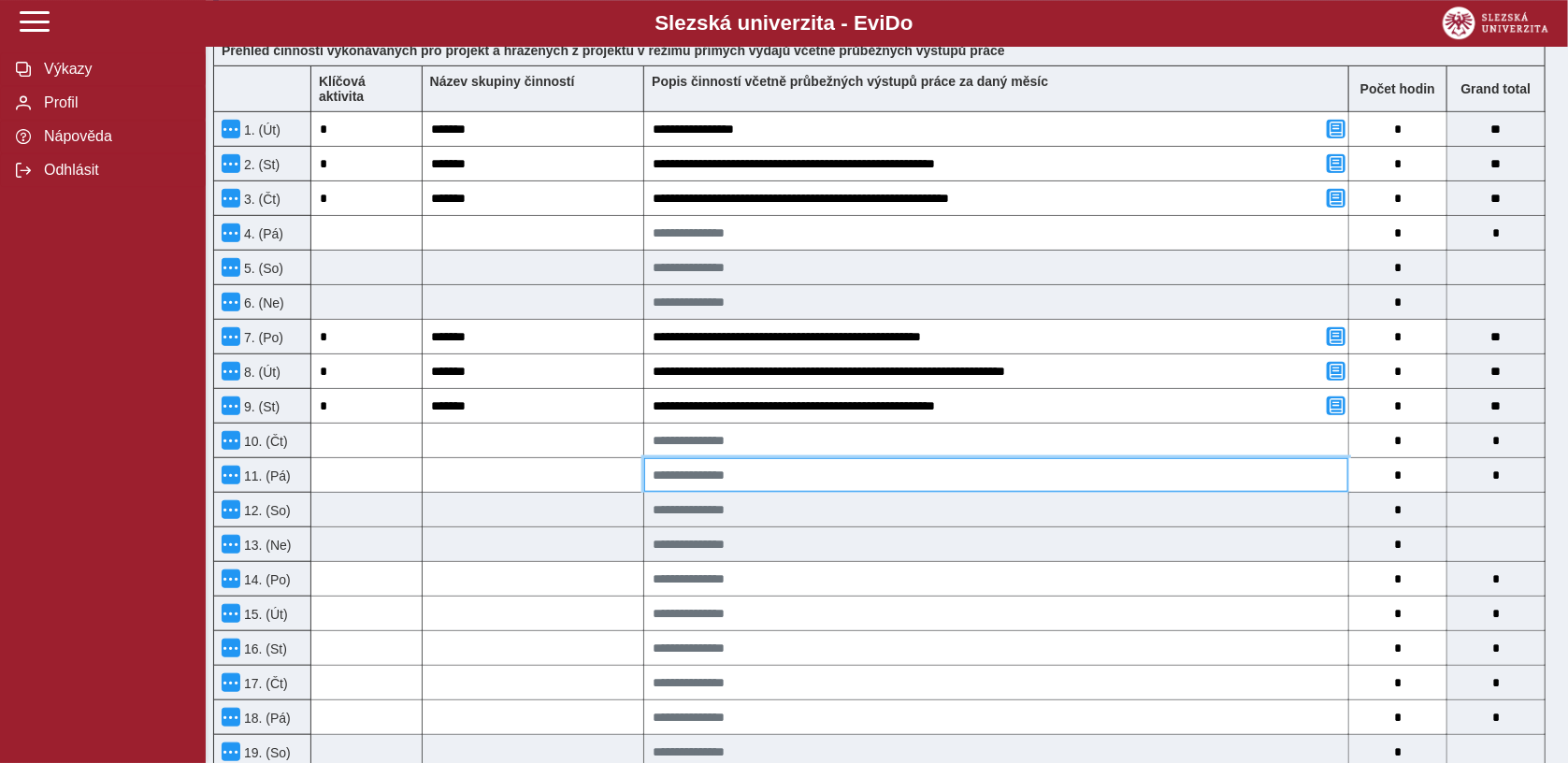 click at bounding box center (996, 475) 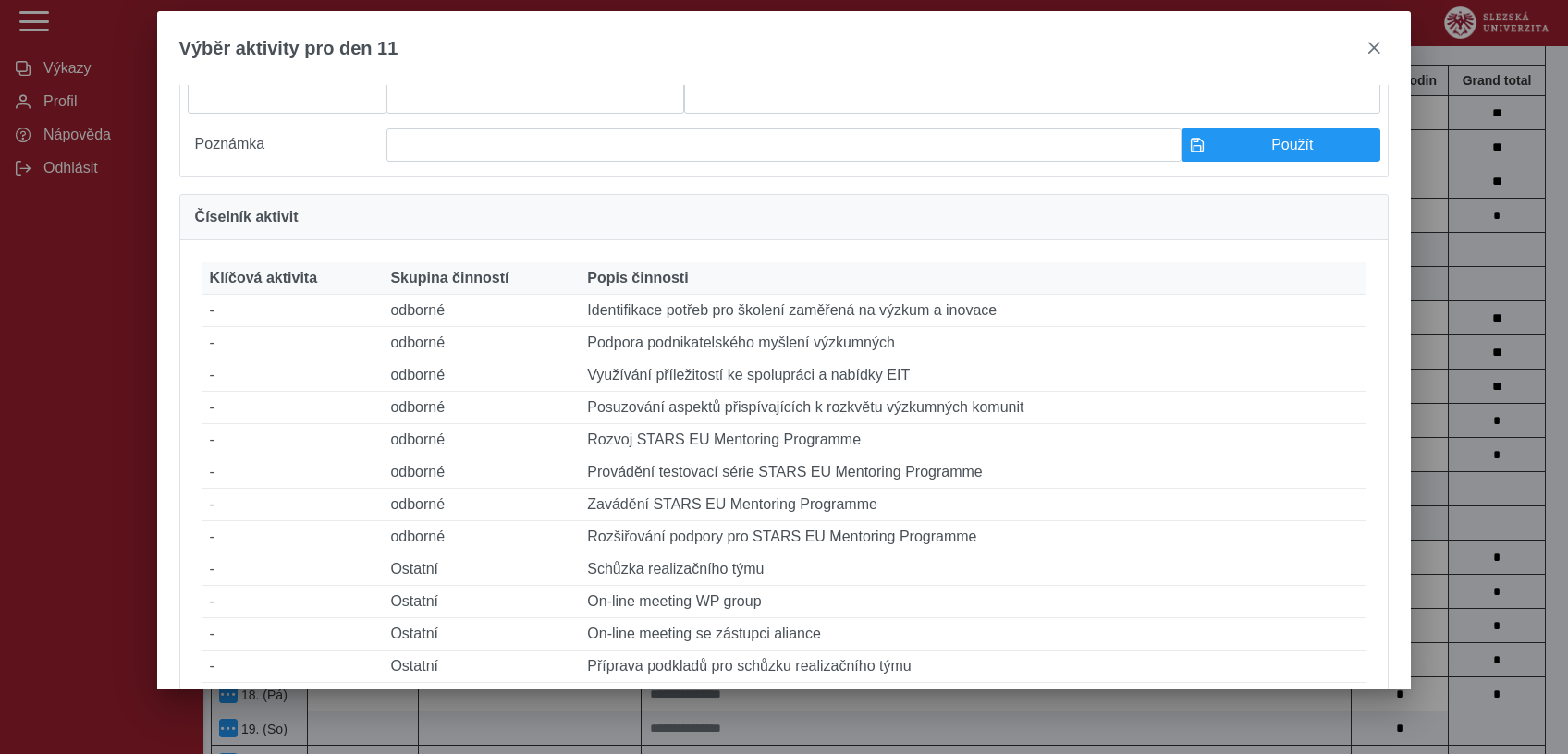 scroll, scrollTop: 161, scrollLeft: 0, axis: vertical 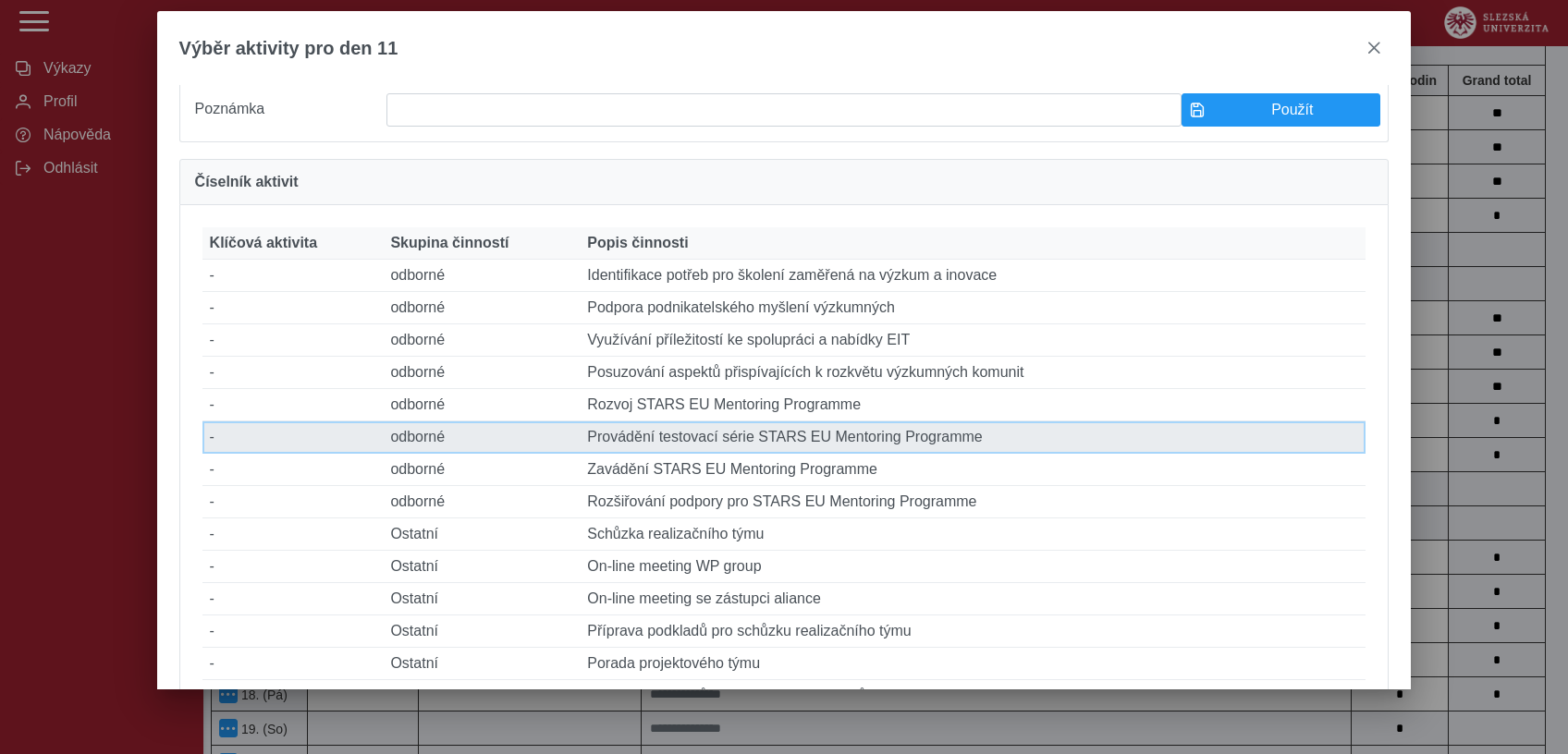 click on "Popis činnosti Provádění testovací série STARS EU Mentoring Programme" at bounding box center (973, 437) 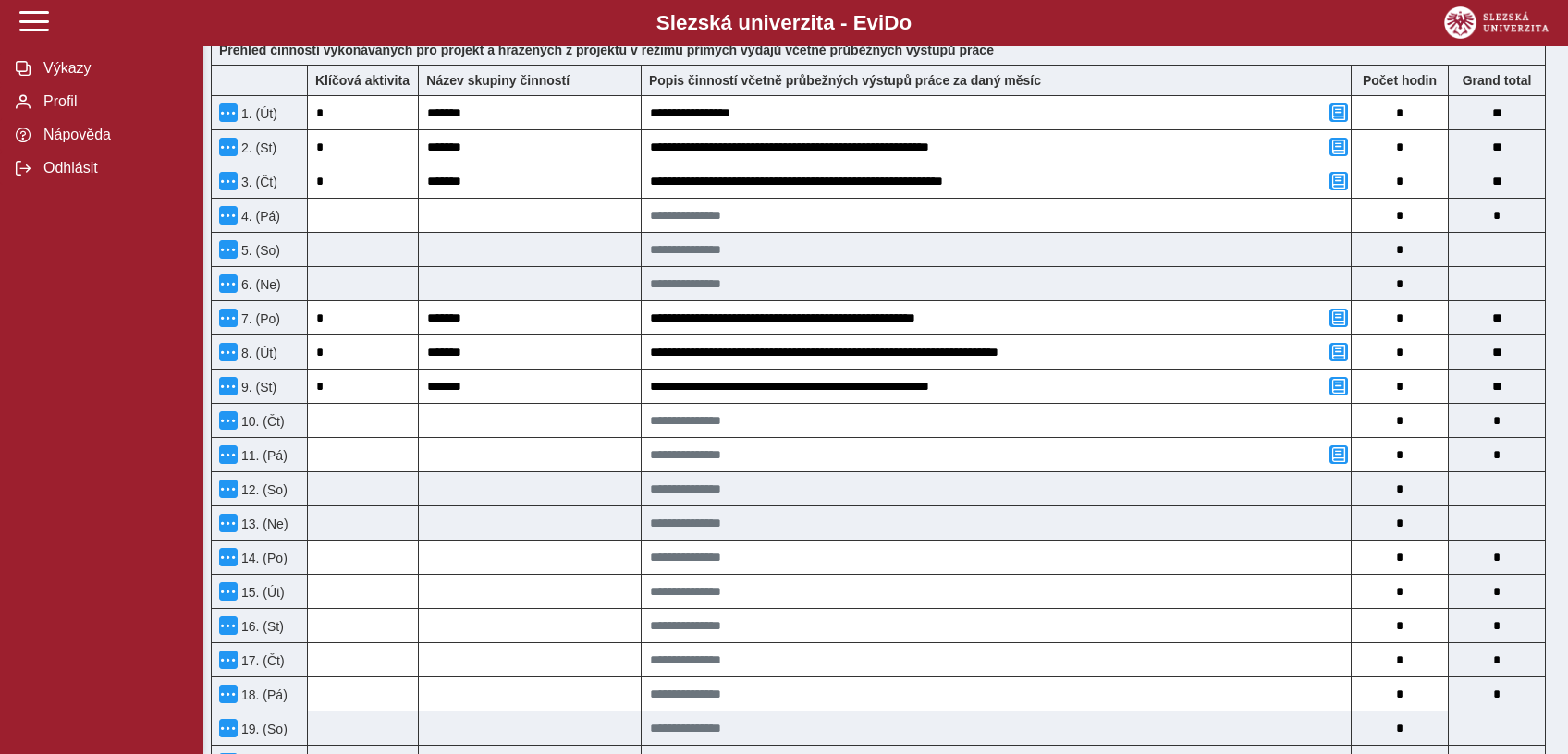 type on "*" 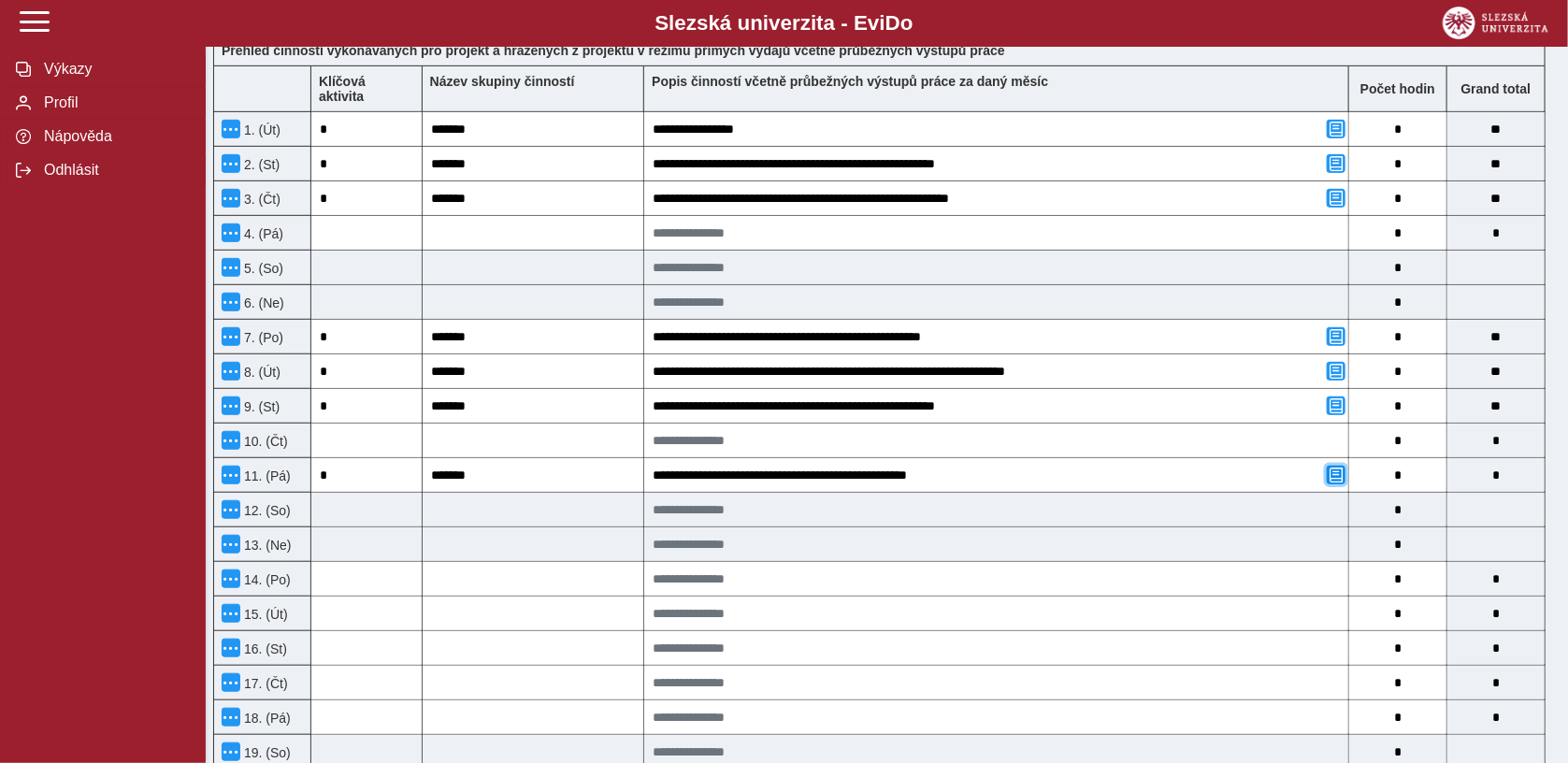 click at bounding box center (1336, 475) 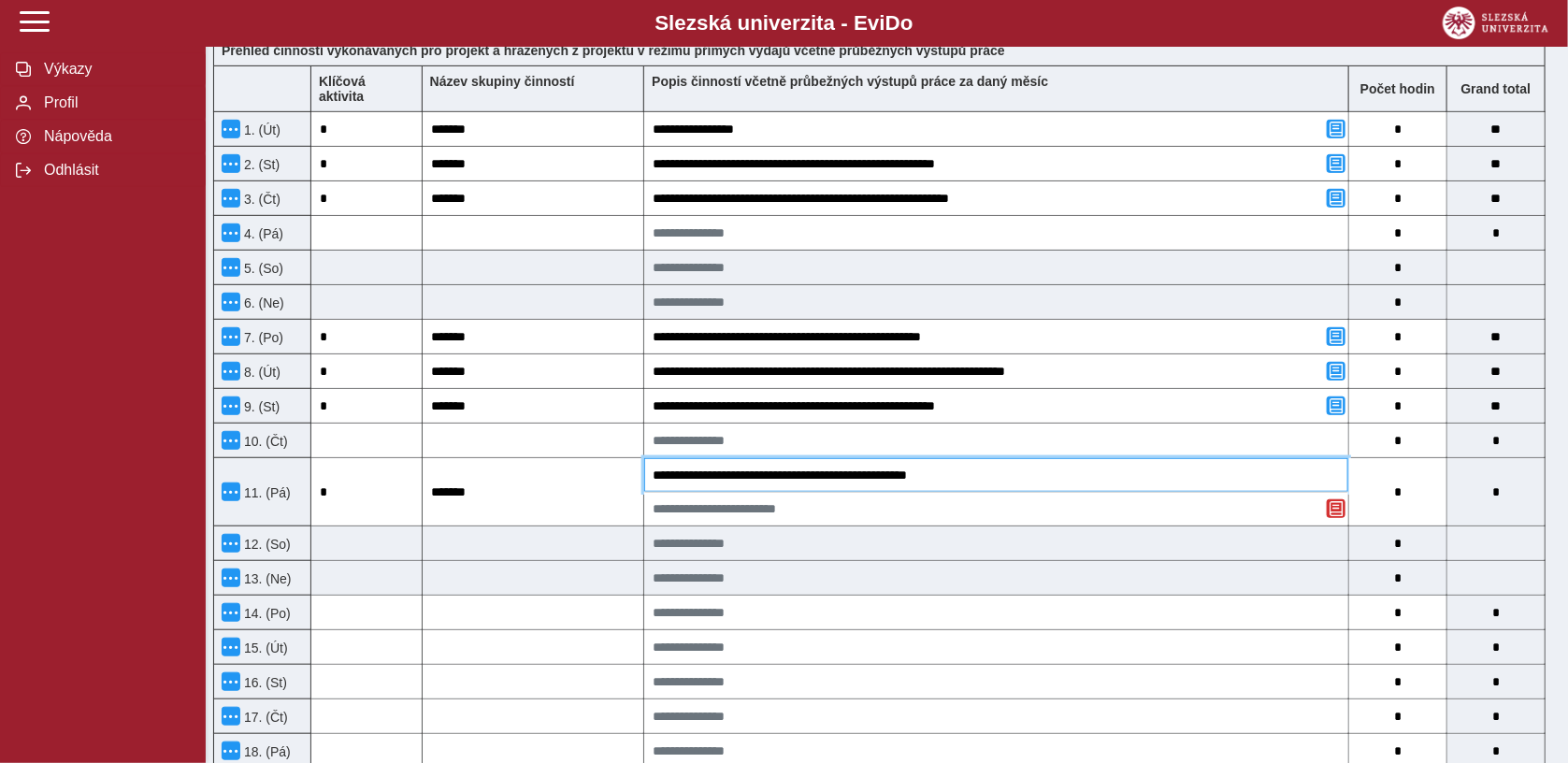 click on "**********" at bounding box center [996, 475] 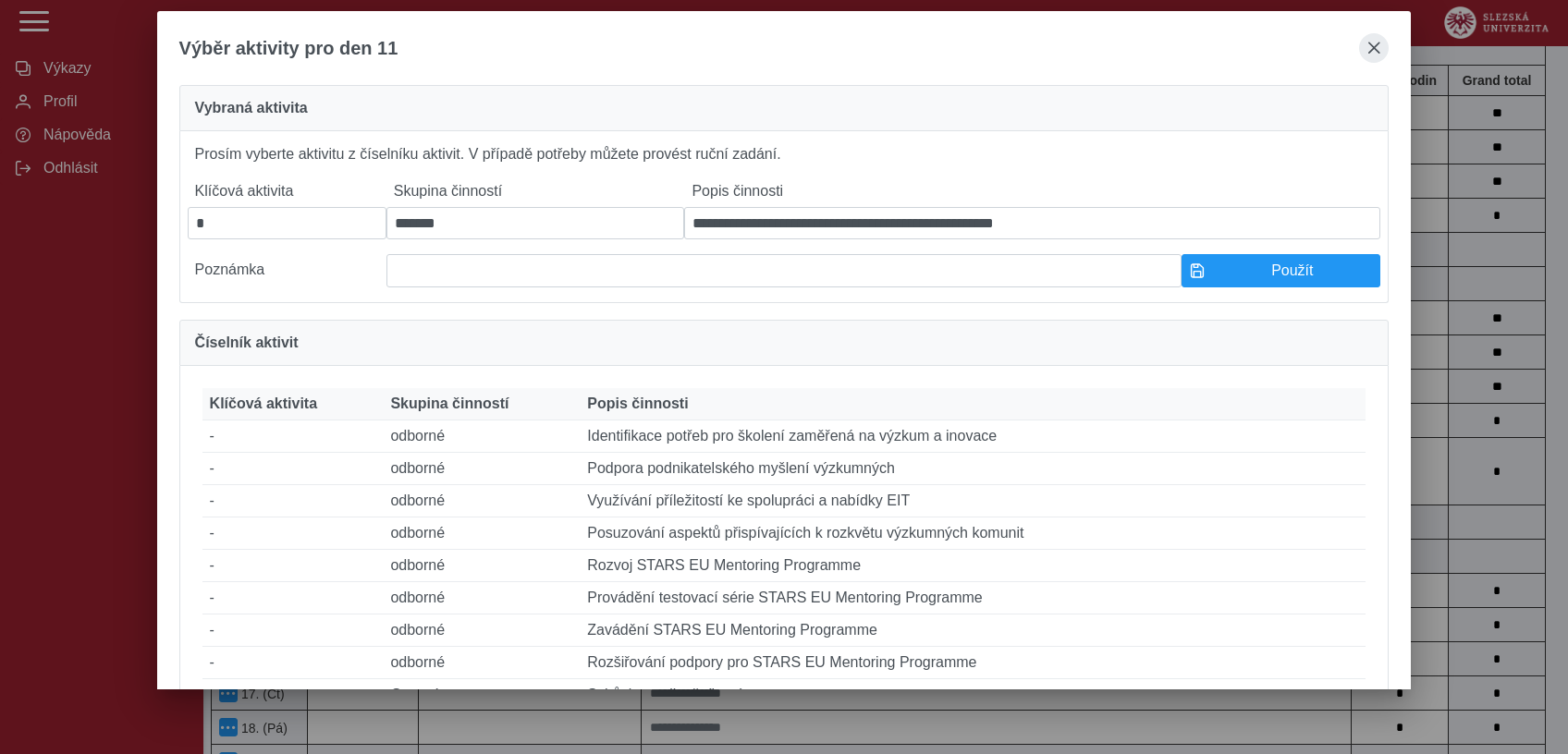 click on "Výběr aktivity pro den 11" at bounding box center (784, 48) 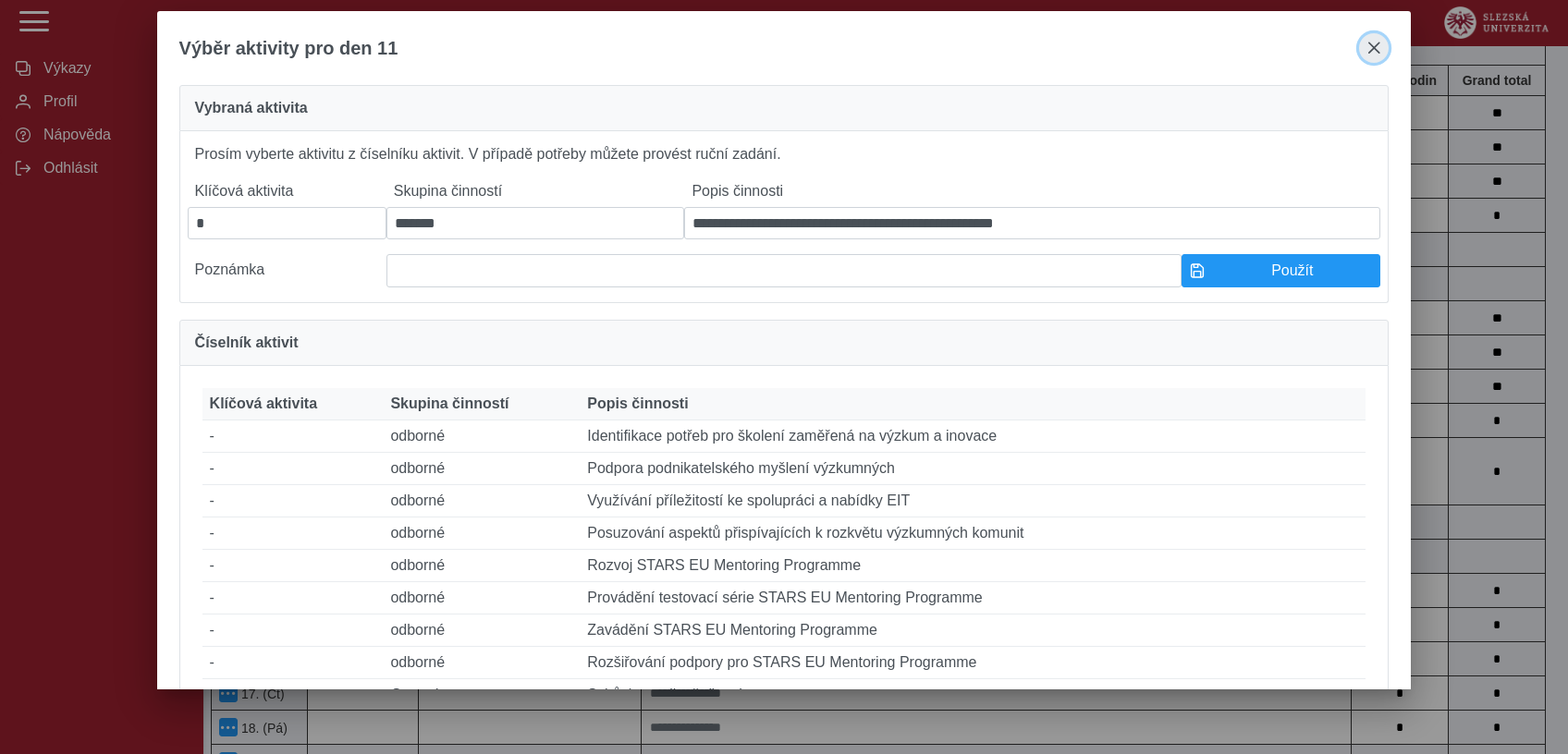 click at bounding box center (1374, 48) 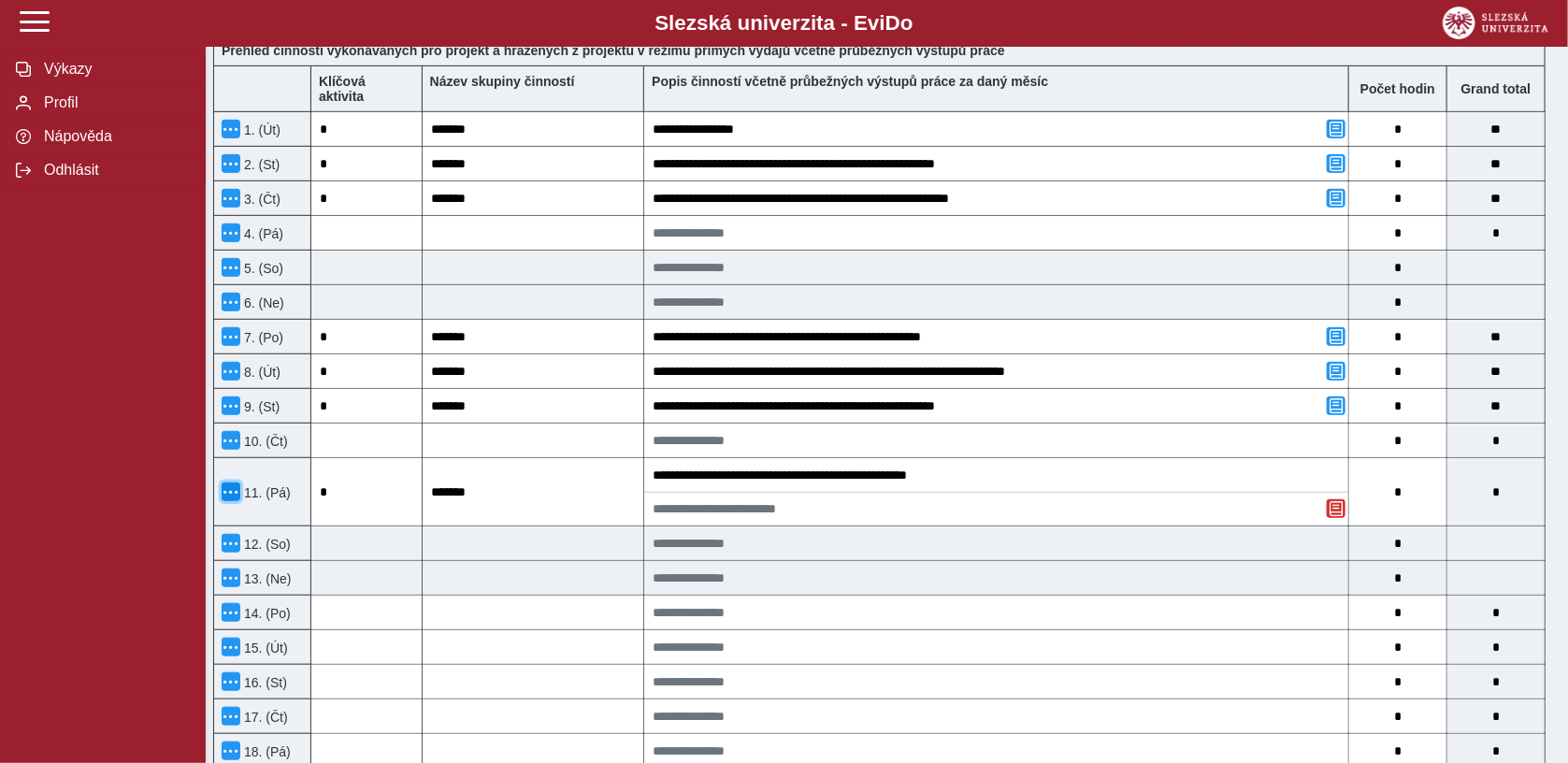 click at bounding box center [231, 492] 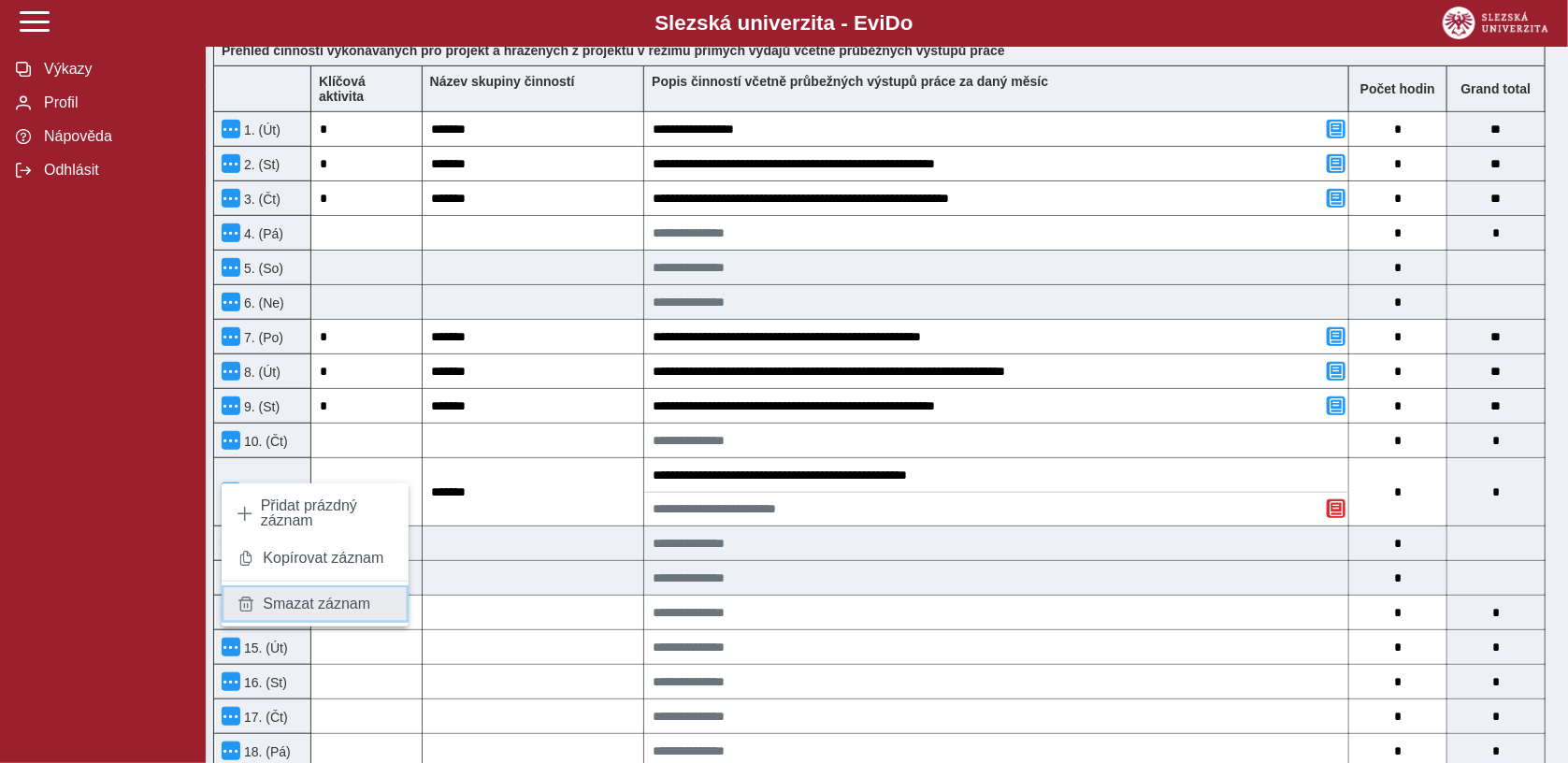 click on "Smazat záznam" at bounding box center (316, 604) 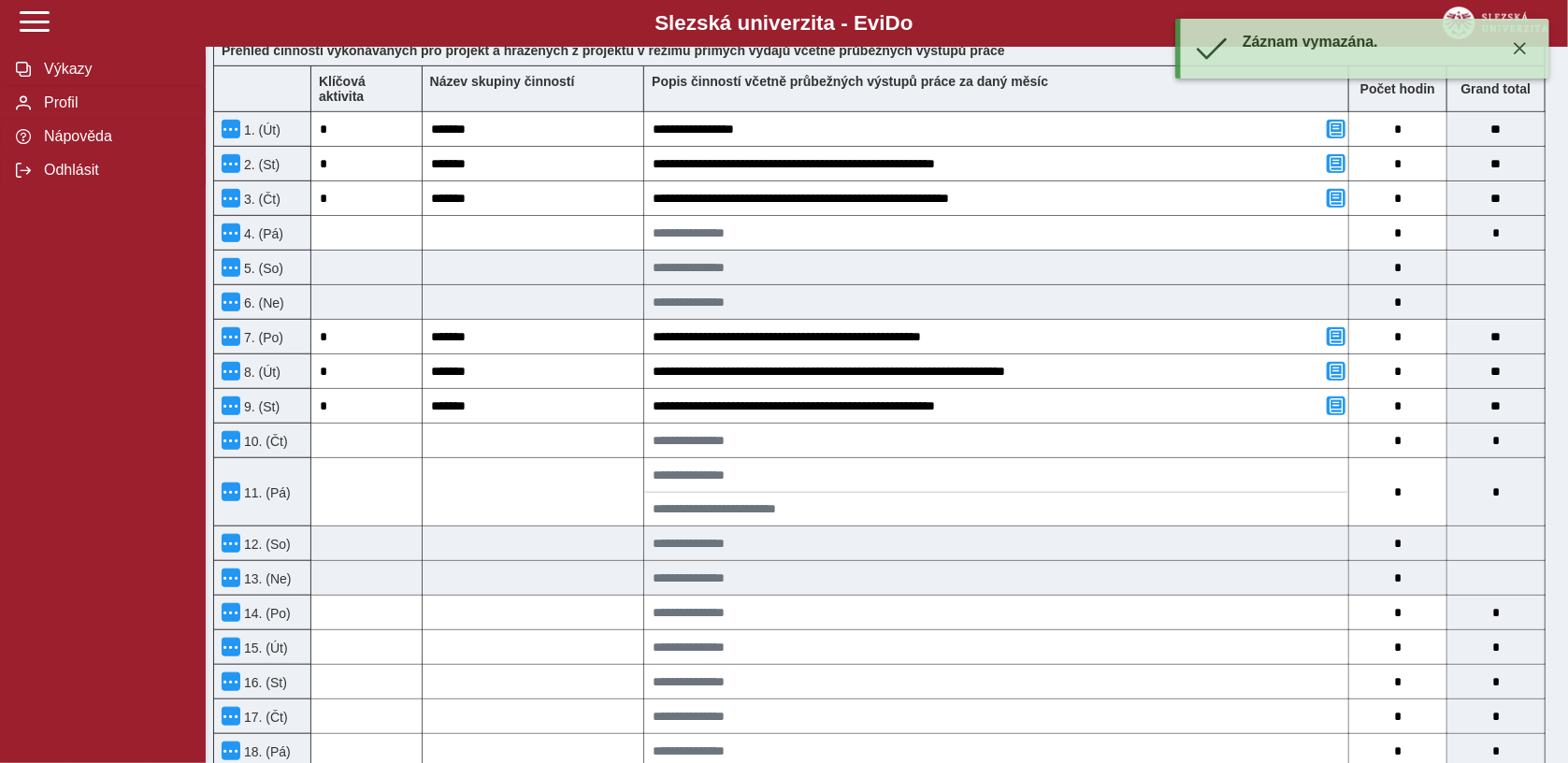 click on "11. (Pá)" at bounding box center (262, 492) 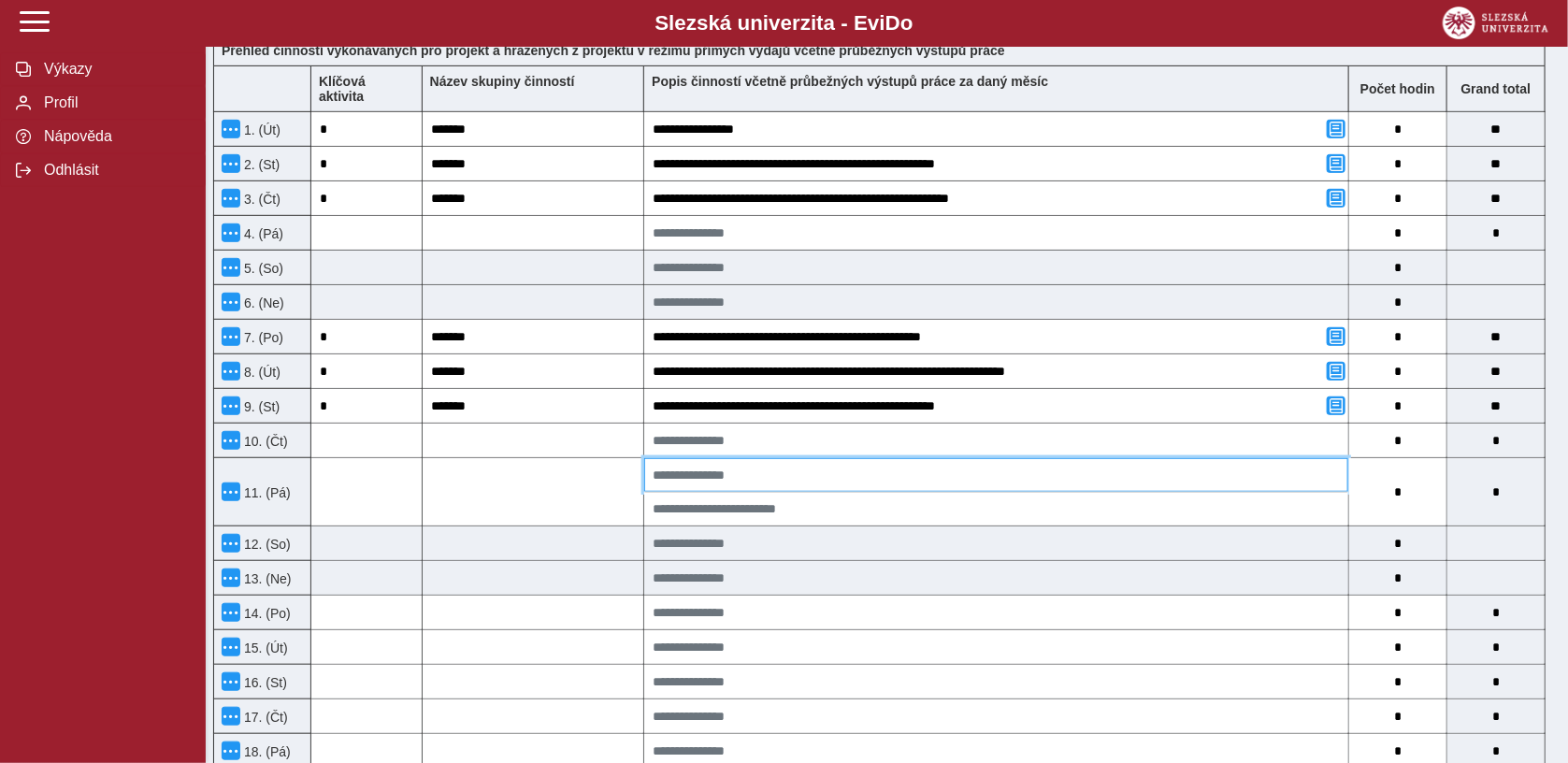 click at bounding box center (996, 475) 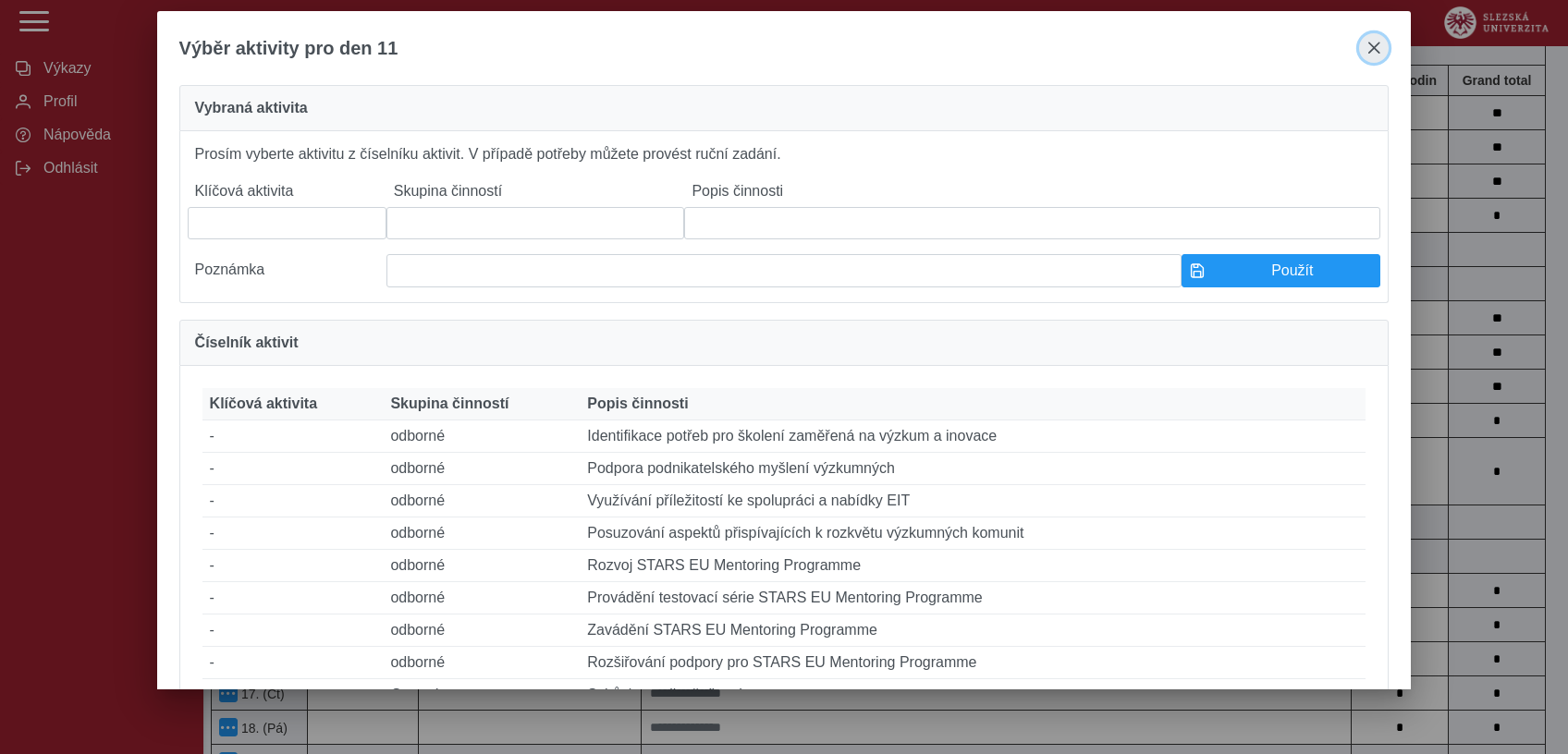 click at bounding box center (1374, 48) 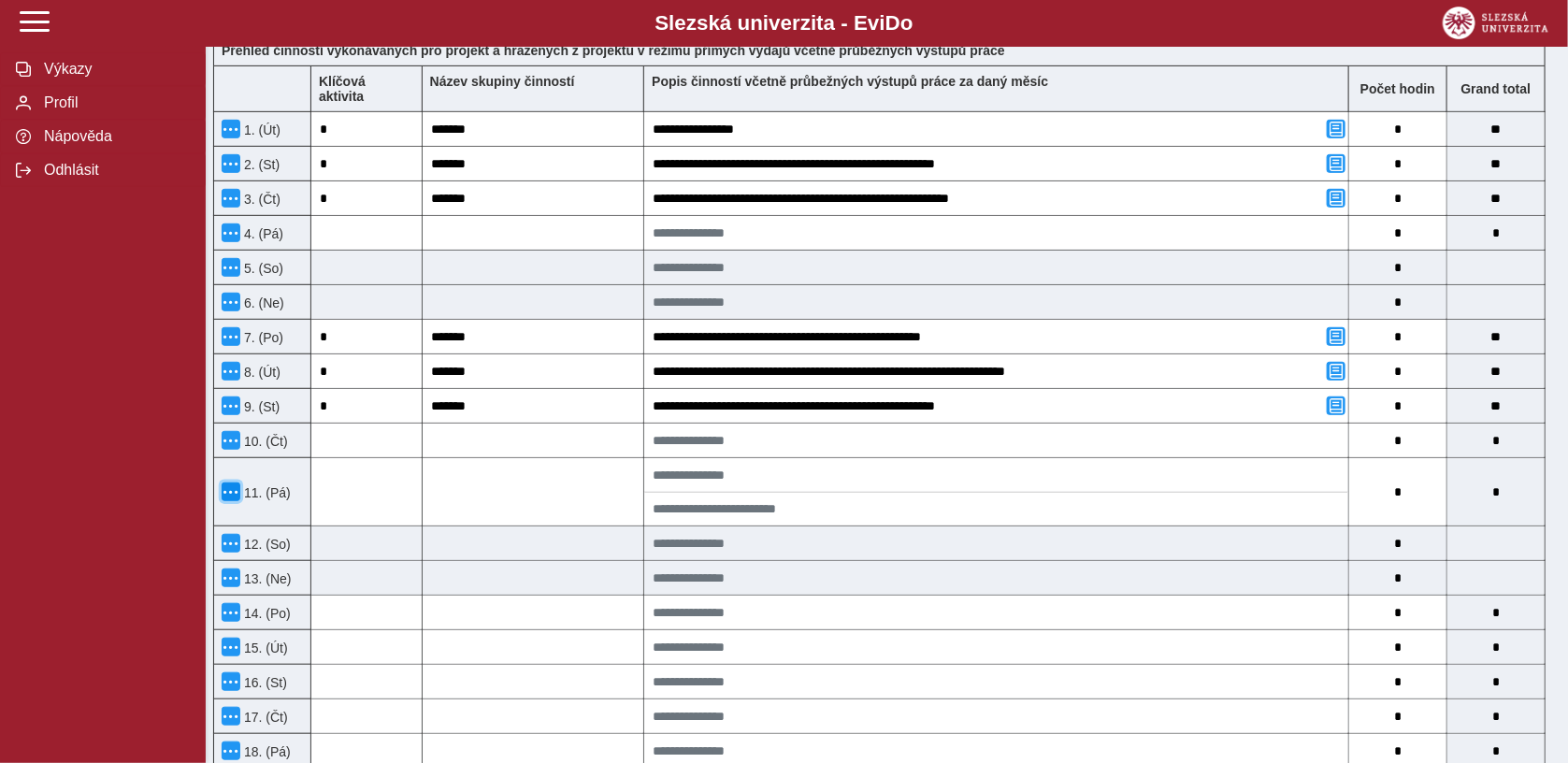 click at bounding box center [231, 492] 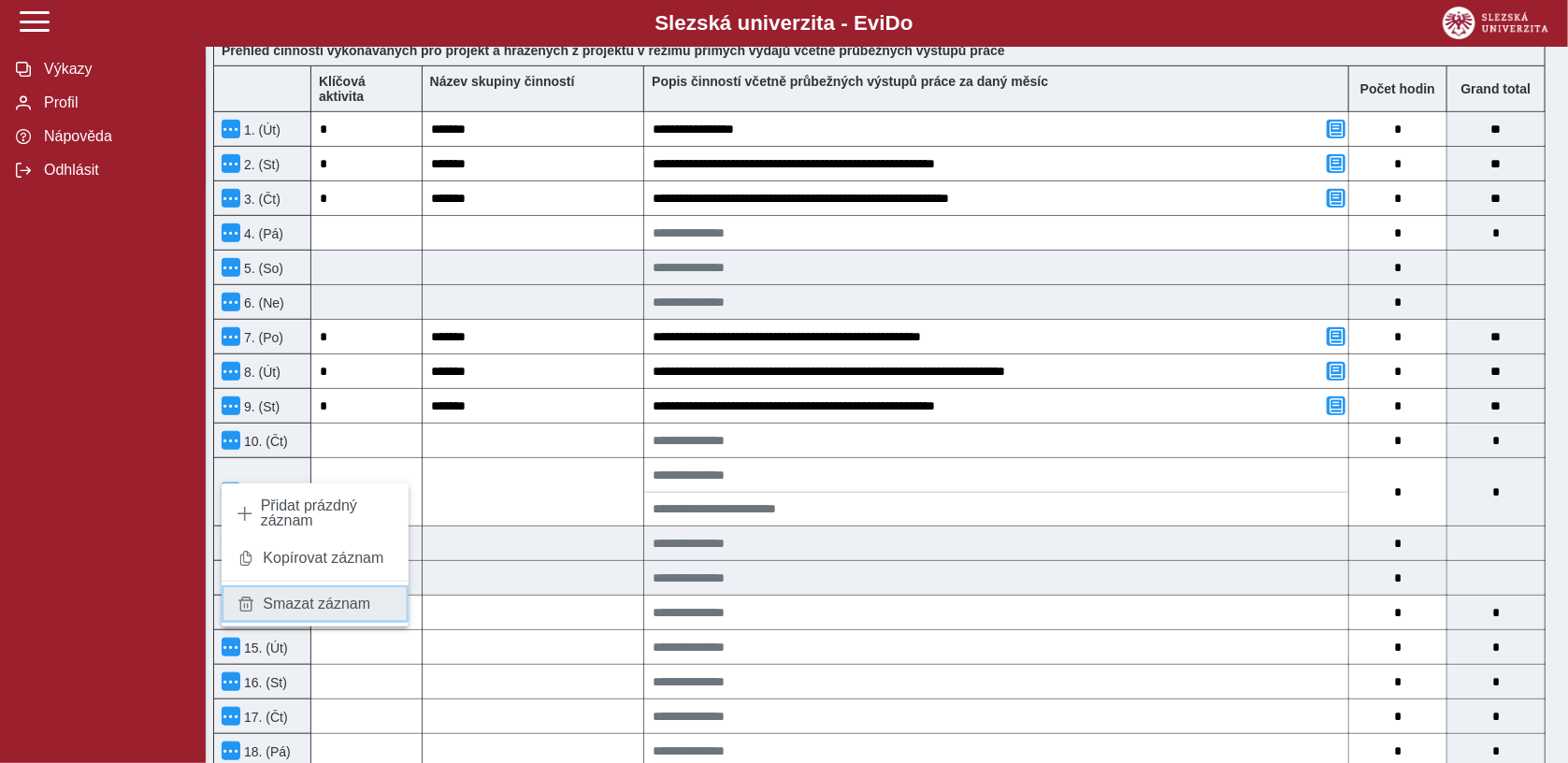 click on "Smazat záznam" at bounding box center (316, 604) 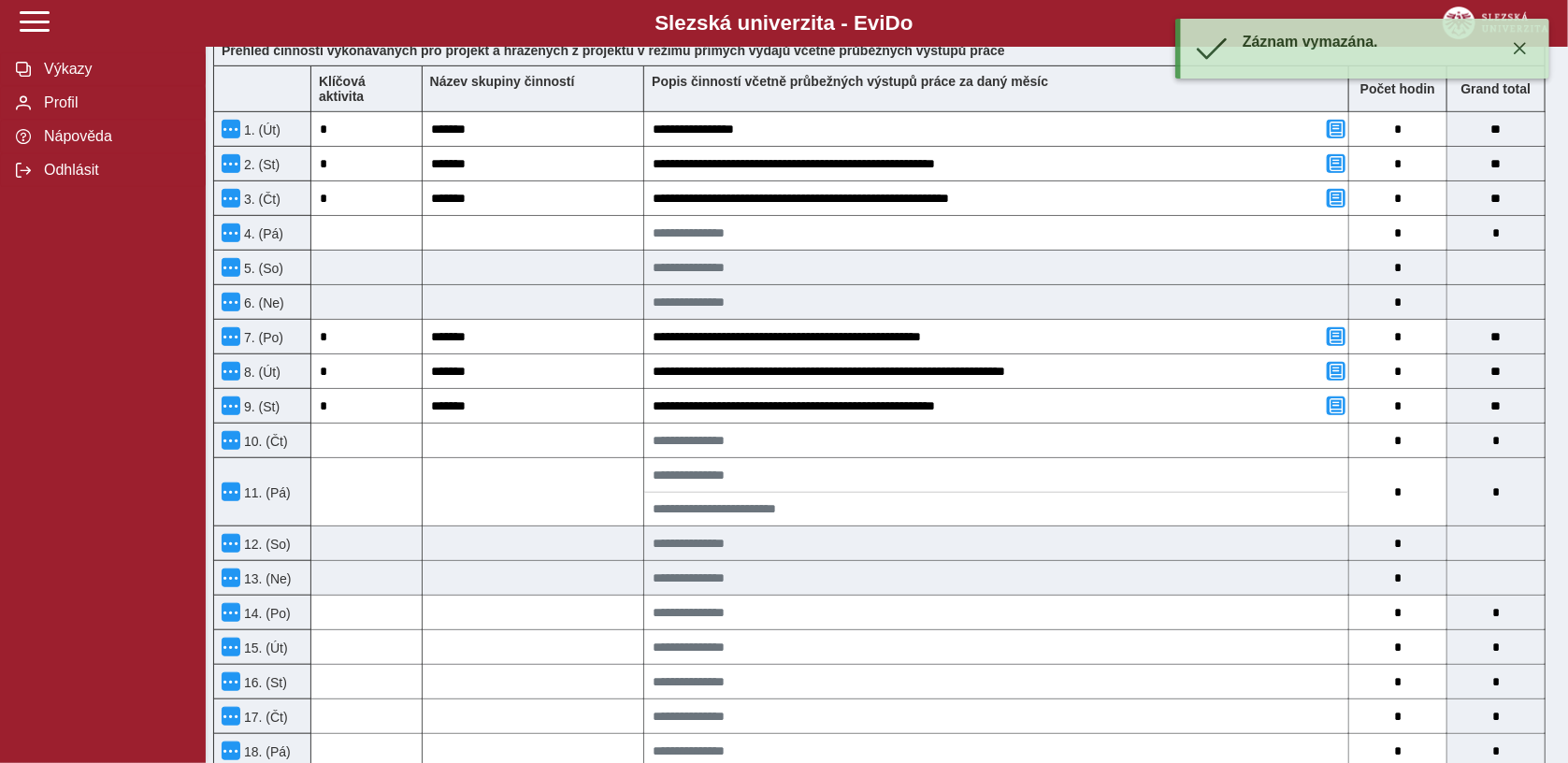 click on "11. (Pá)" at bounding box center (266, 493) 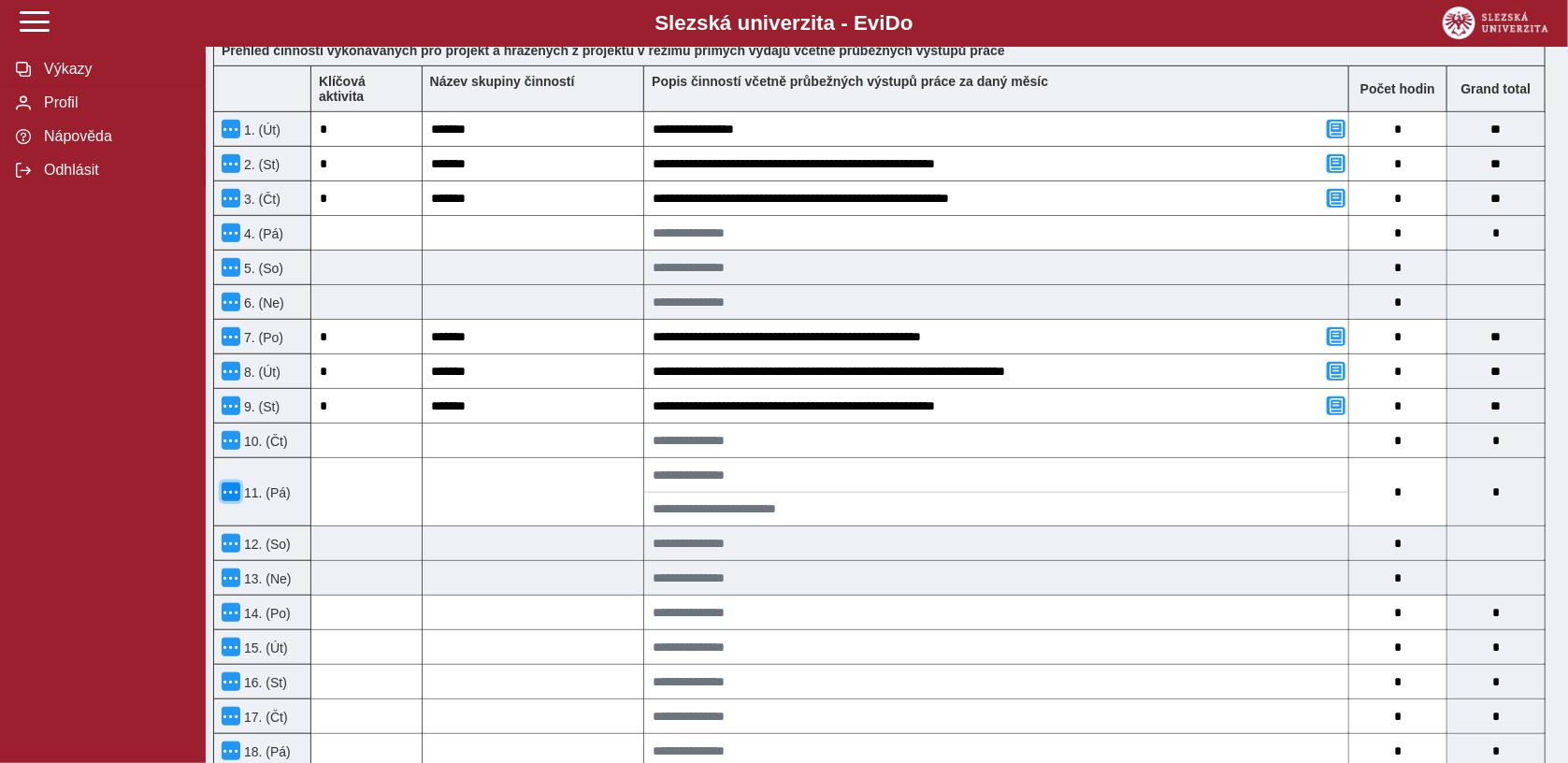 click at bounding box center (231, 492) 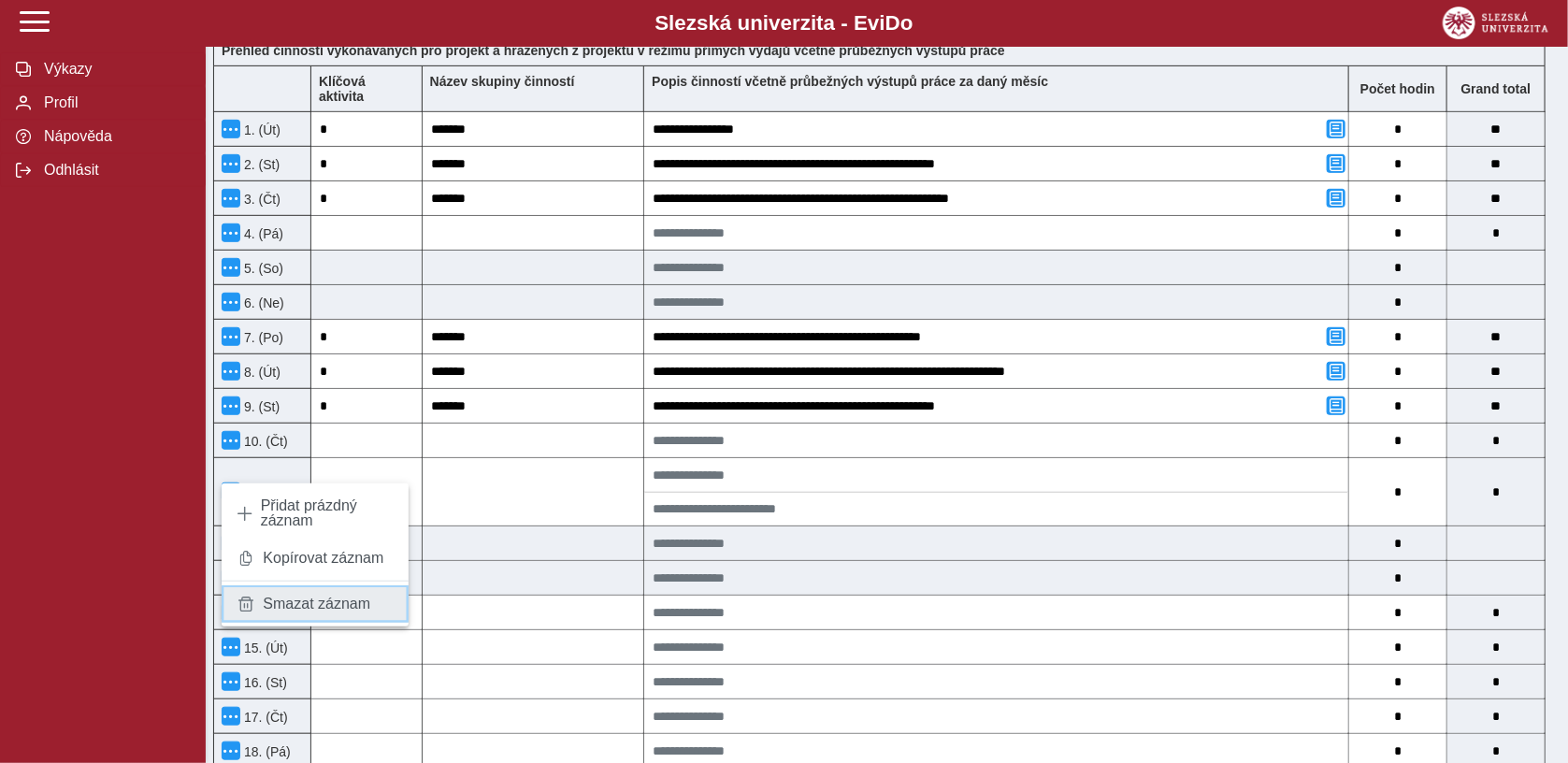 click on "Smazat záznam" at bounding box center (316, 604) 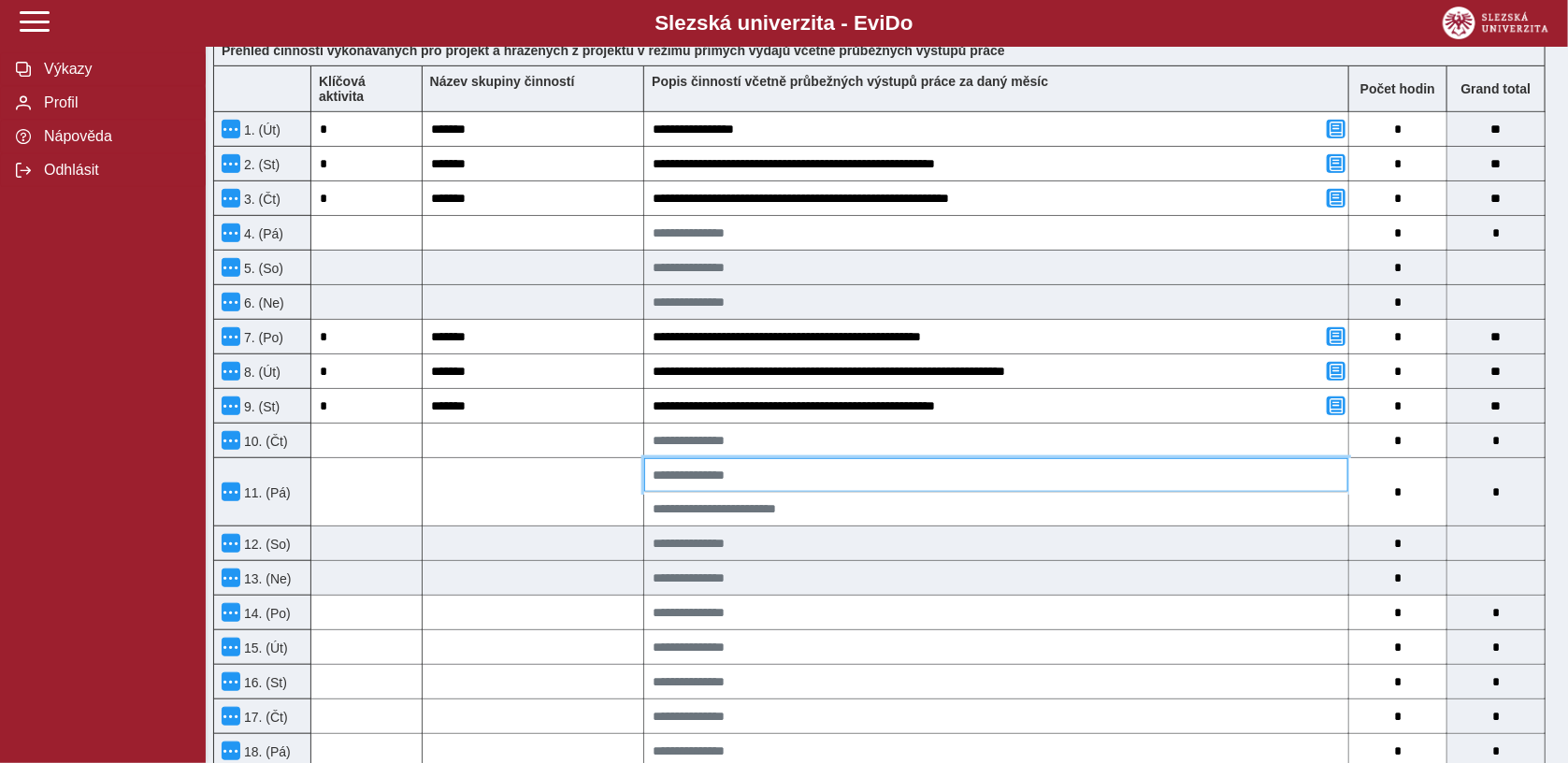 click at bounding box center (996, 475) 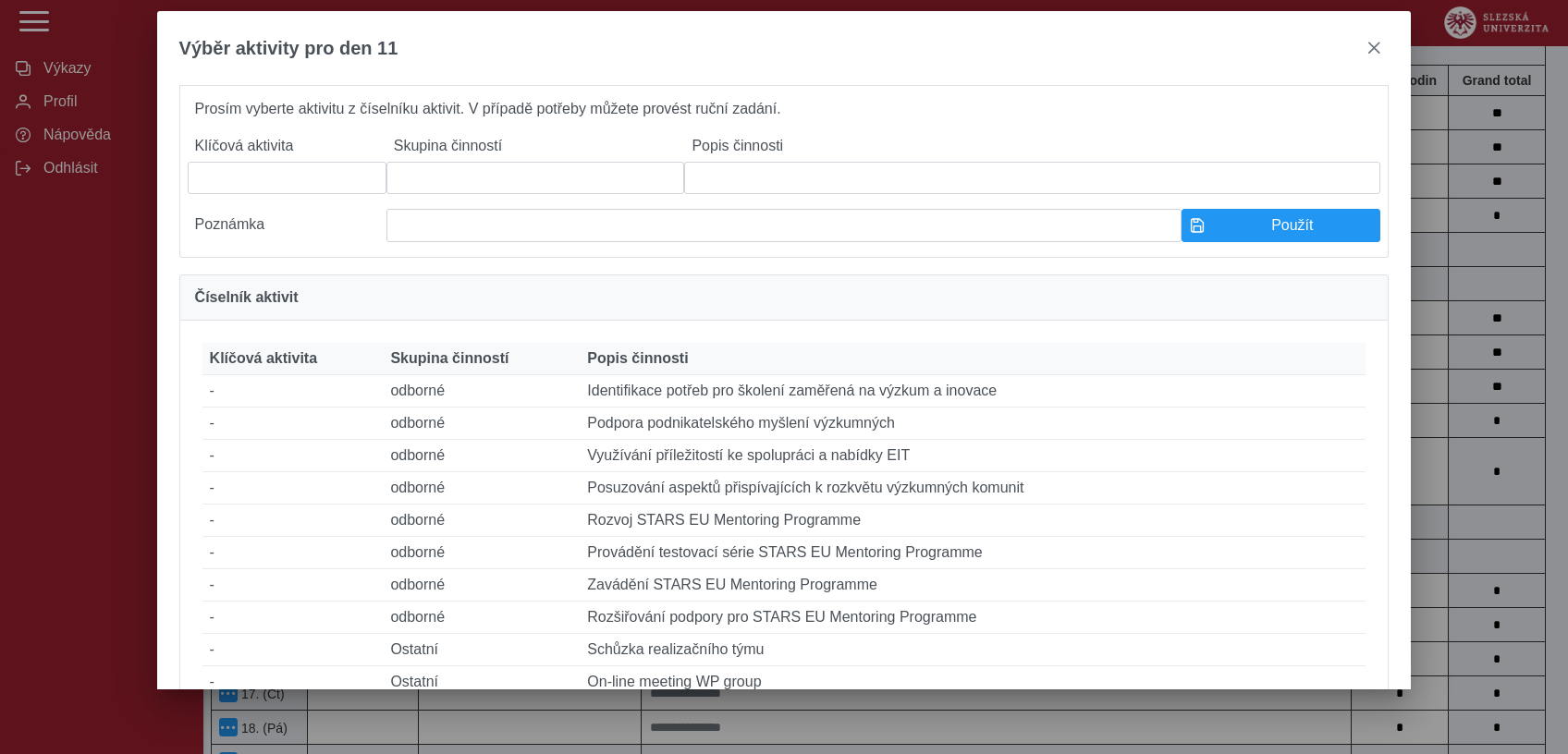 scroll, scrollTop: 56, scrollLeft: 0, axis: vertical 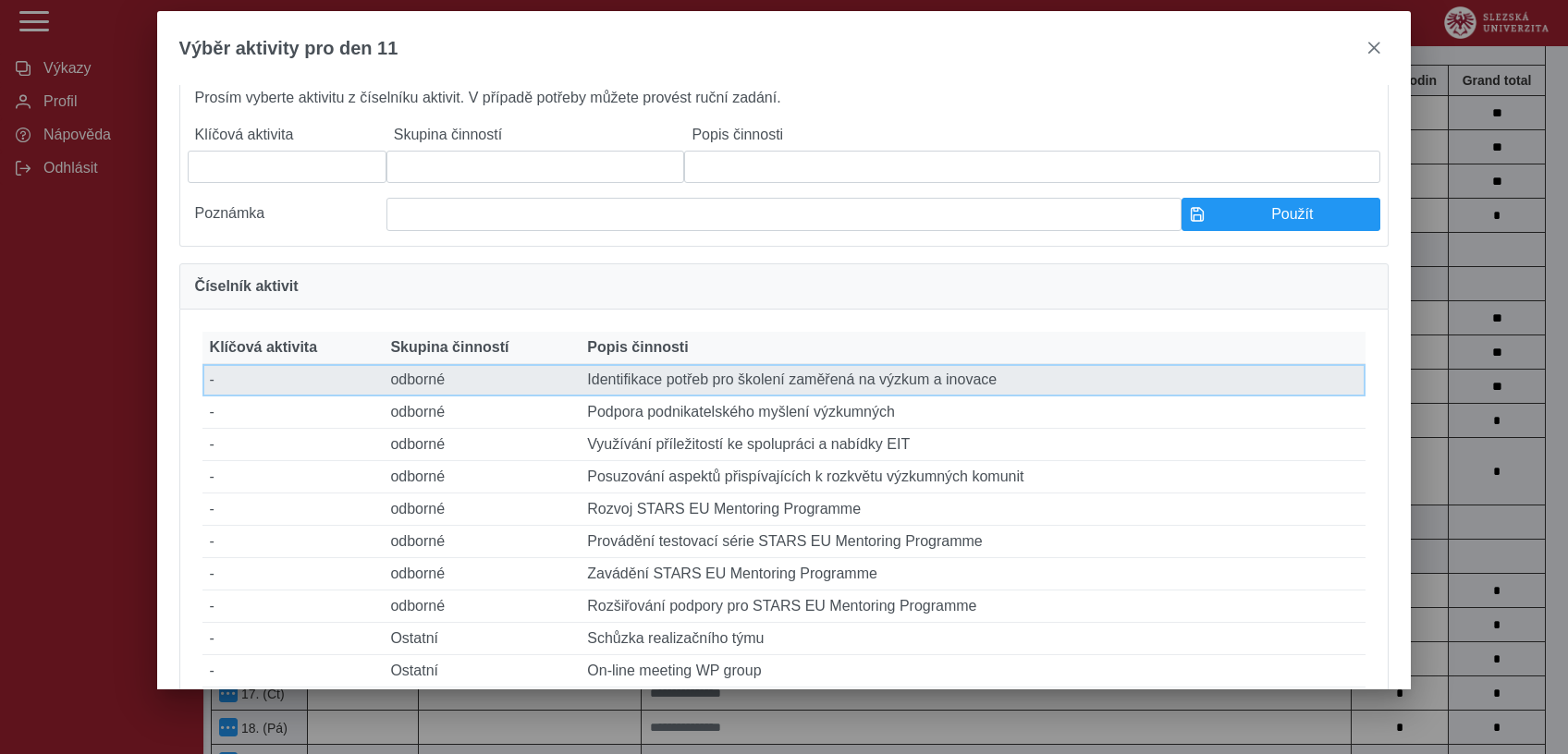 click on "Popis činnosti Identifikace potřeb pro školení zaměřená na výzkum a inovace" at bounding box center [973, 380] 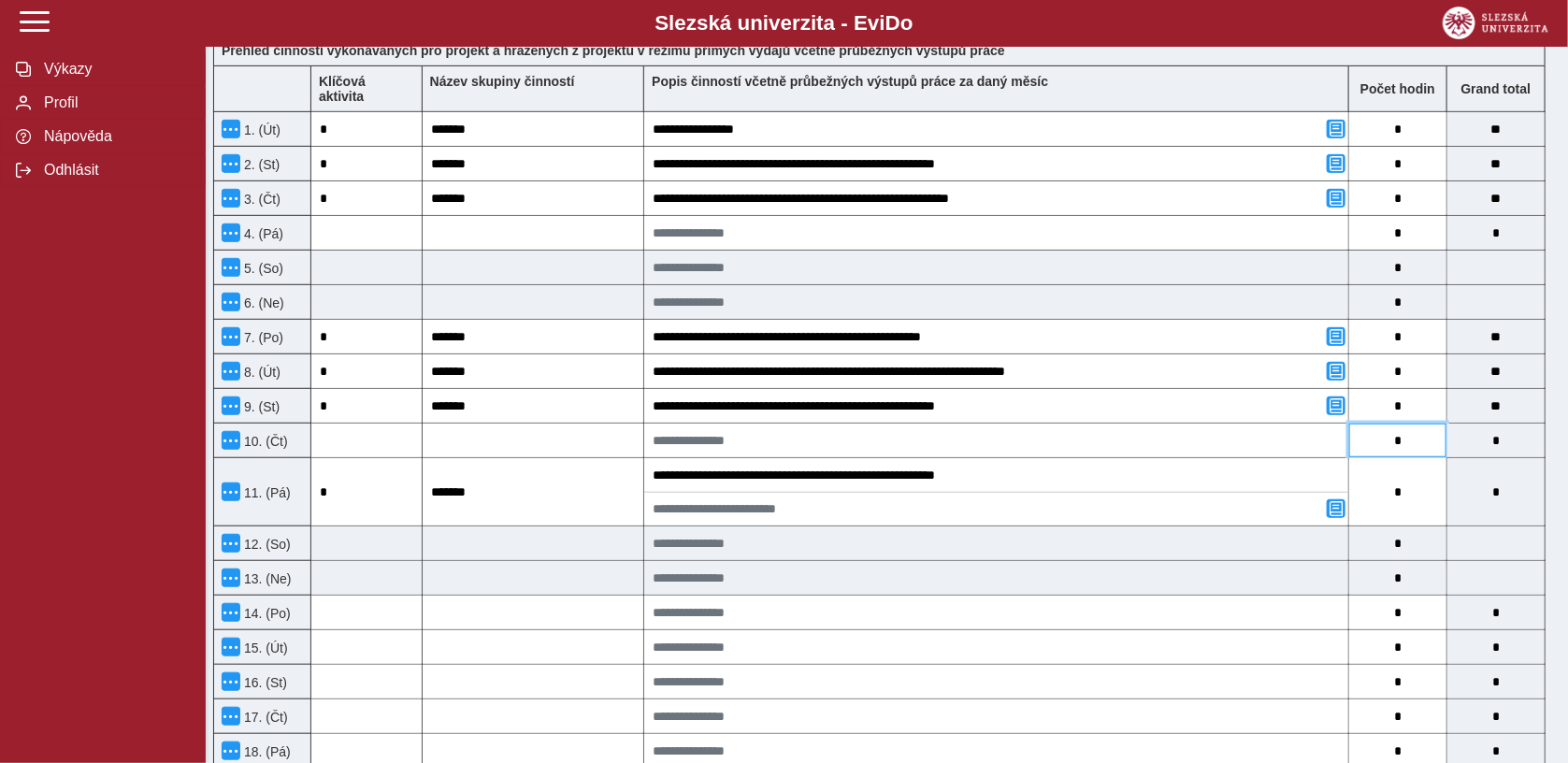 drag, startPoint x: 1405, startPoint y: 425, endPoint x: 1393, endPoint y: 425, distance: 12 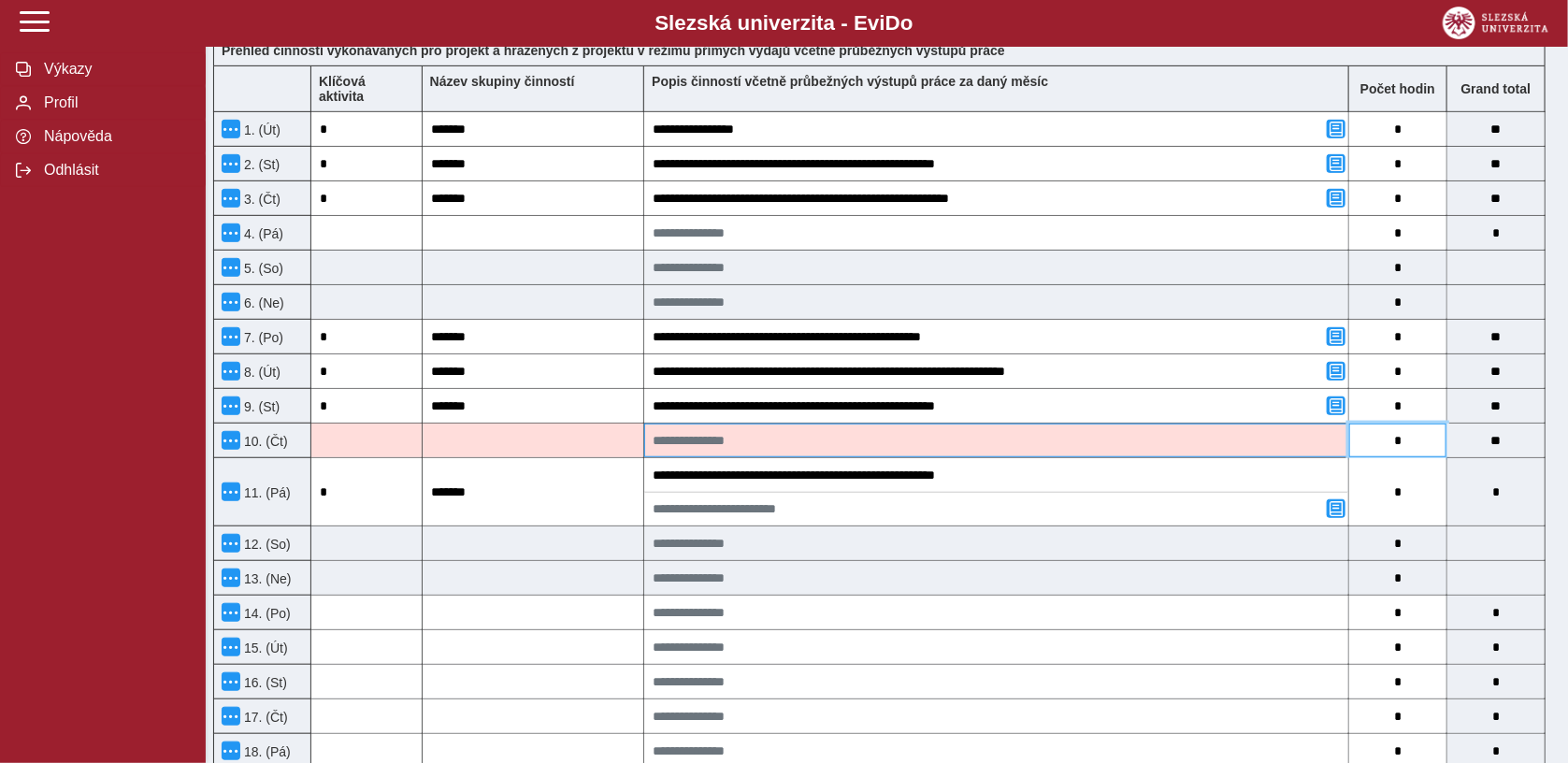 type on "*" 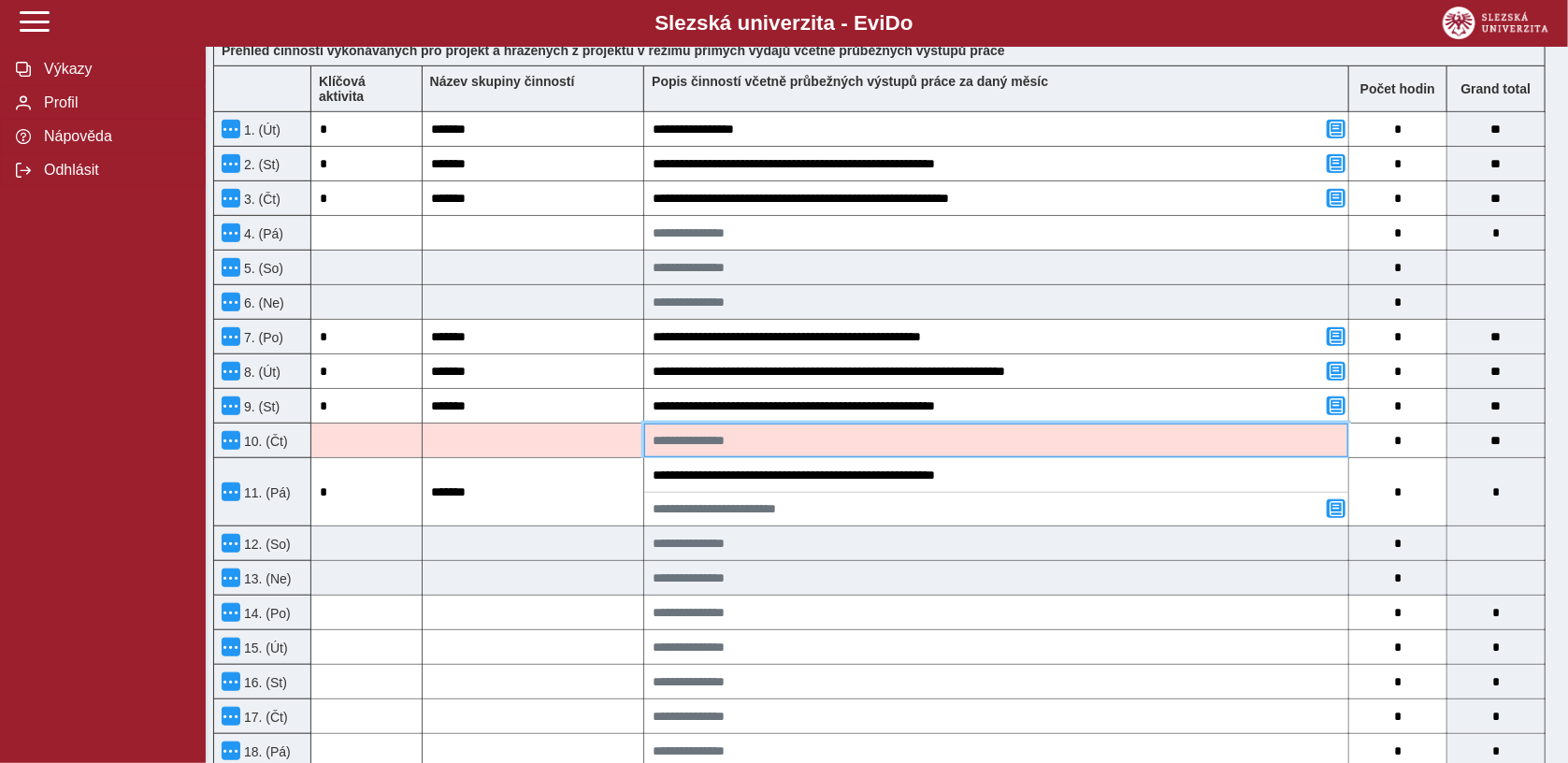 click at bounding box center (996, 440) 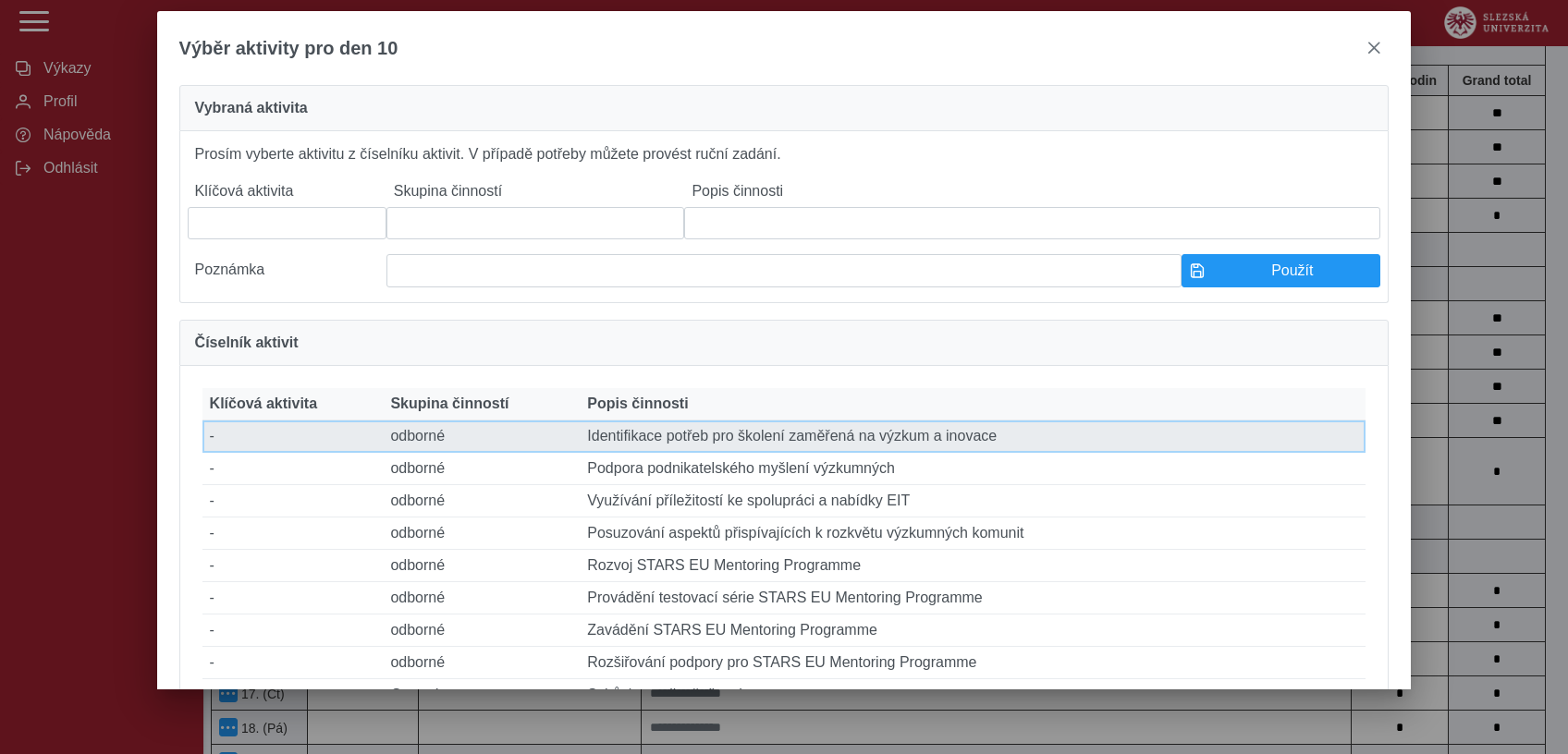 click on "Popis činnosti Identifikace potřeb pro školení zaměřená na výzkum a inovace" at bounding box center (973, 436) 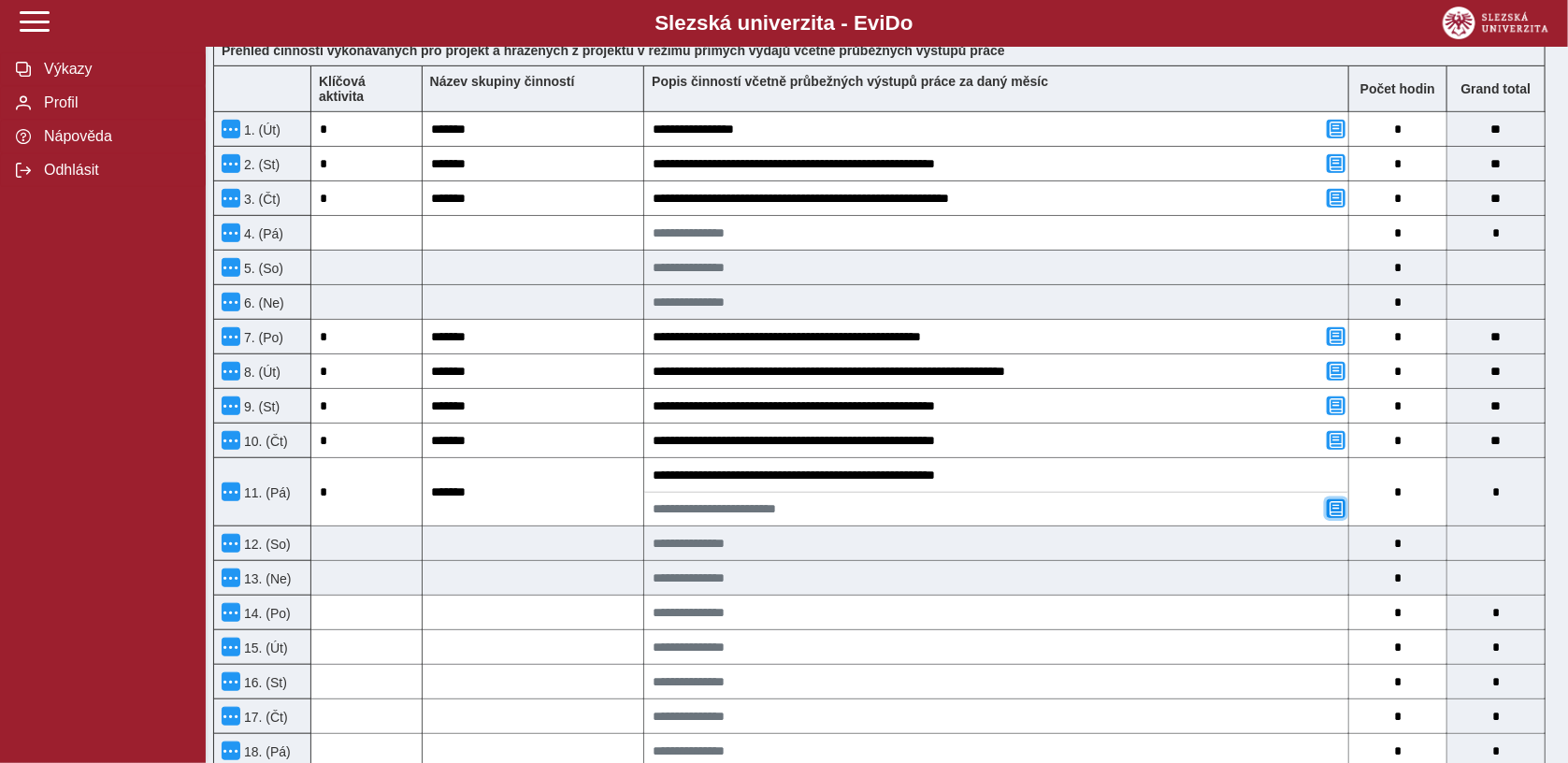 click at bounding box center (1336, 509) 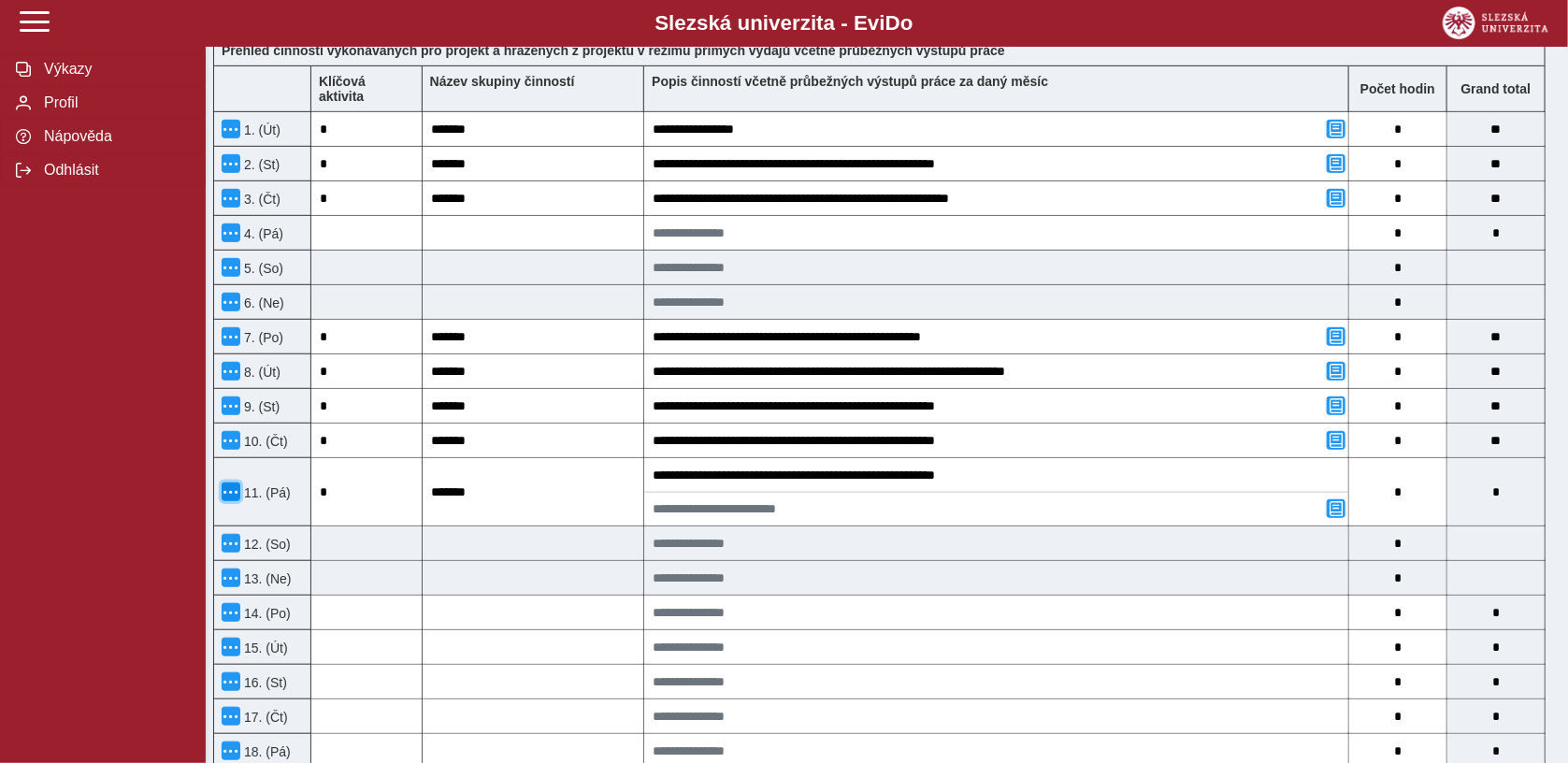 click at bounding box center [231, 492] 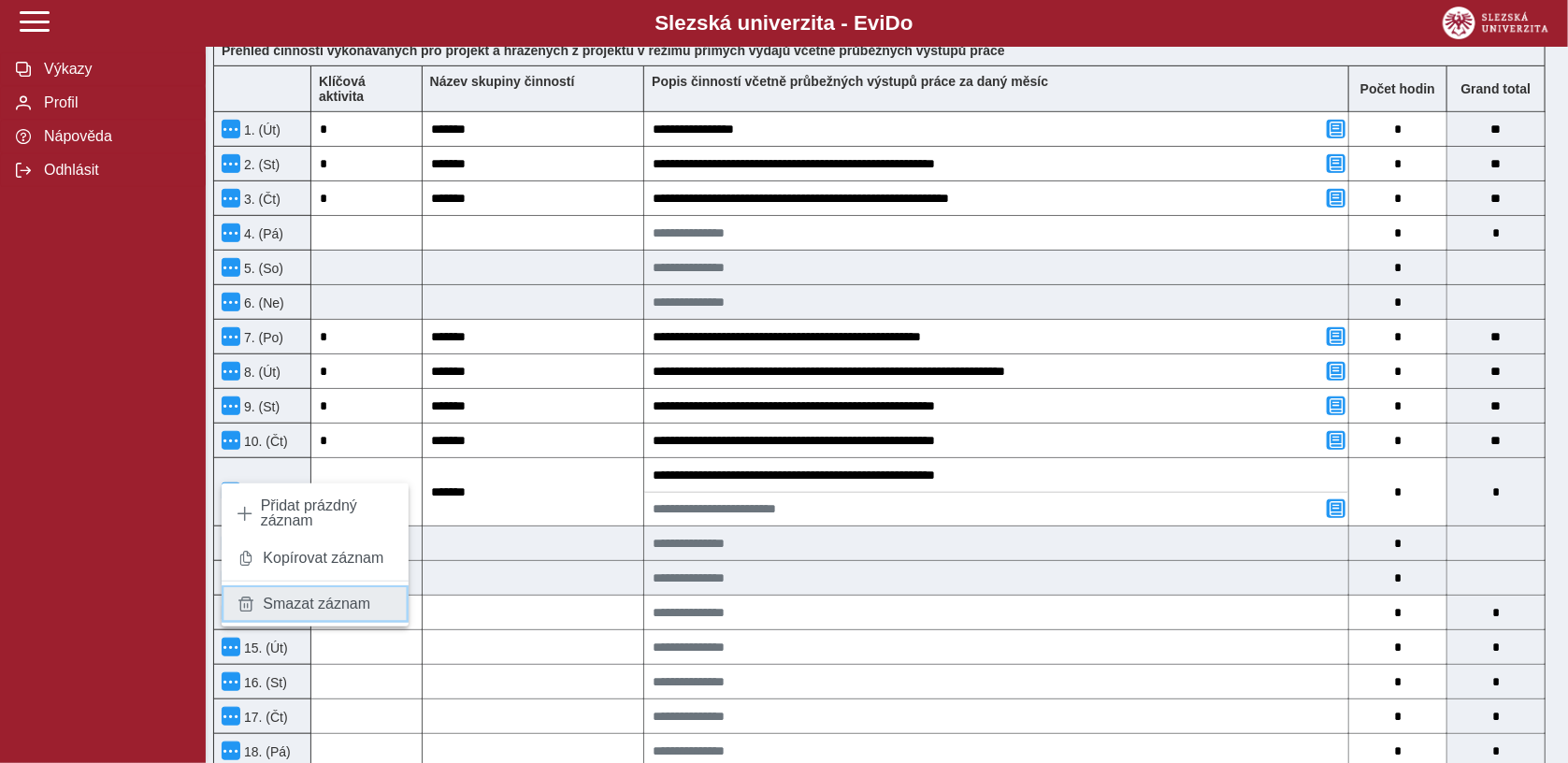 click on "Smazat záznam" at bounding box center (316, 604) 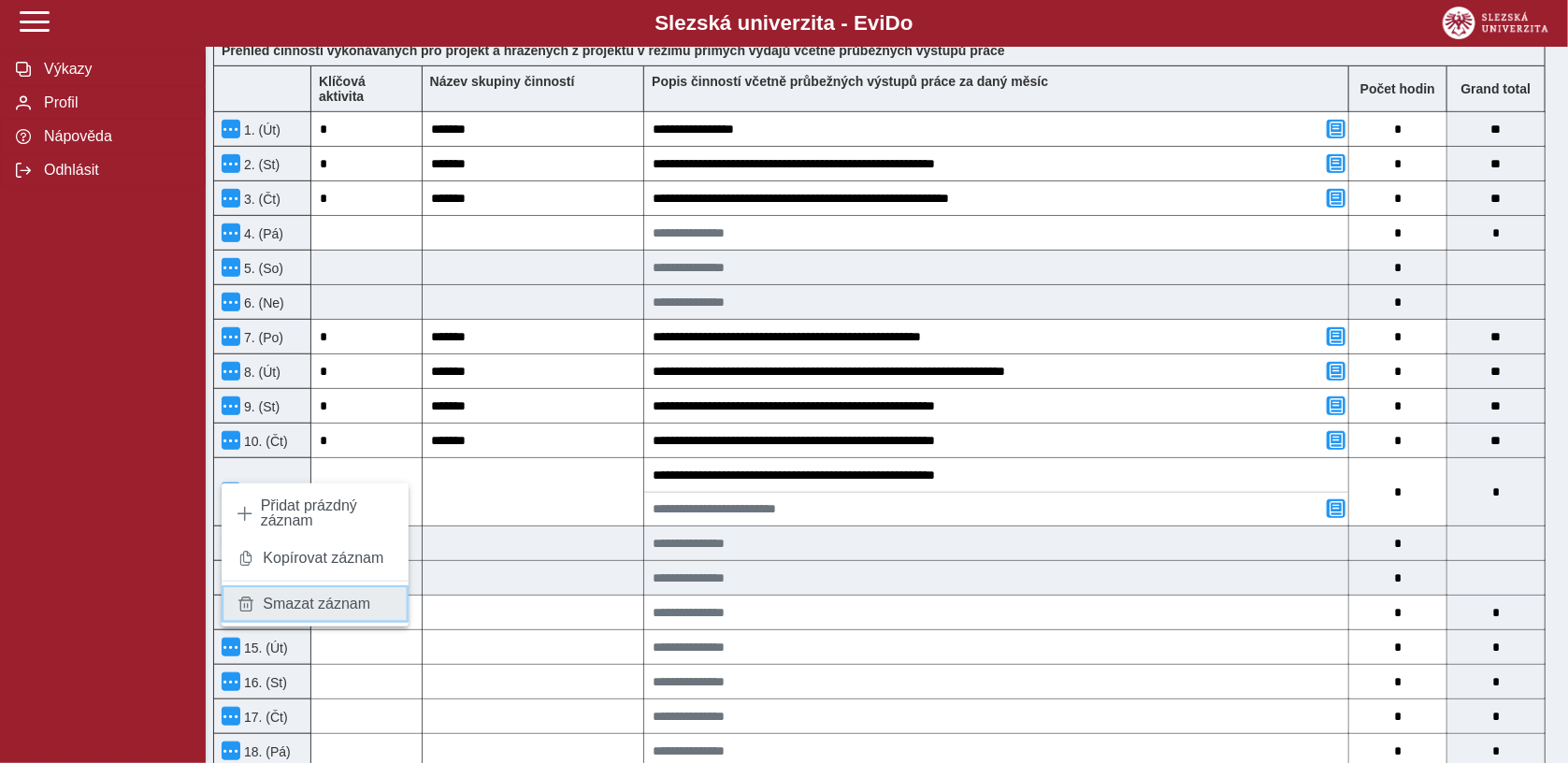 type 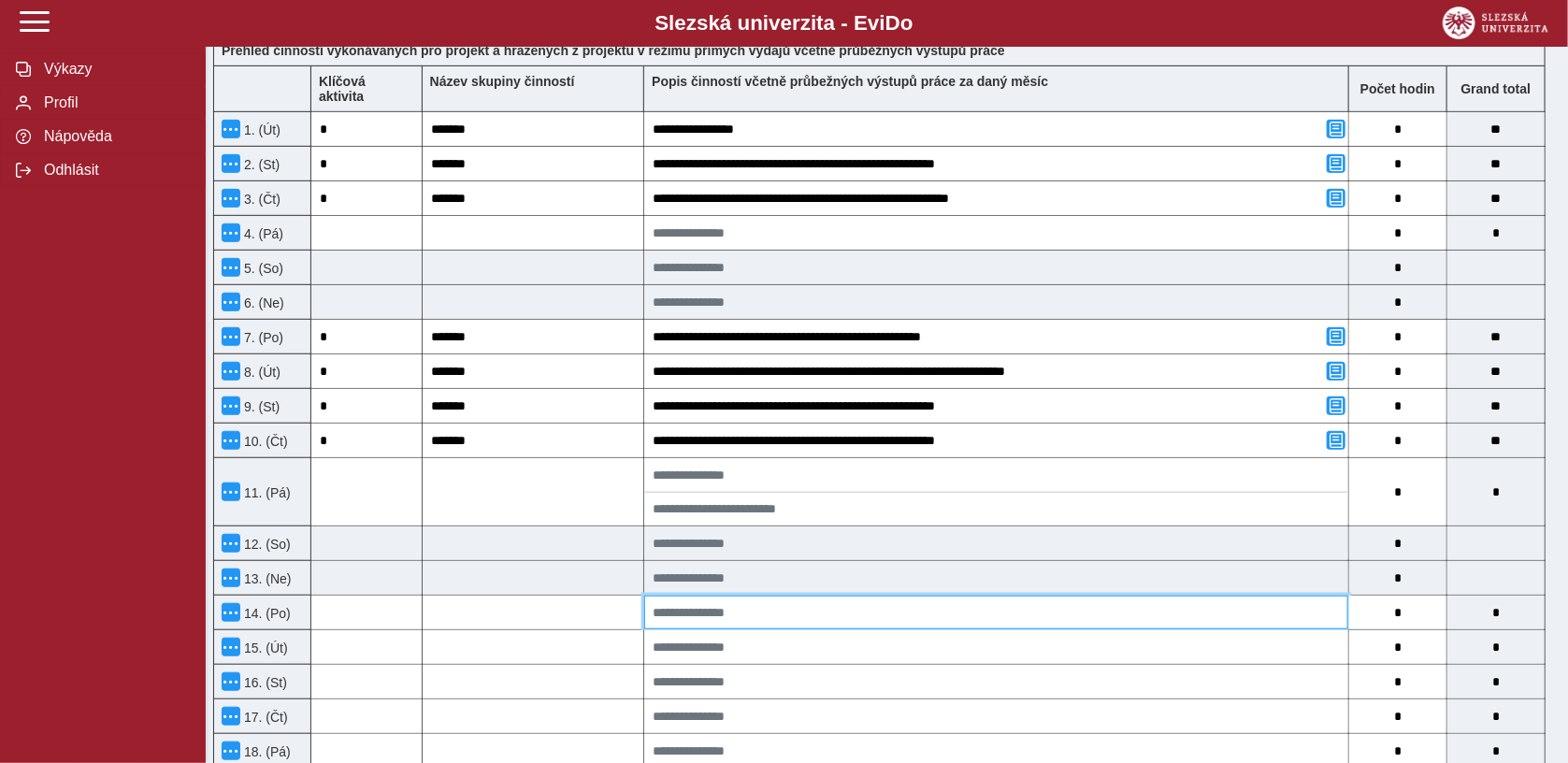click at bounding box center (996, 612) 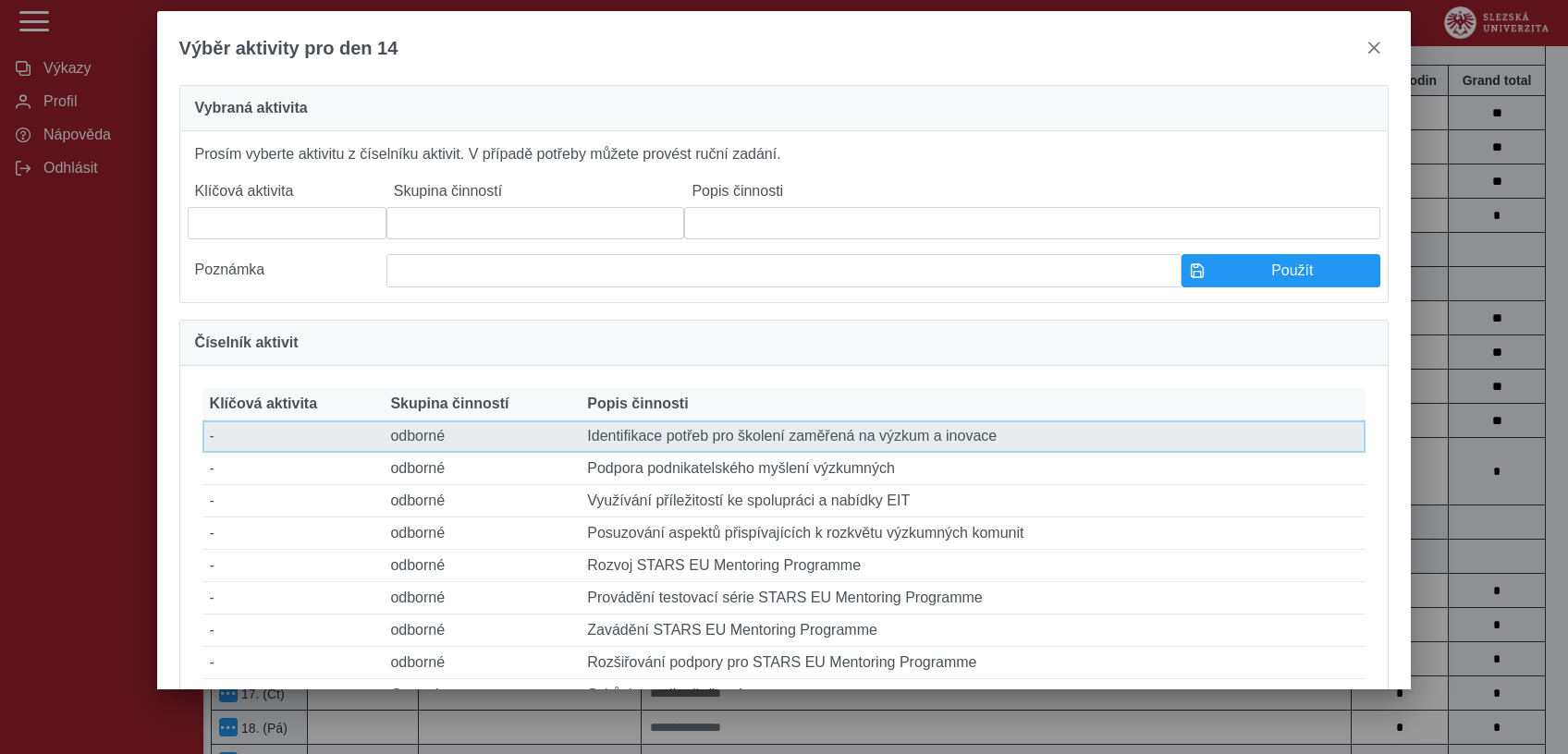 click on "Popis činnosti Identifikace potřeb pro školení zaměřená na výzkum a inovace" at bounding box center [973, 436] 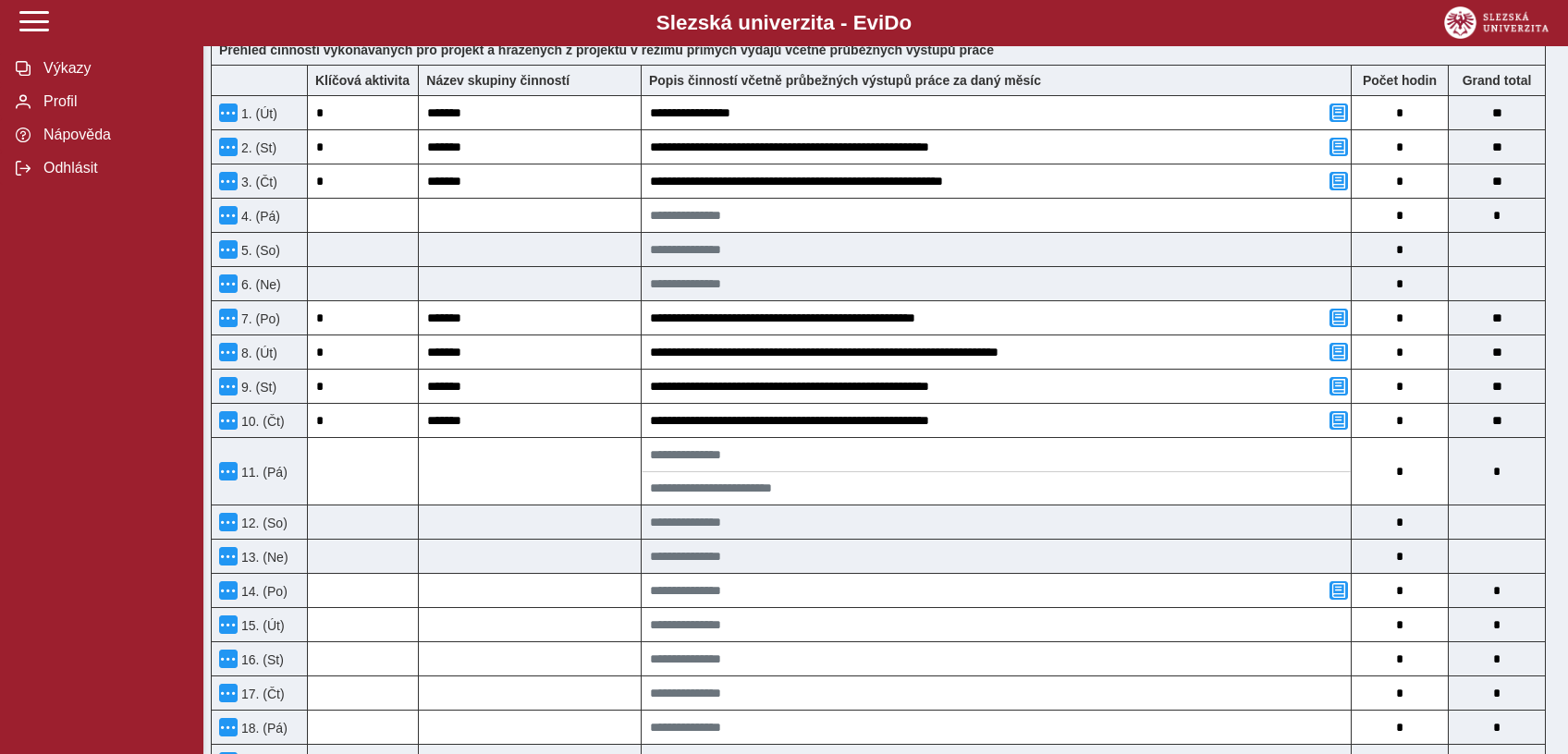 type on "*" 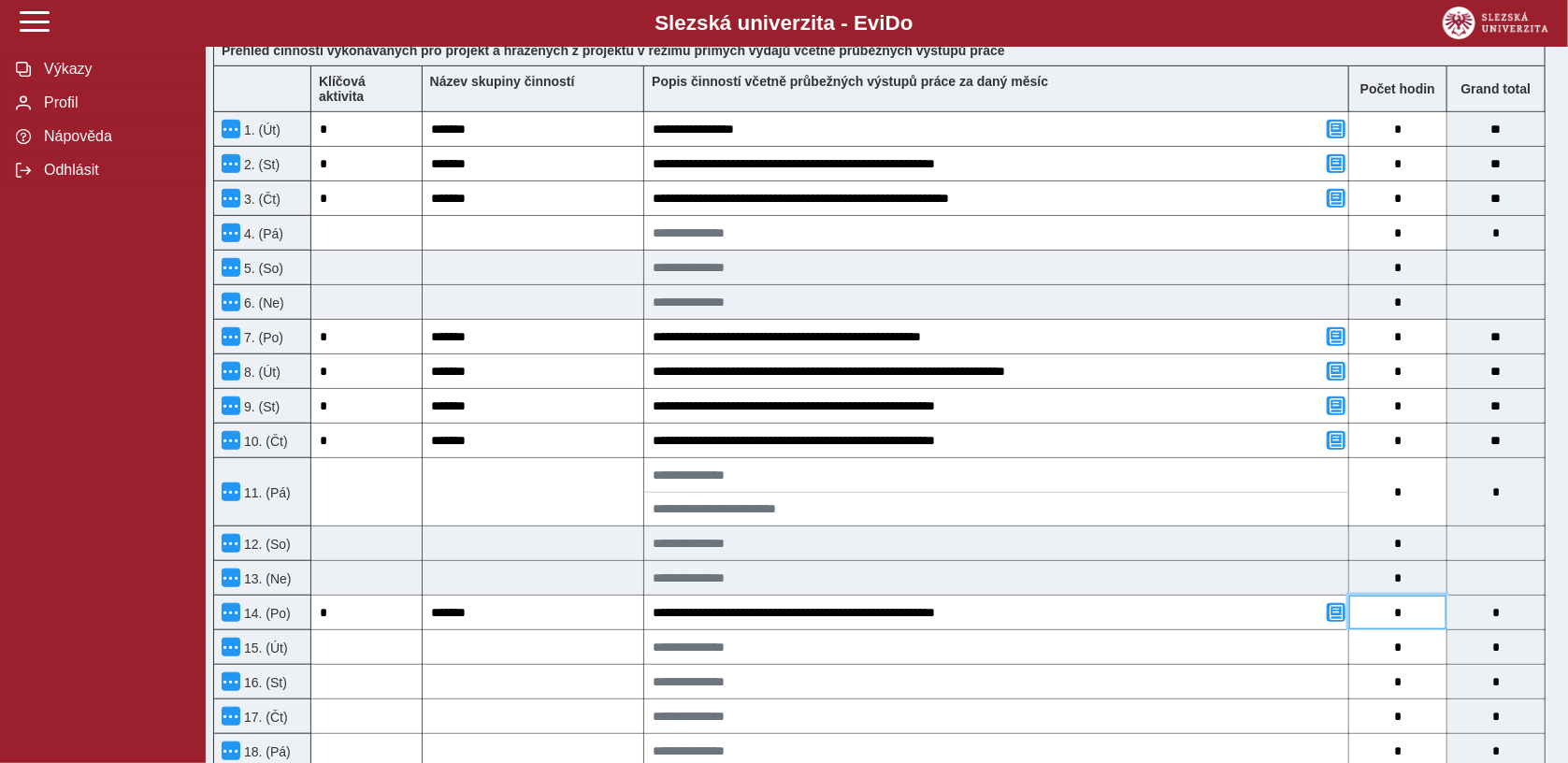 drag, startPoint x: 1409, startPoint y: 595, endPoint x: 1392, endPoint y: 596, distance: 17.029386 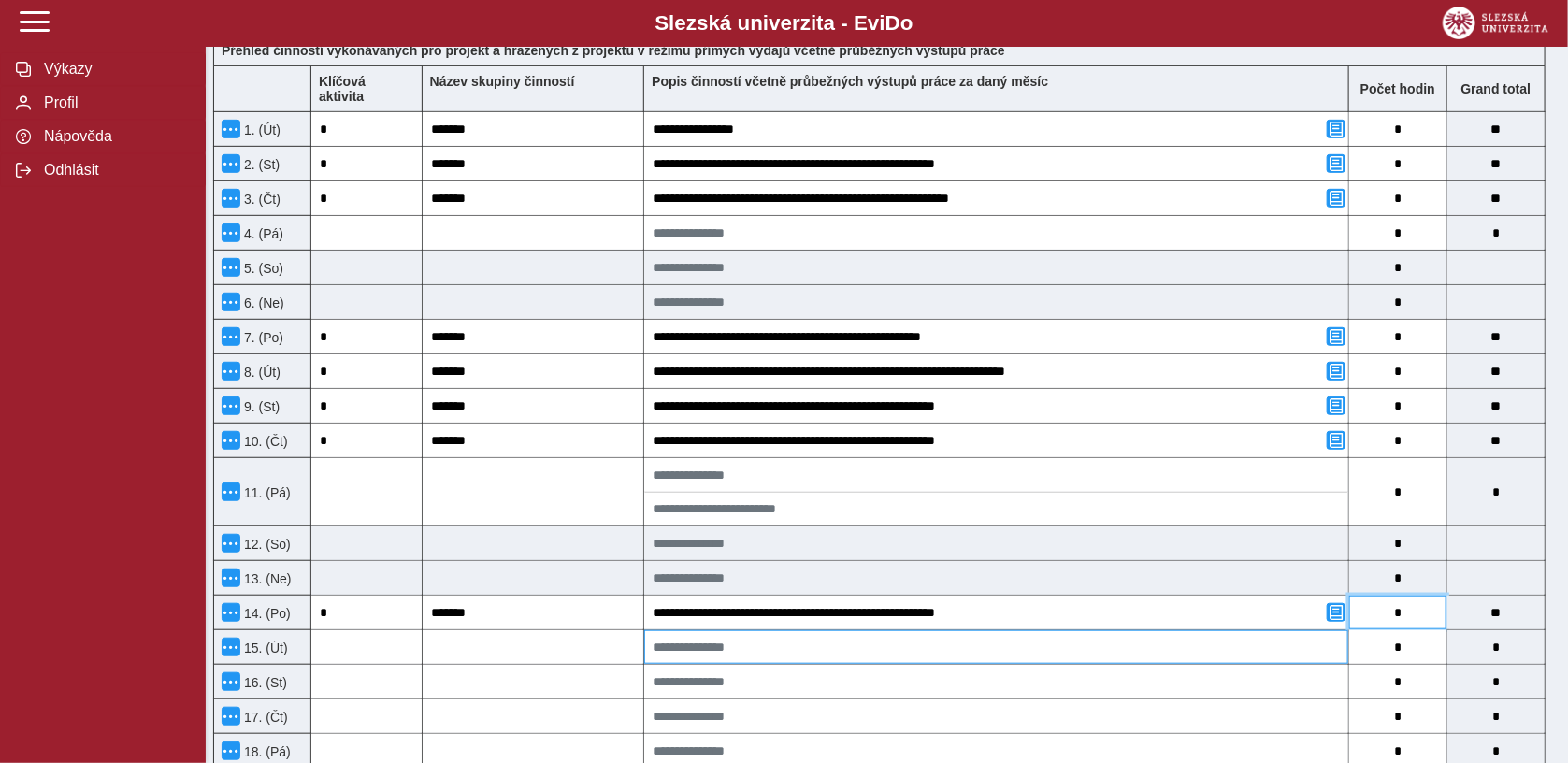 type on "*" 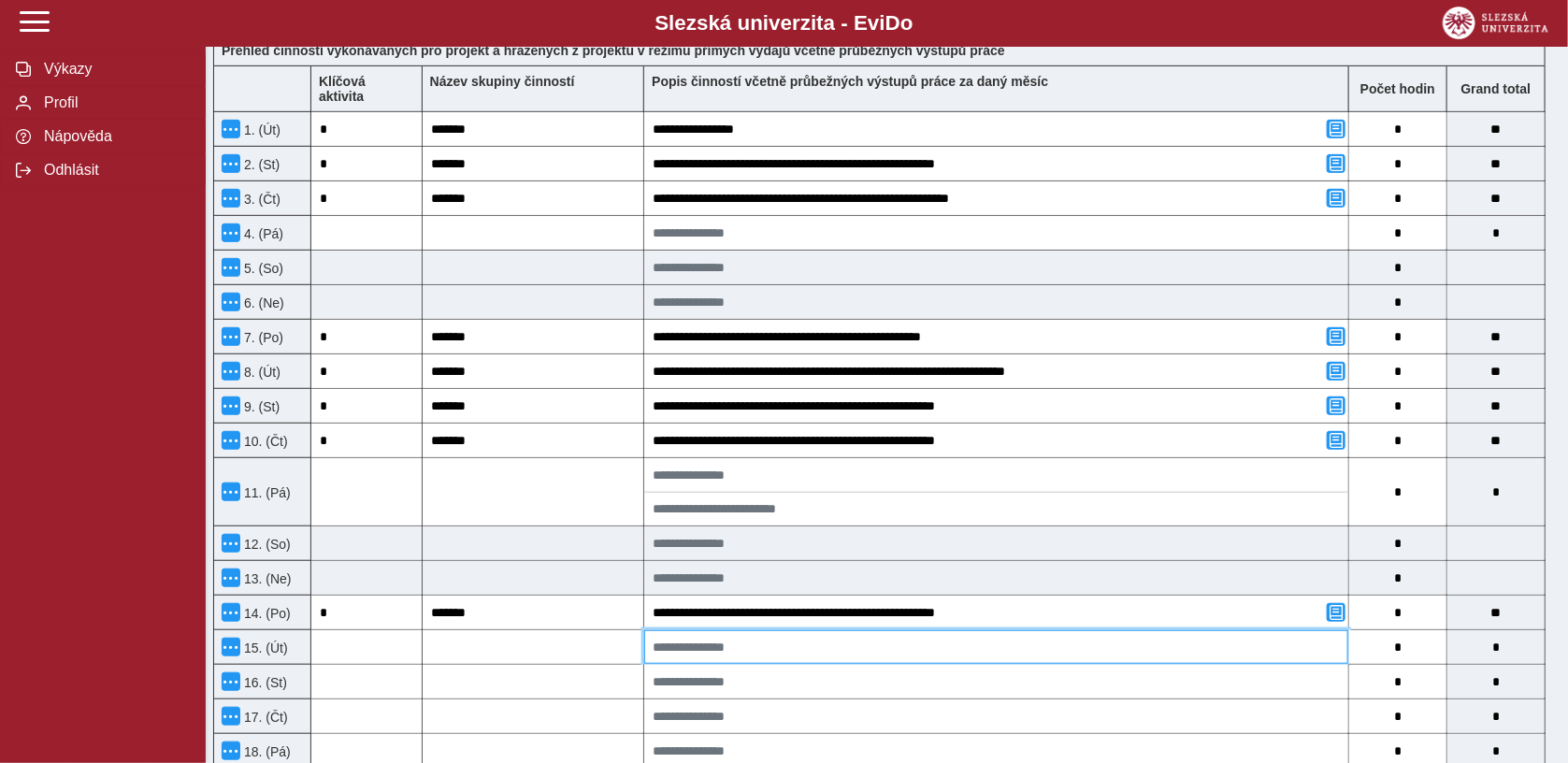 click at bounding box center (996, 647) 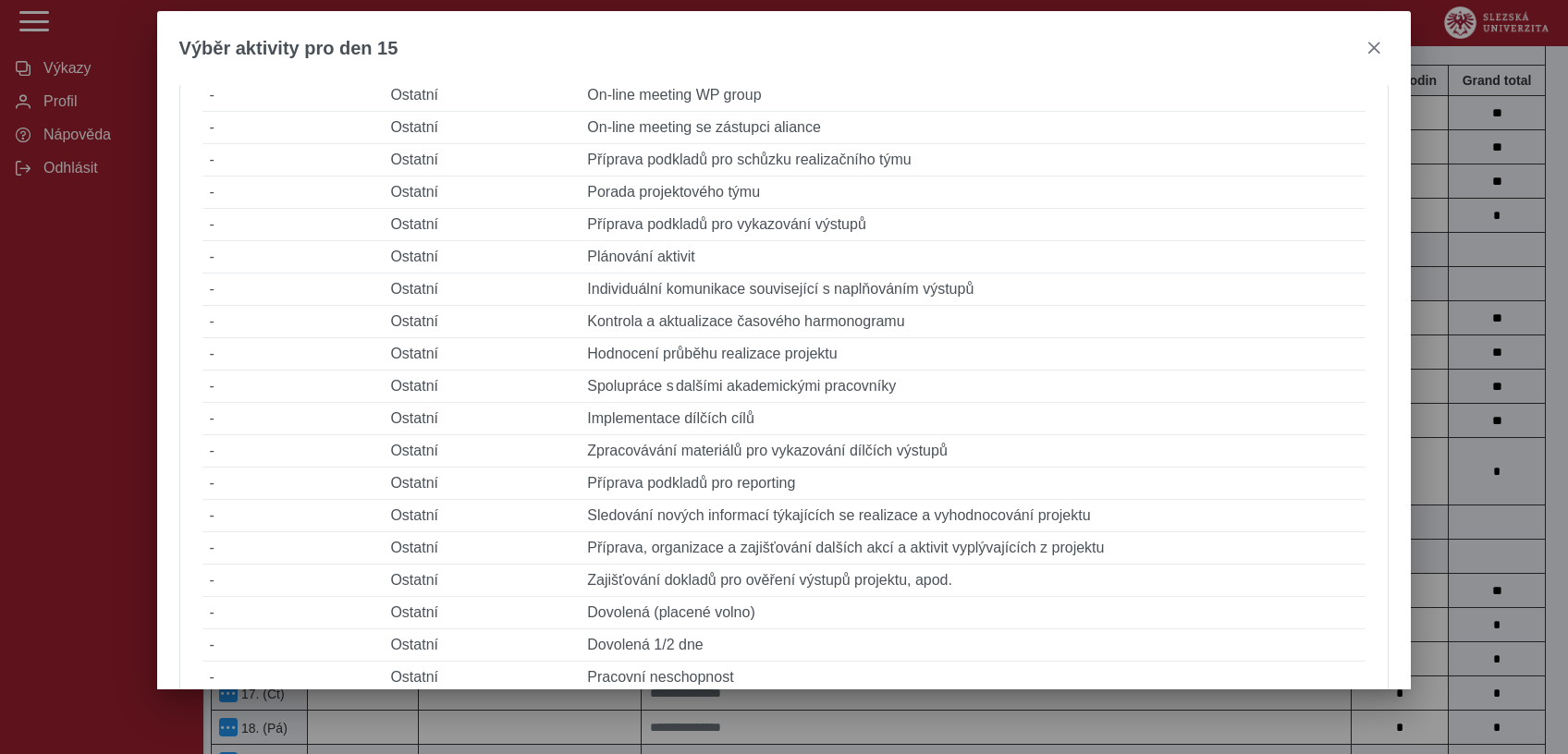 scroll, scrollTop: 651, scrollLeft: 0, axis: vertical 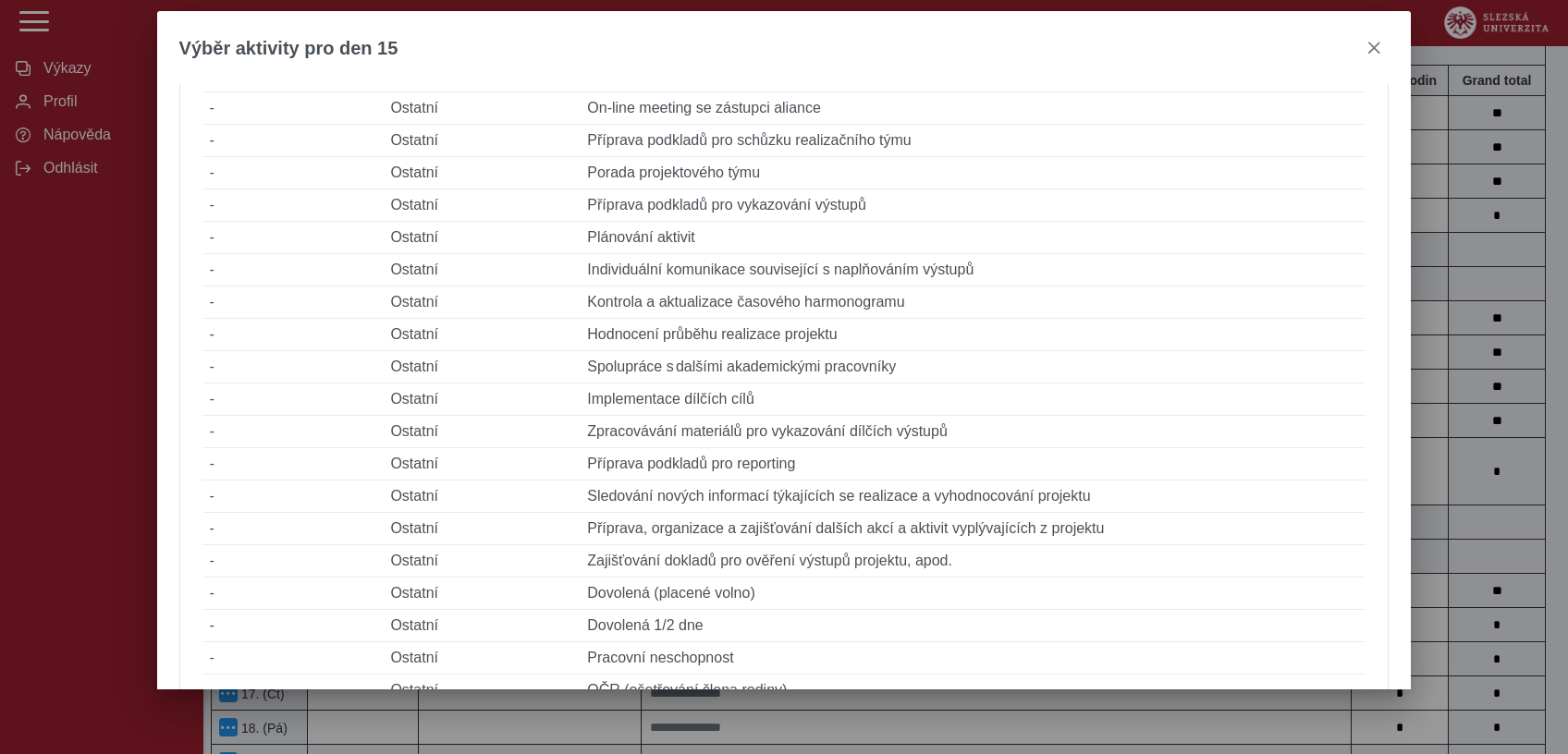 click on "Výběr aktivity pro den 15 Vybraná aktivita  Prosím vyberte aktivitu z číselníku aktivit. V případě potřeby můžete provést ruční zadání.  Klíčová aktivita Skupina činností Popis činnosti Poznámka Použít Číselník aktivit Klíčová aktivita Skupina činností Popis činnosti Klíčová aktivita - Skupina činností odborné Popis činnosti Identifikace potřeb pro školení zaměřená na výzkum a inovace Klíčová aktivita - Skupina činností odborné Popis činnosti Podpora podnikatelského myšlení výzkumných Klíčová aktivita - Skupina činností odborné Popis činnosti Využívání příležitostí ke spolupráci a nabídky EIT Klíčová aktivita - Skupina činností odborné Popis činnosti Posuzování aspektů přispívajících k rozkvětu výzkumných komunit Klíčová aktivita - Skupina činností odborné Popis činnosti Rozvoj STARS EU Mentoring Programme Klíčová aktivita - Skupina činností odborné Popis činnosti Klíčová aktivita - odborné - - -" at bounding box center (784, 377) 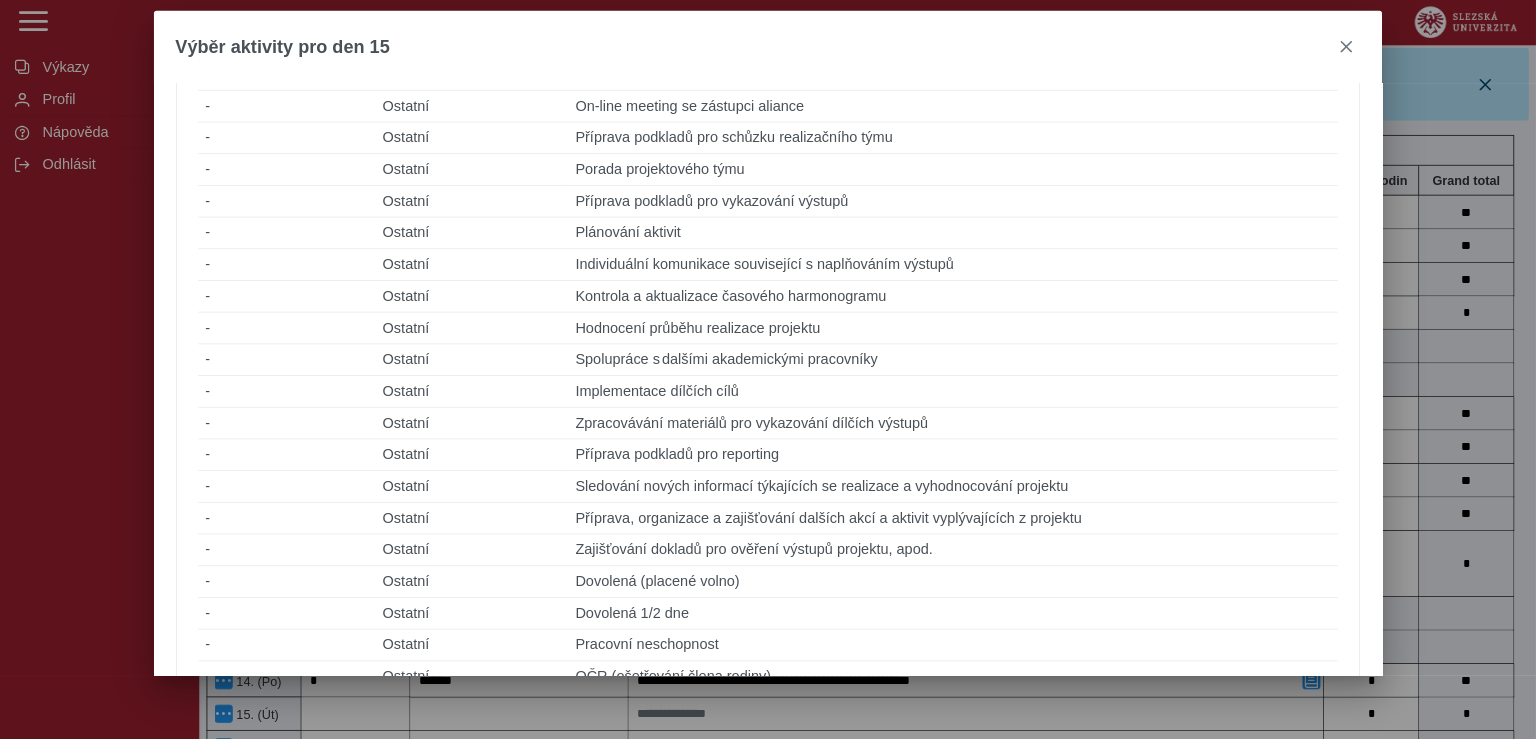 scroll, scrollTop: 577, scrollLeft: 0, axis: vertical 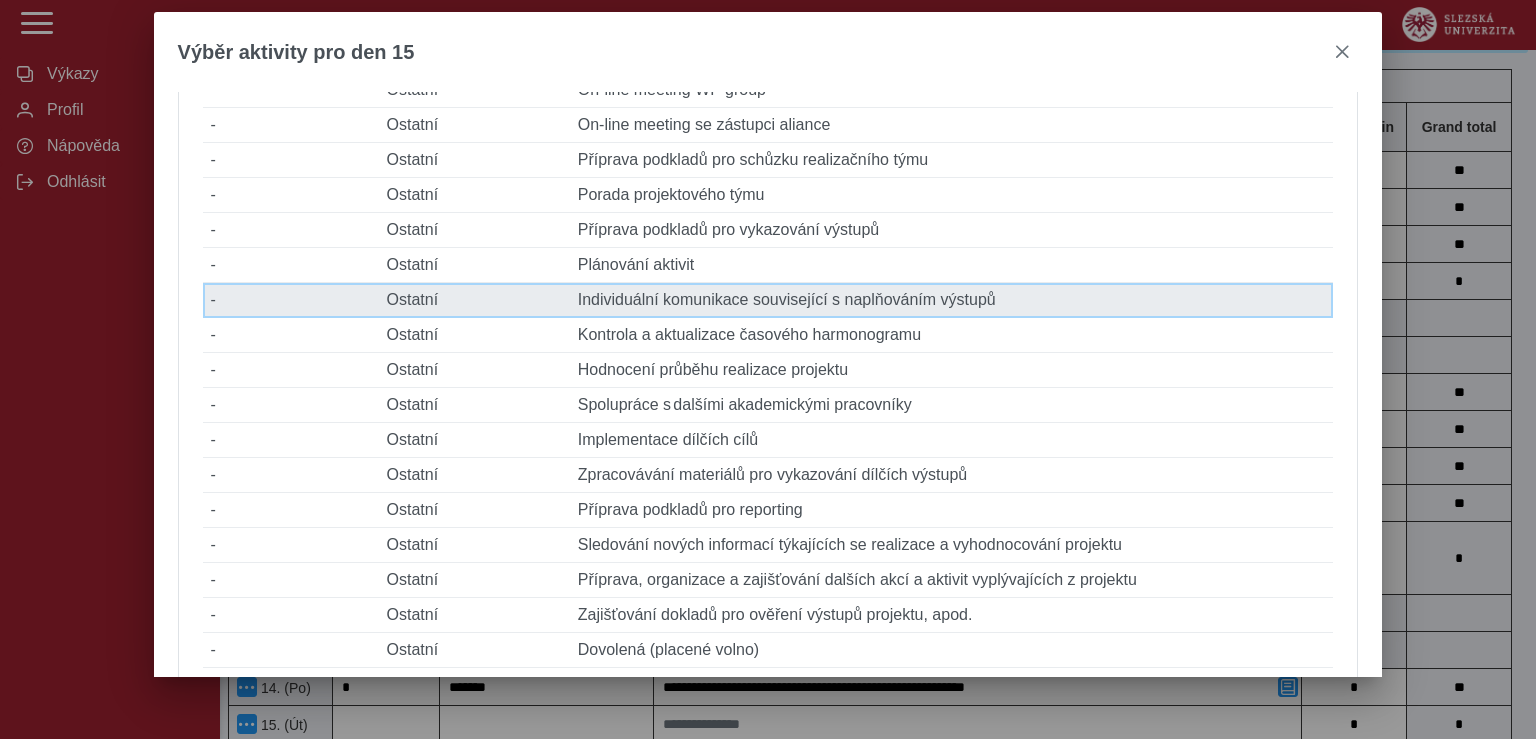 click on "Popis činnosti Individuální komunikace související s naplňováním výstupů" at bounding box center [952, 300] 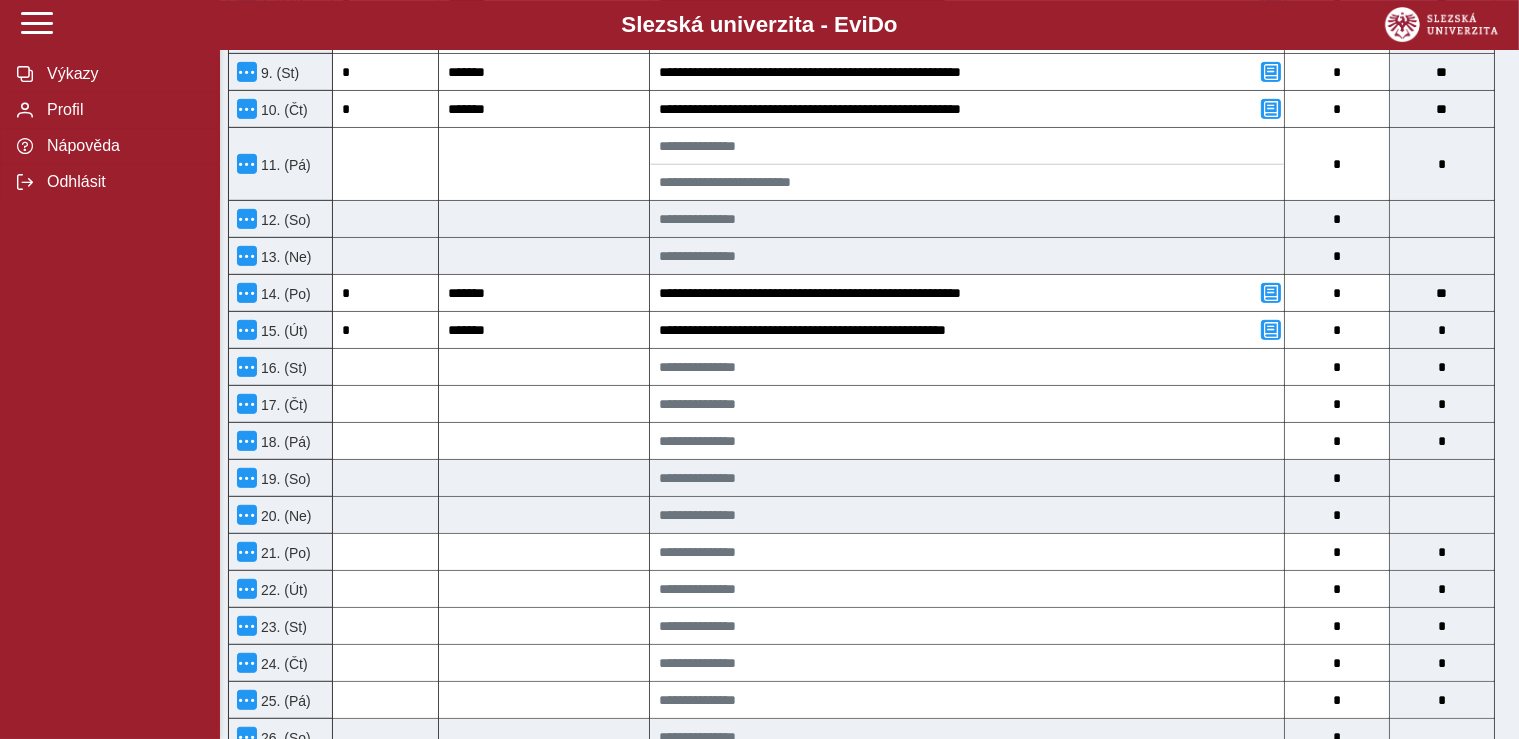 scroll, scrollTop: 999, scrollLeft: 0, axis: vertical 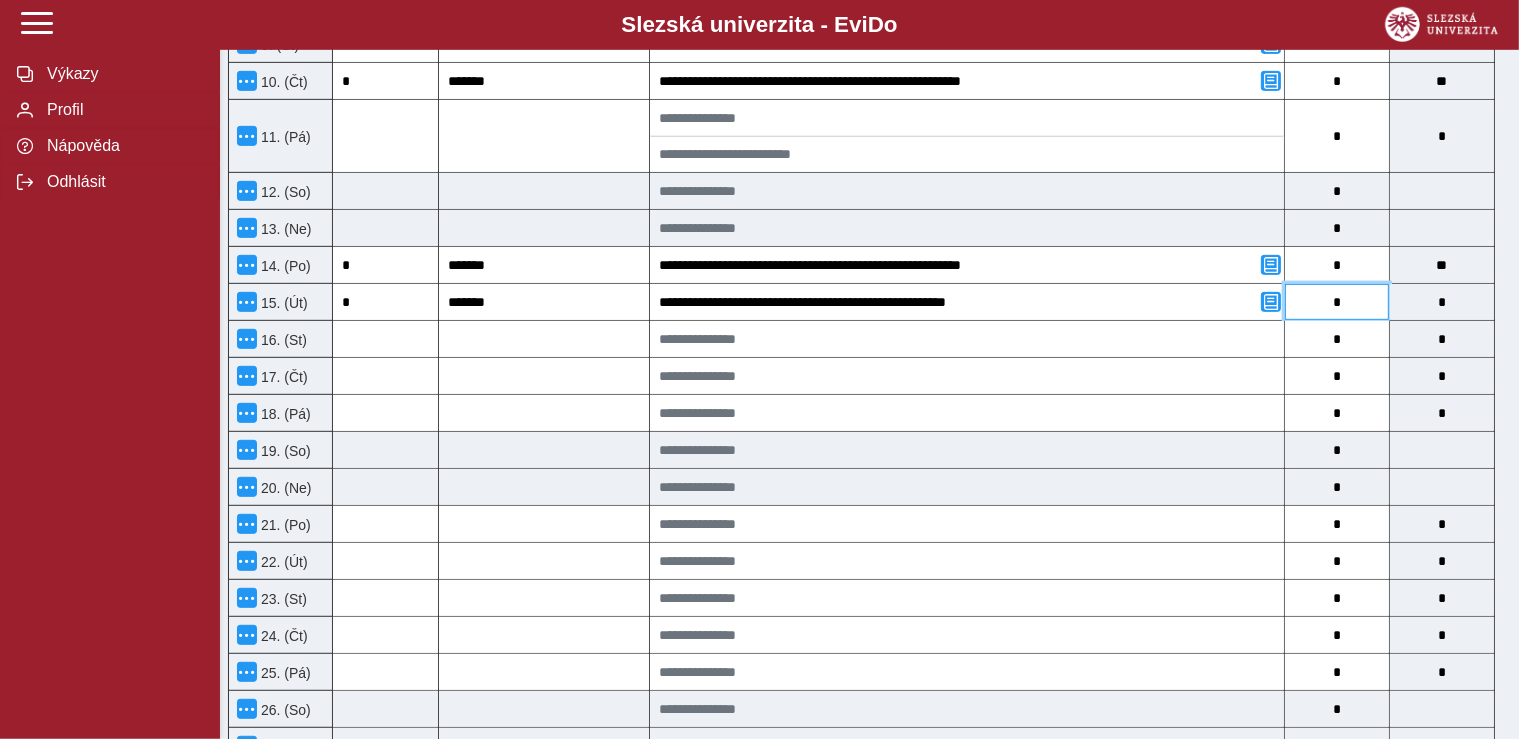 drag, startPoint x: 1341, startPoint y: 307, endPoint x: 1330, endPoint y: 307, distance: 11 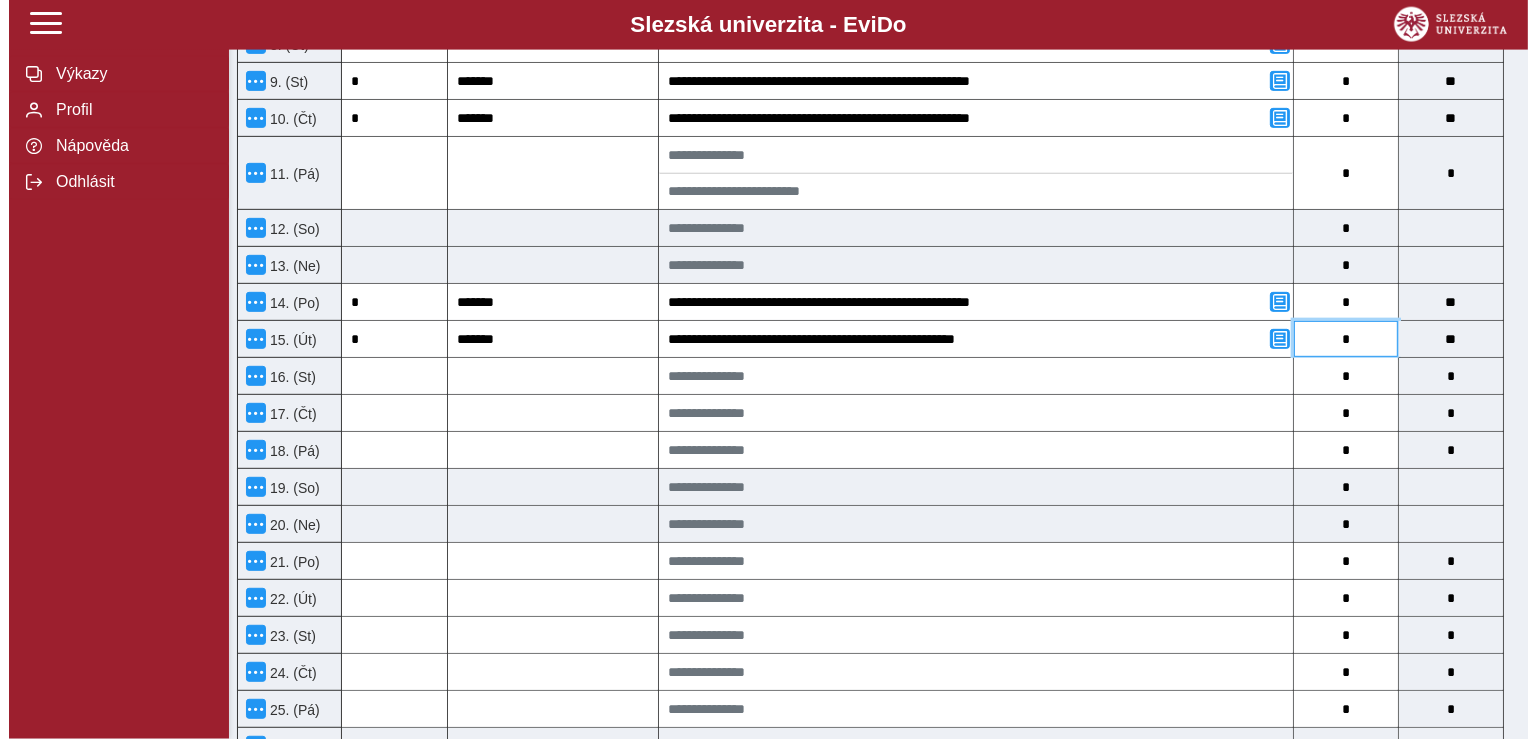 scroll, scrollTop: 959, scrollLeft: 0, axis: vertical 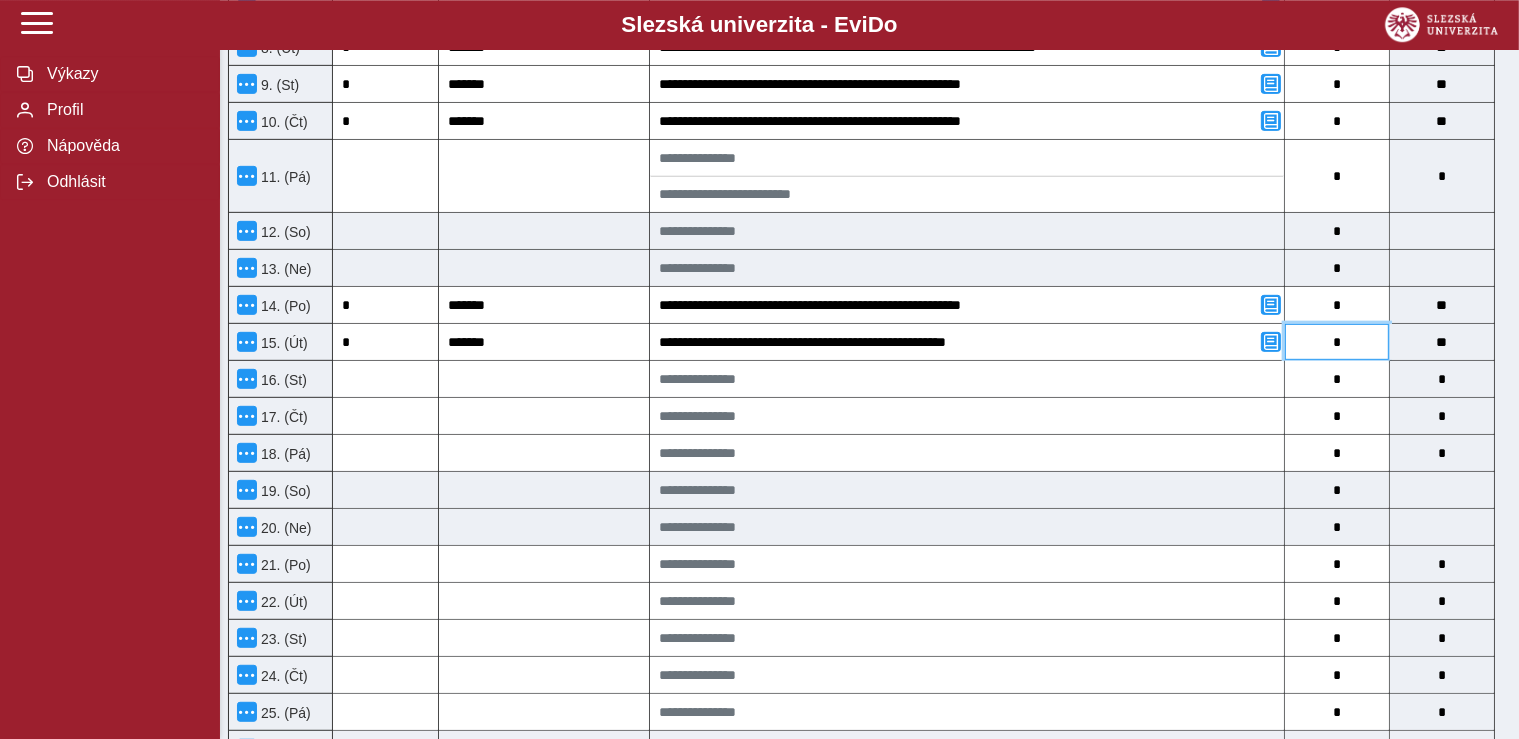 click on "*" at bounding box center [1337, 342] 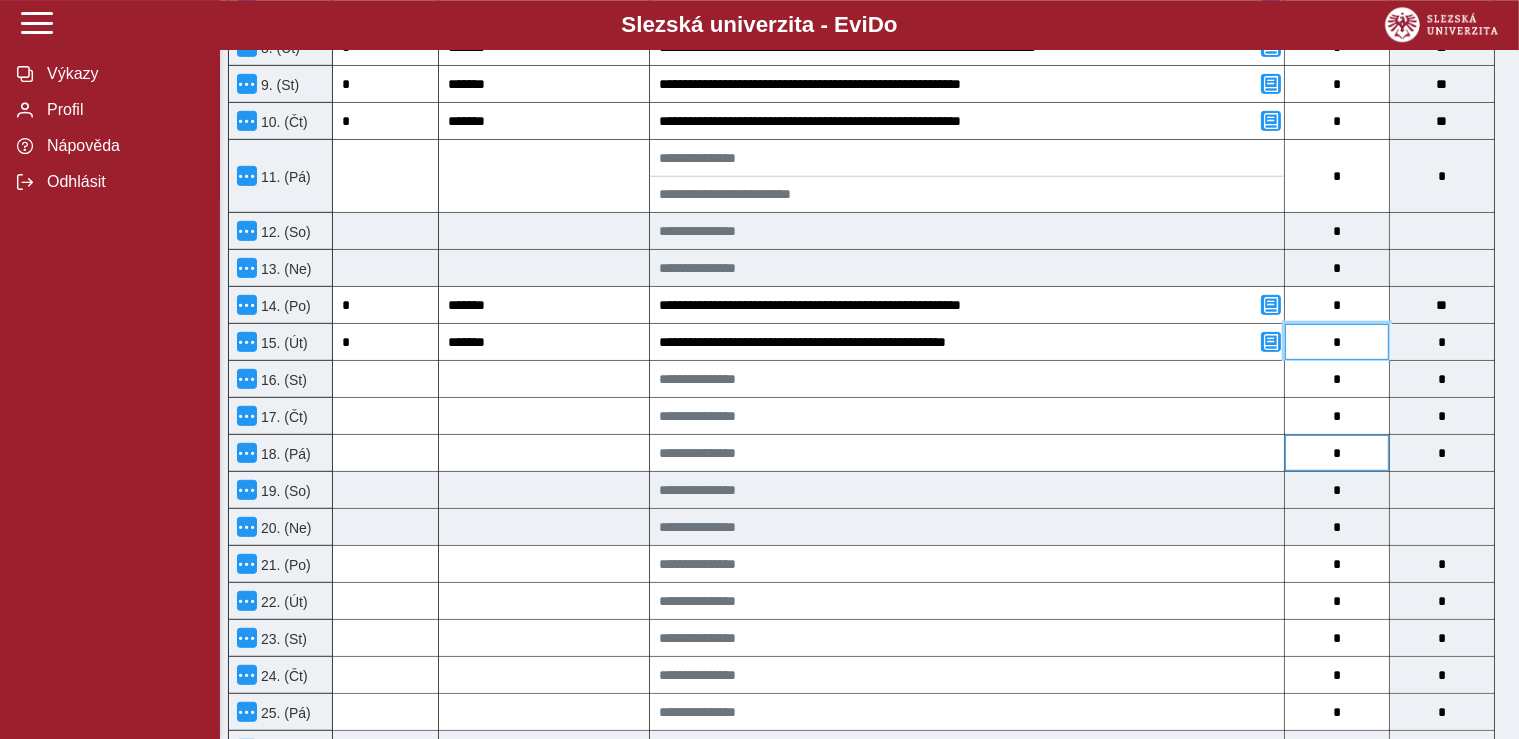 type on "*" 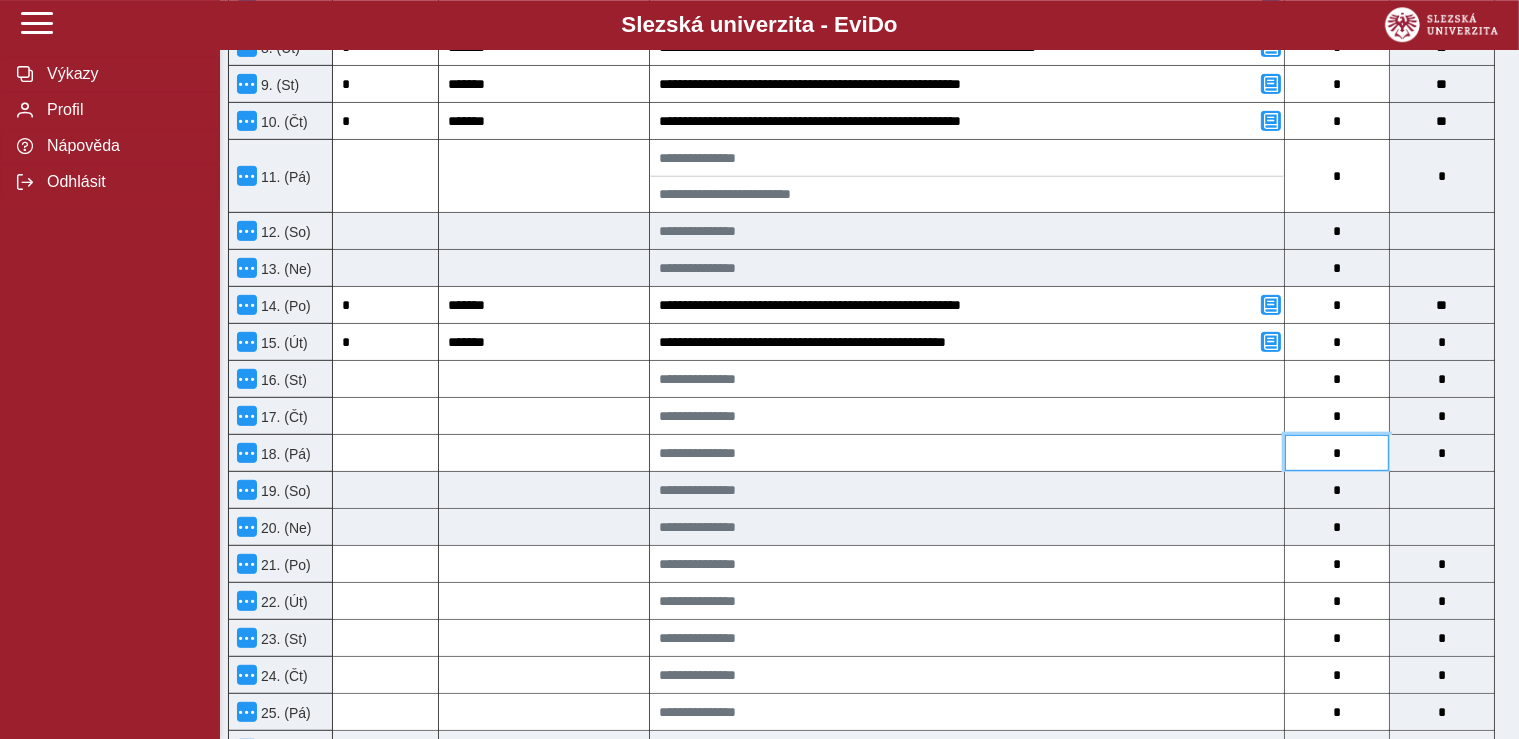 click on "*" at bounding box center (1337, 453) 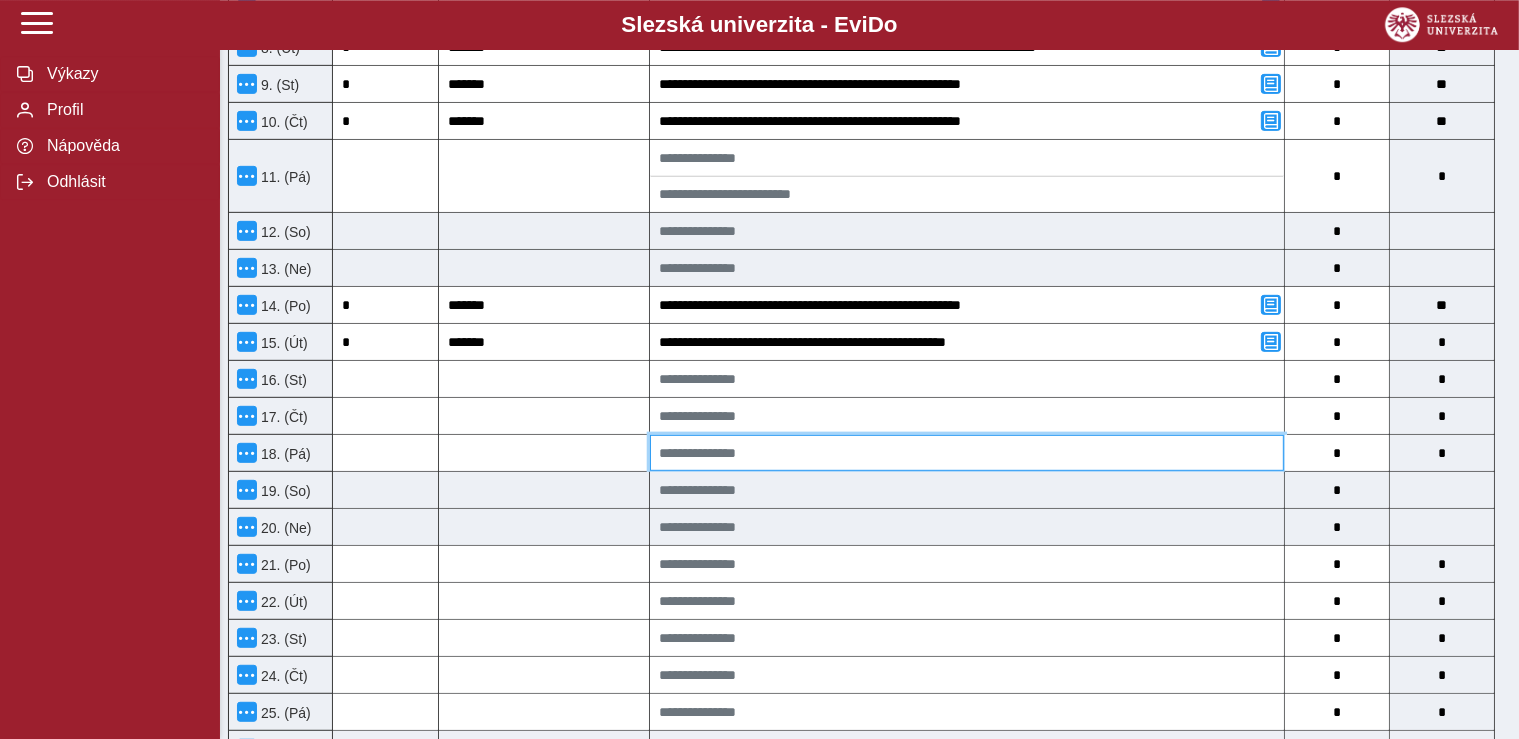 click at bounding box center [967, 453] 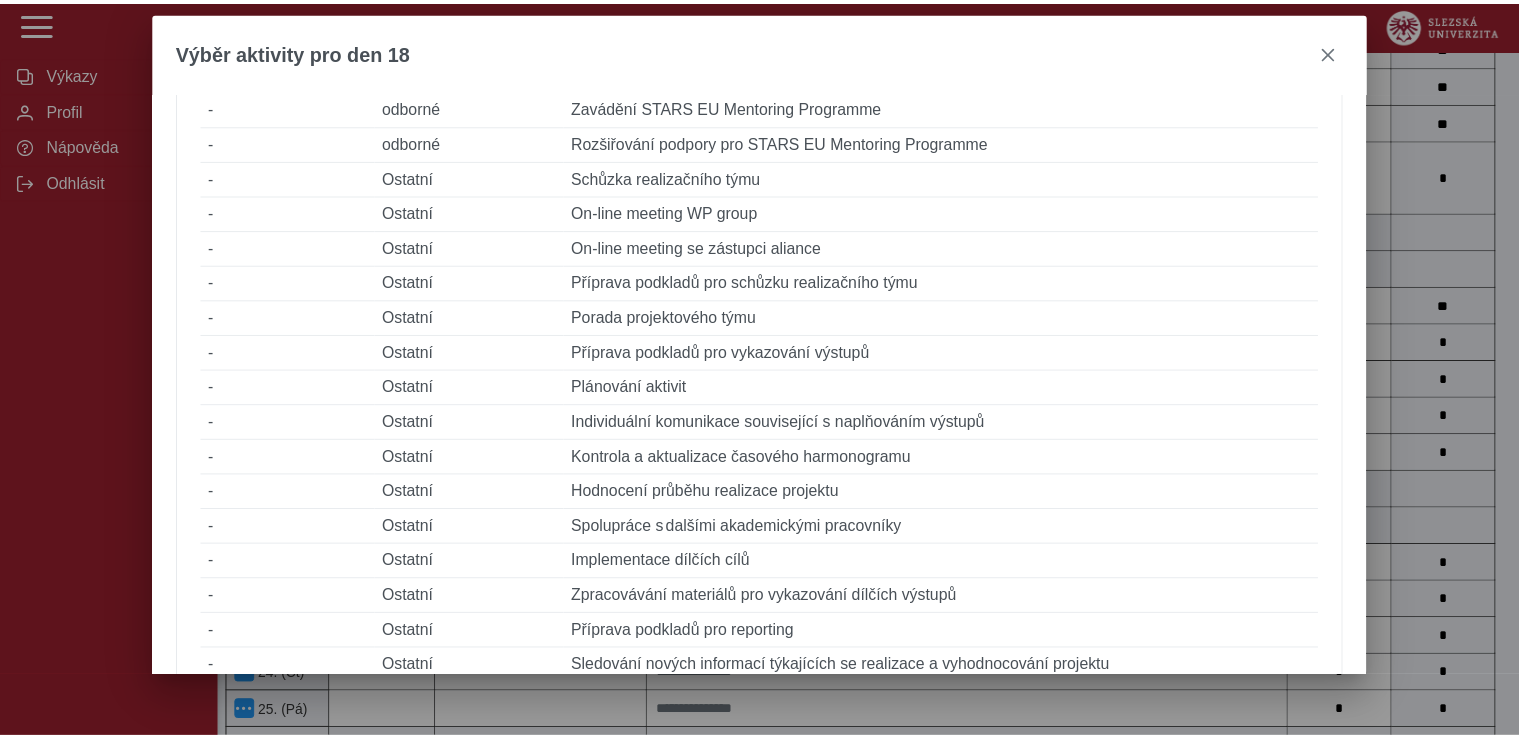 scroll, scrollTop: 576, scrollLeft: 0, axis: vertical 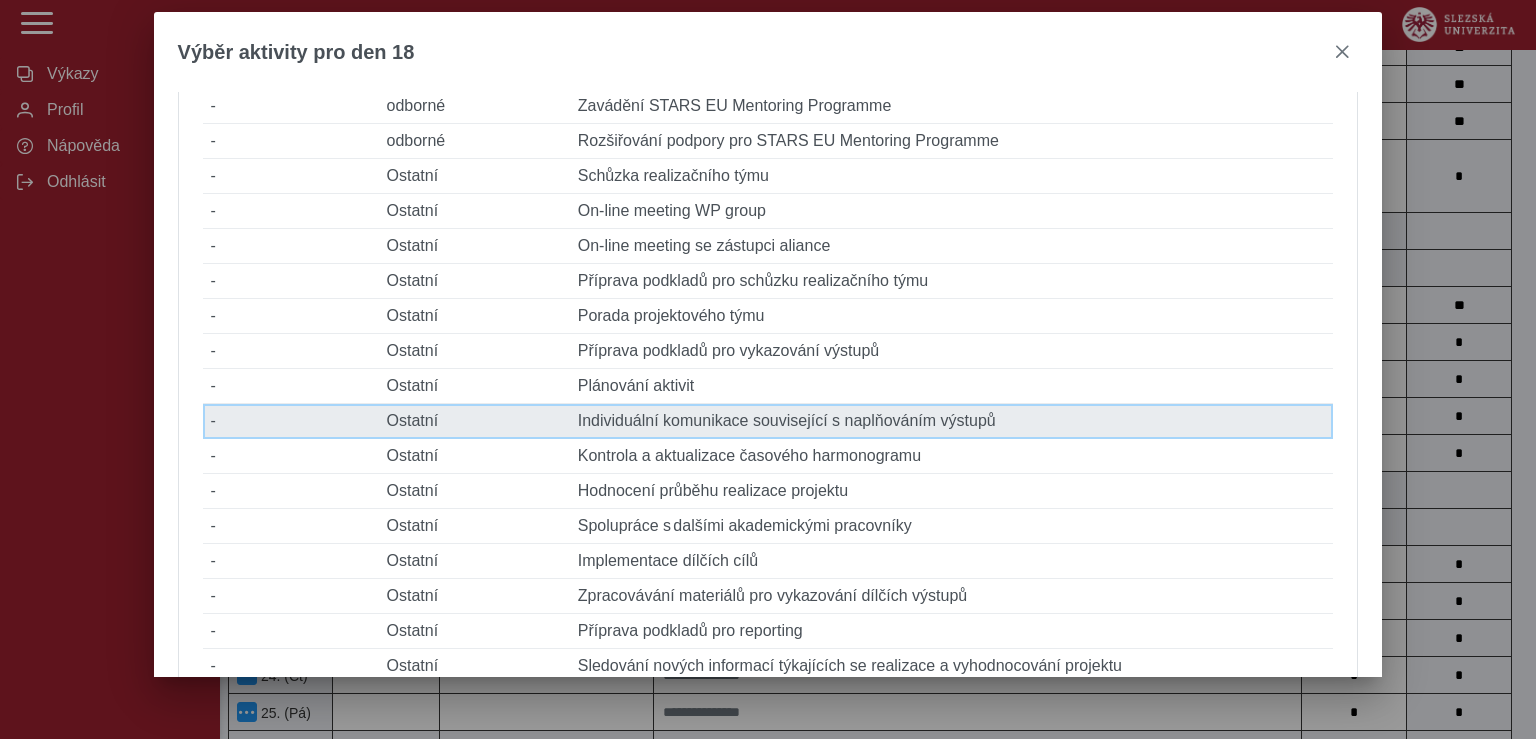 click on "Popis činnosti Individuální komunikace související s naplňováním výstupů" at bounding box center [952, 421] 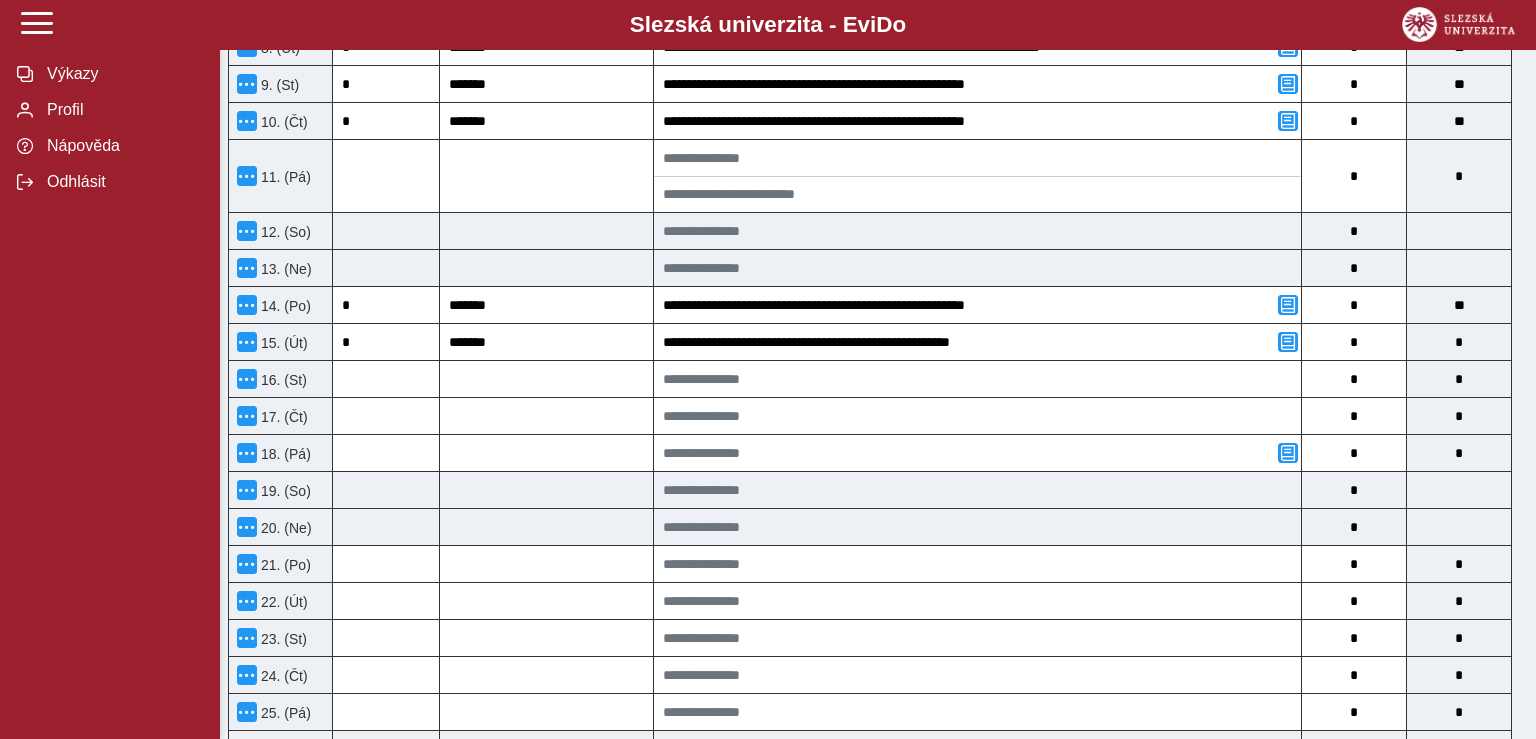 type on "*" 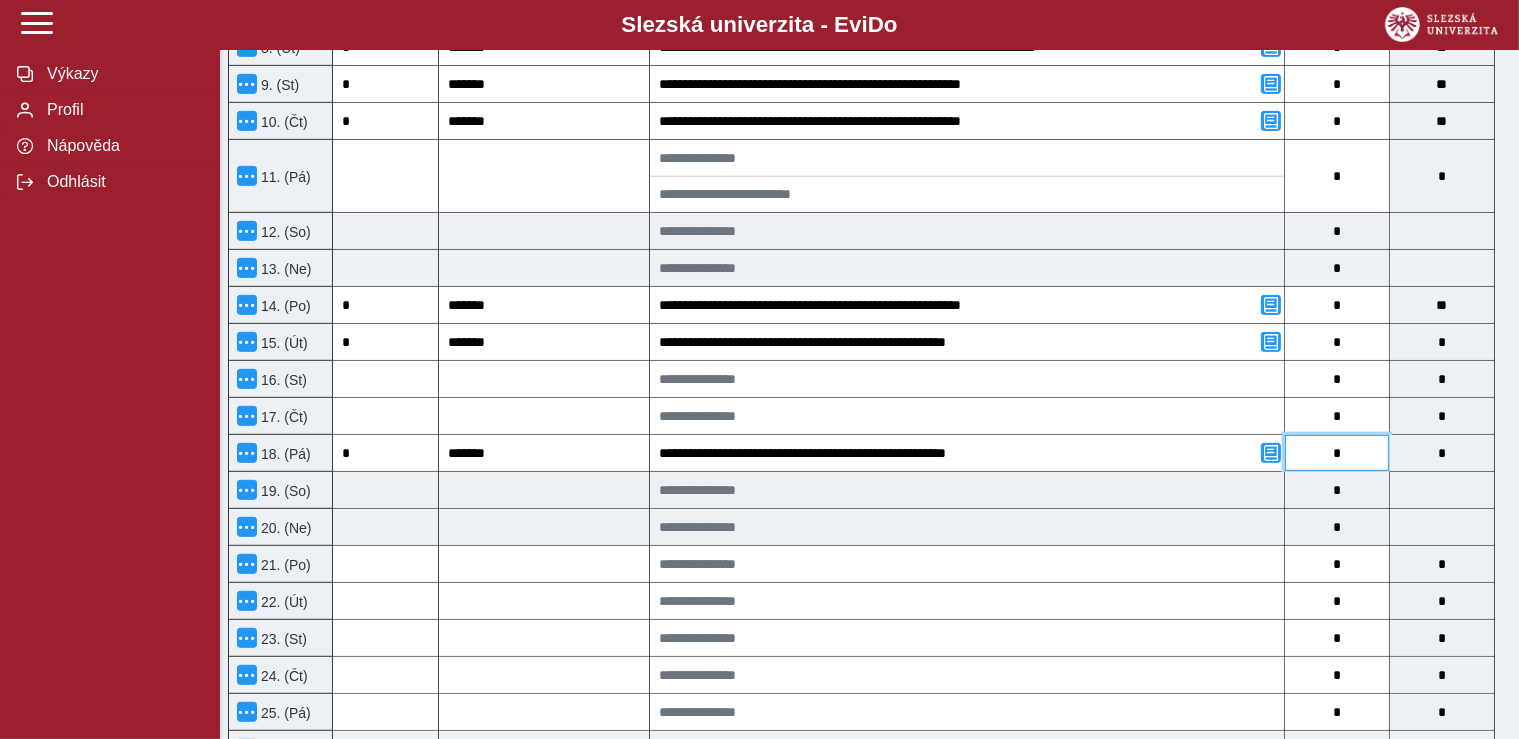 drag, startPoint x: 1344, startPoint y: 454, endPoint x: 1330, endPoint y: 457, distance: 14.3178215 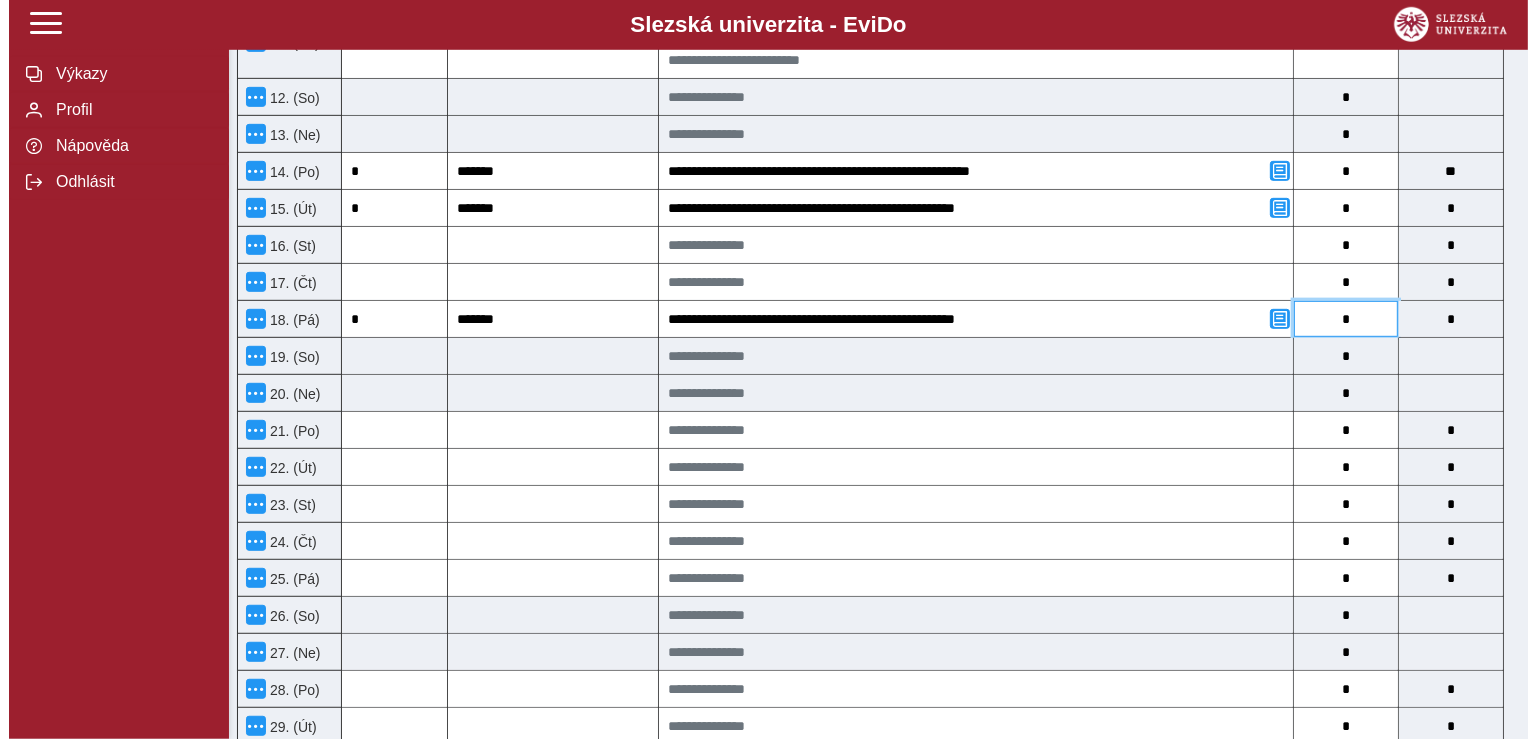 scroll, scrollTop: 1121, scrollLeft: 0, axis: vertical 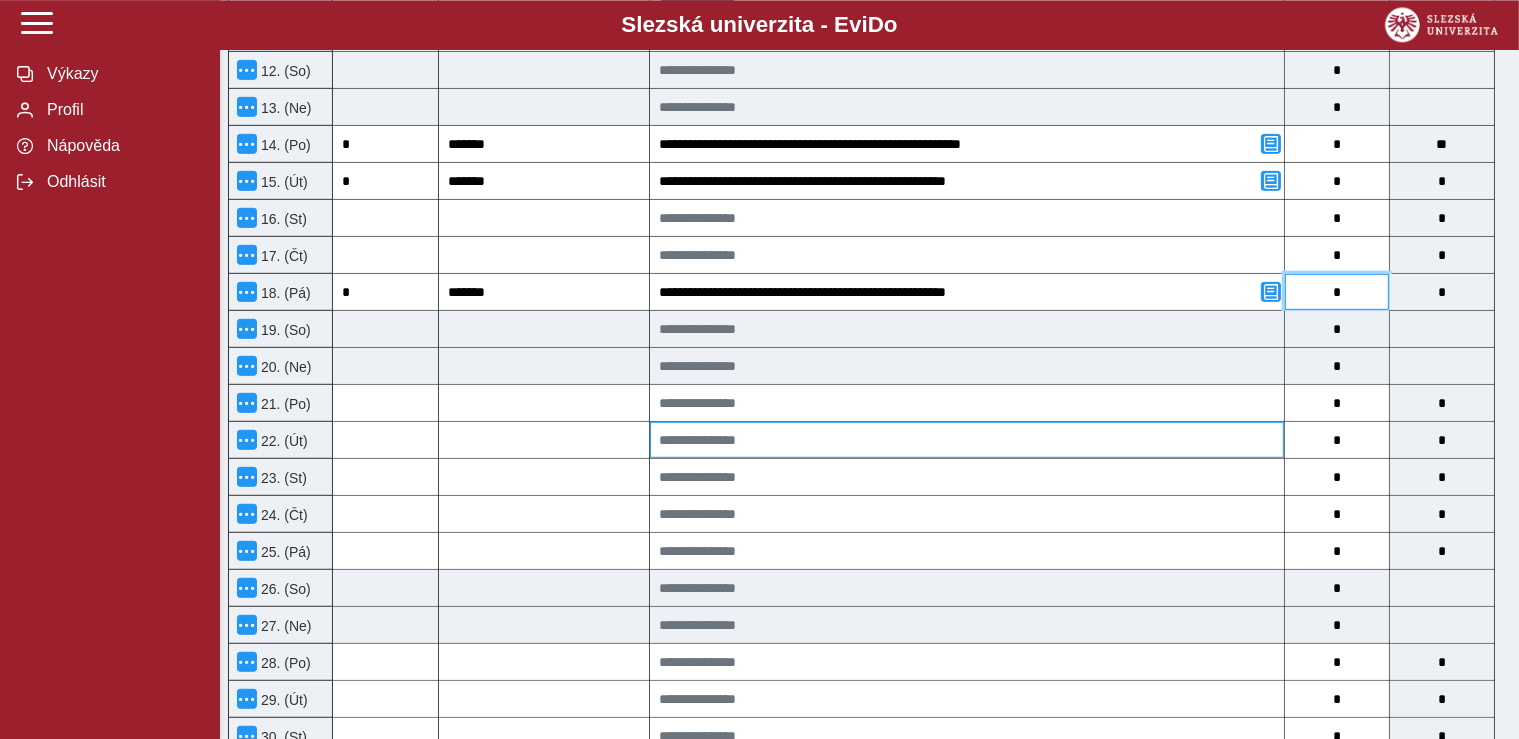 type on "*" 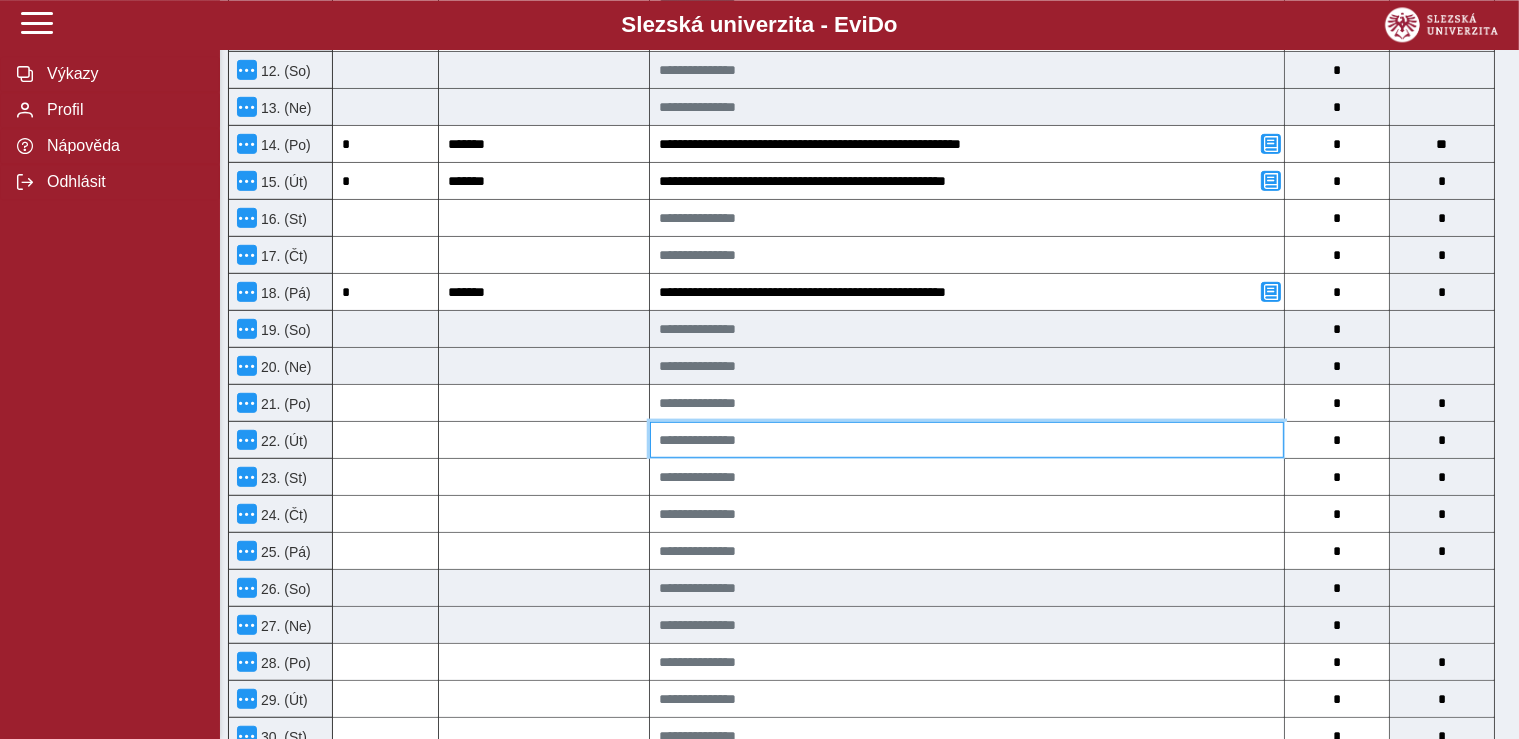 click at bounding box center [967, 439] 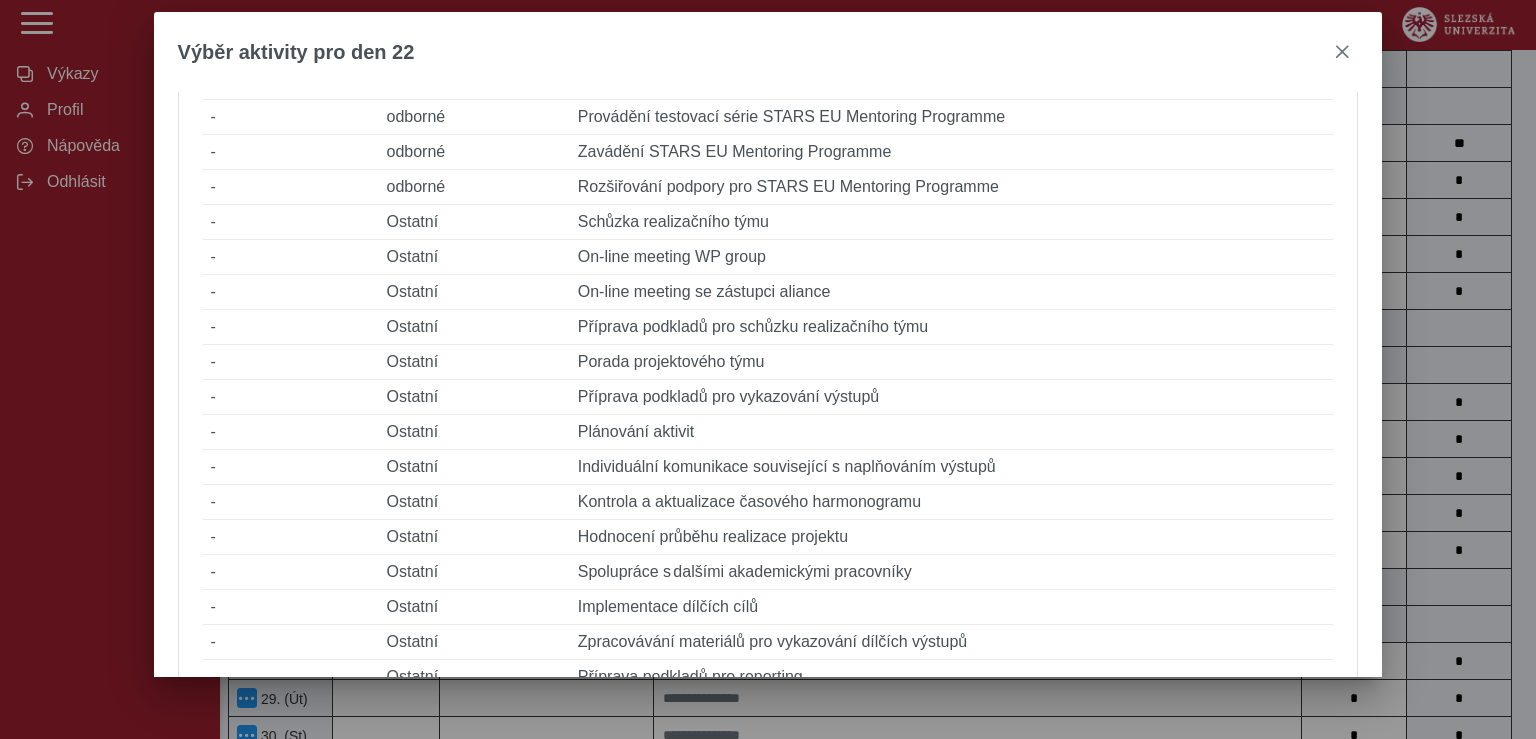 scroll, scrollTop: 552, scrollLeft: 0, axis: vertical 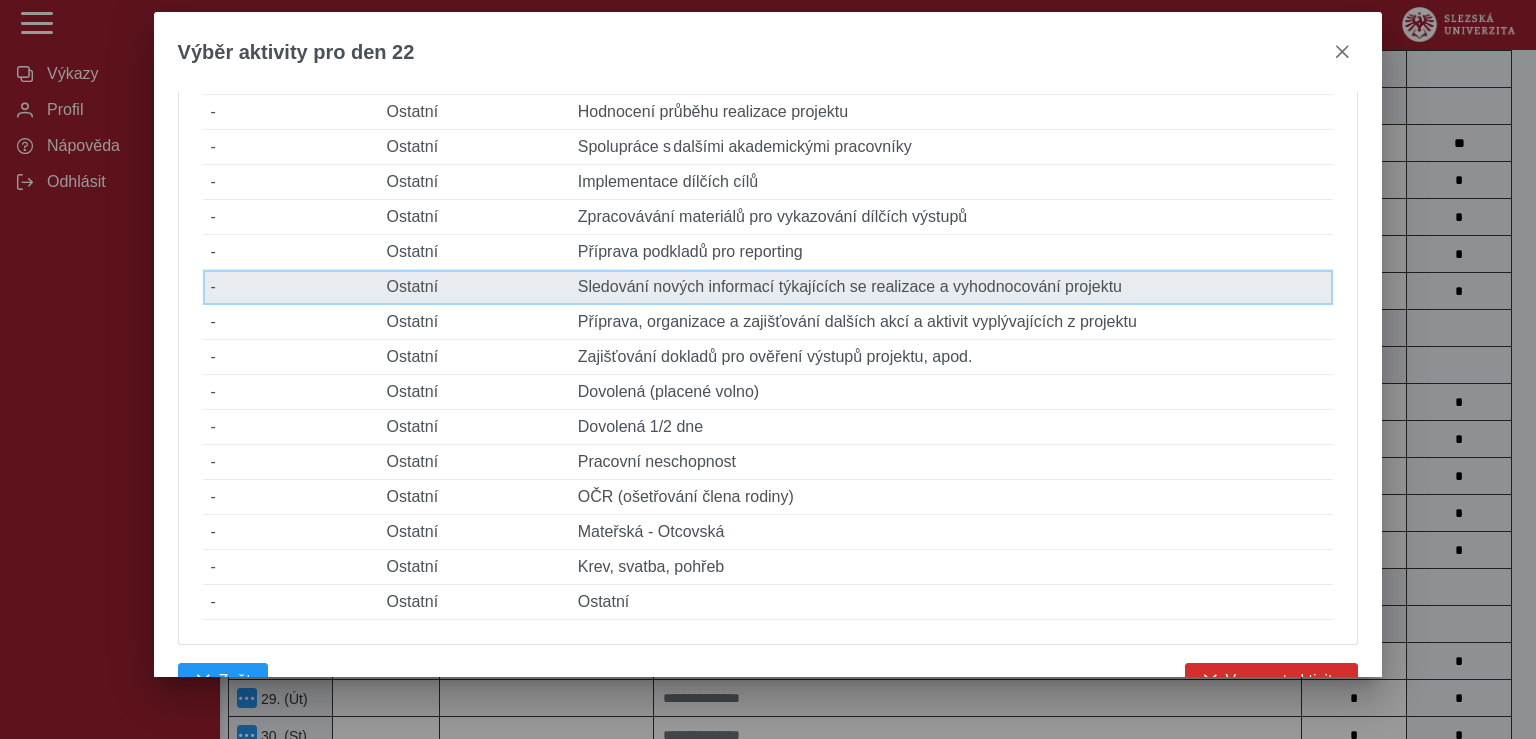 click on "Popis činnosti Sledování nových informací týkajících se realizace a vyhodnocování projektu" at bounding box center (952, 287) 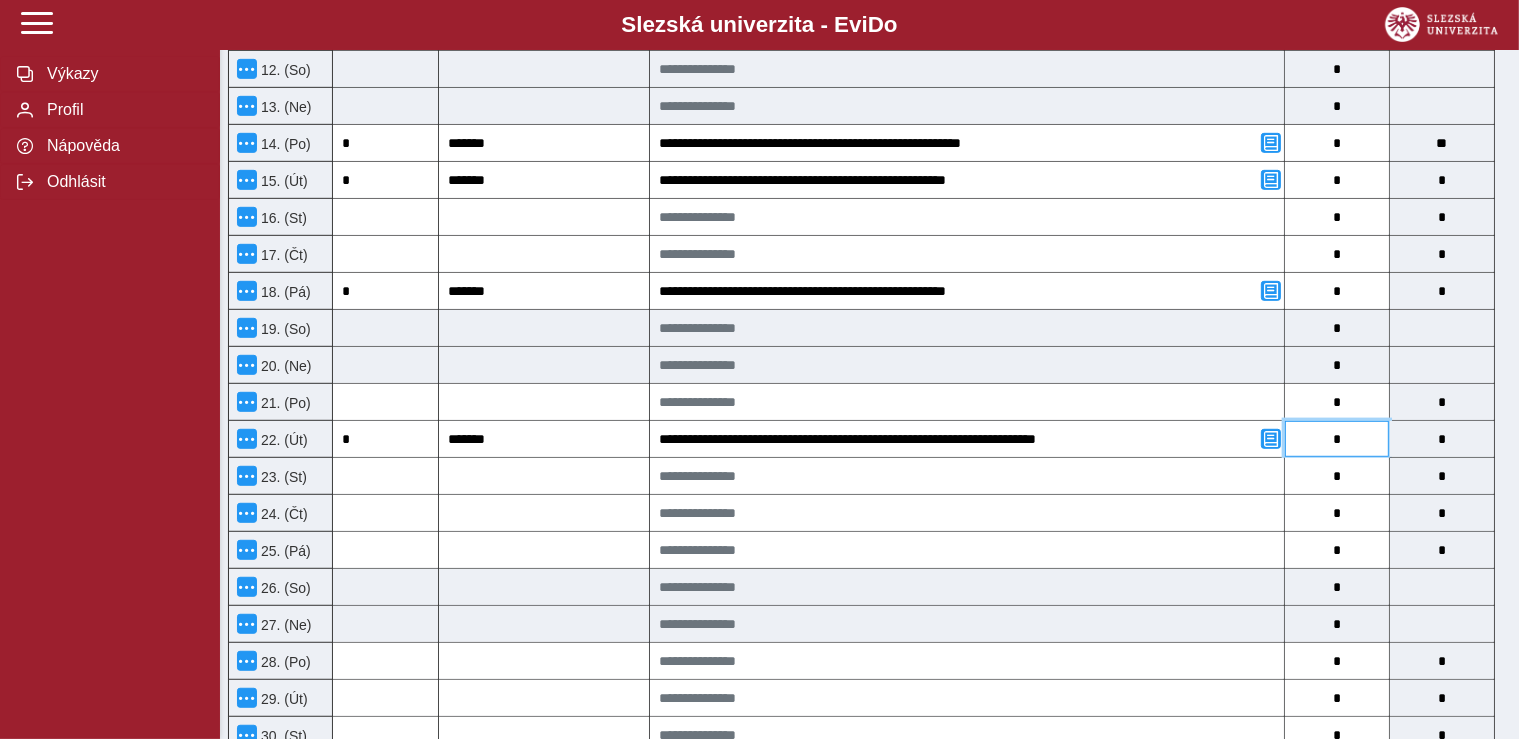 drag, startPoint x: 1349, startPoint y: 442, endPoint x: 1328, endPoint y: 445, distance: 21.213203 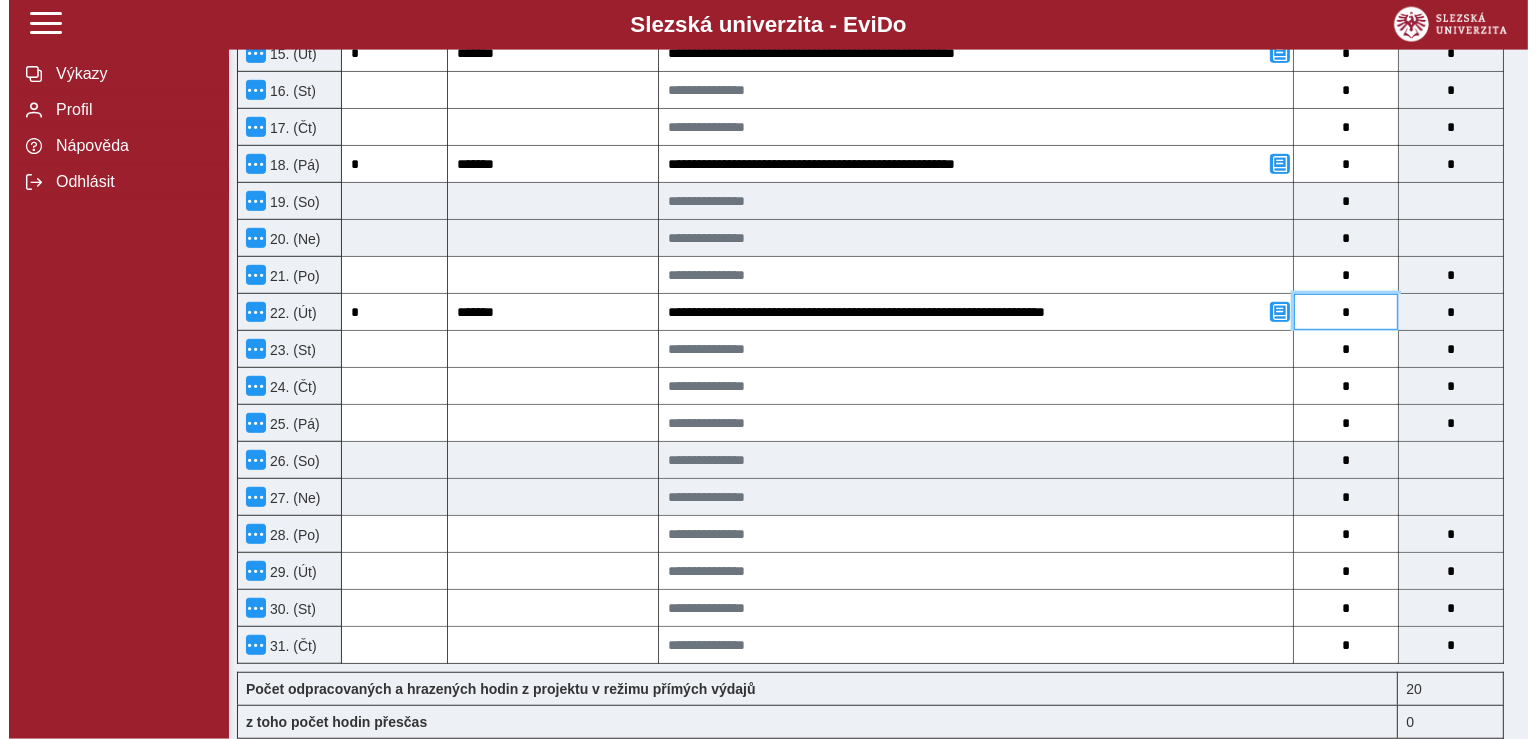 scroll, scrollTop: 1233, scrollLeft: 0, axis: vertical 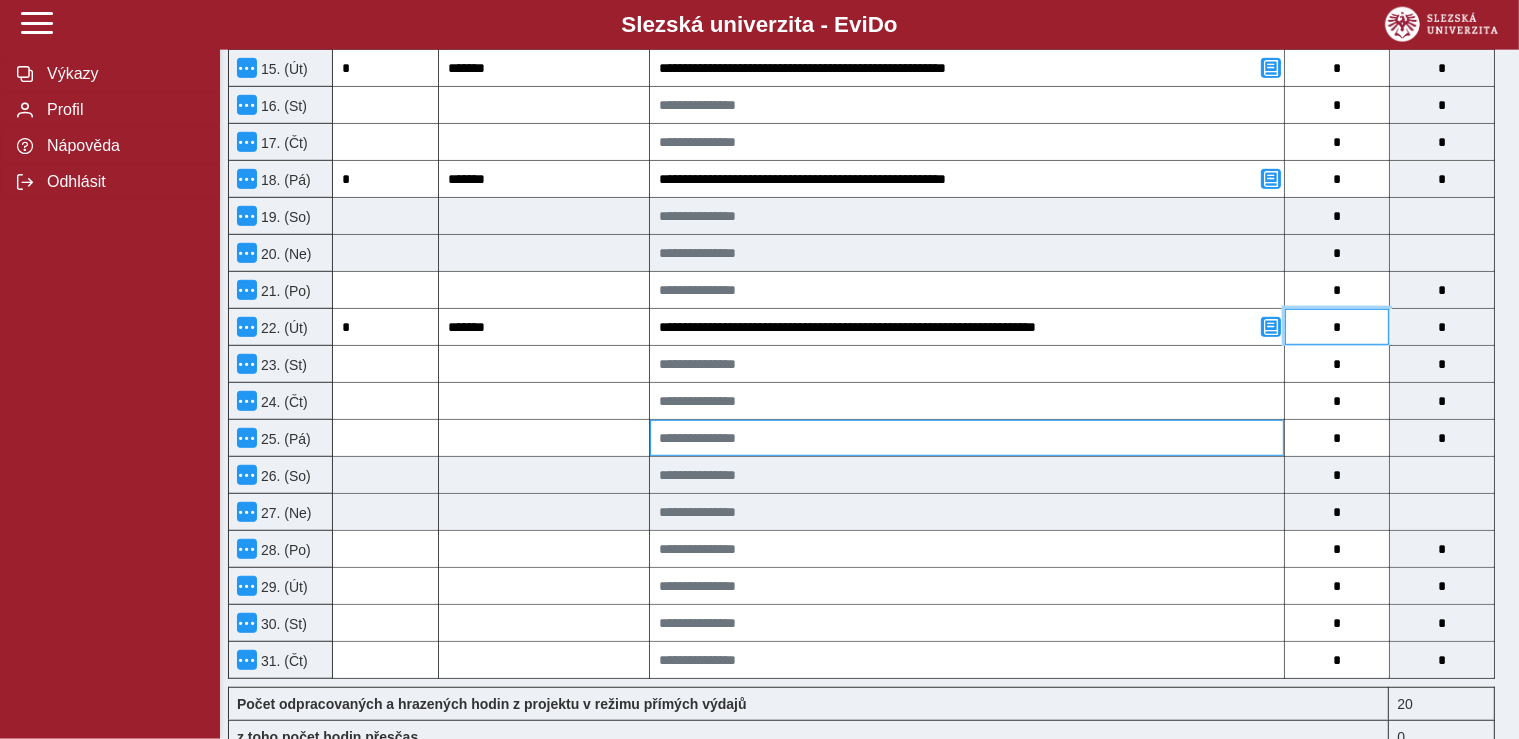 type on "*" 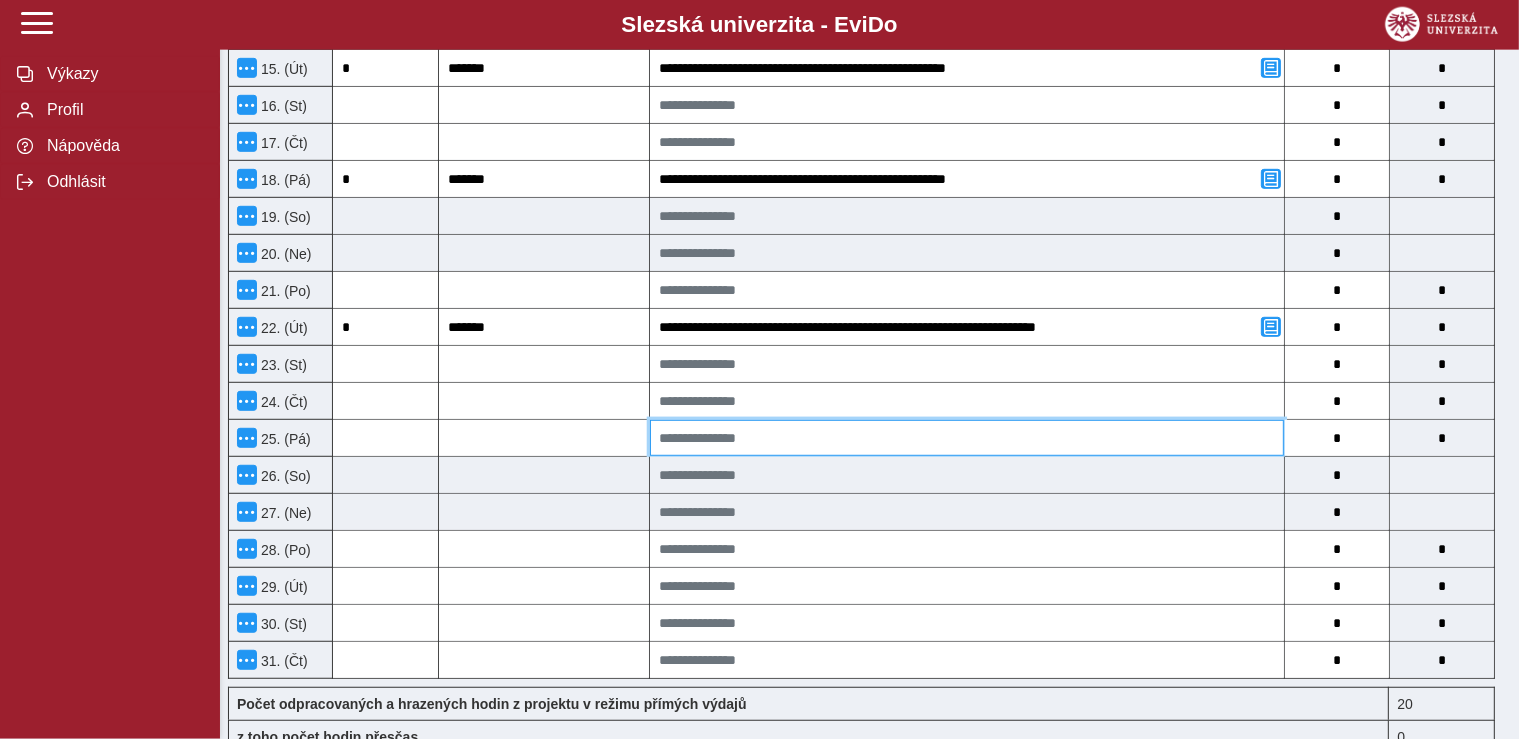 click at bounding box center (967, 438) 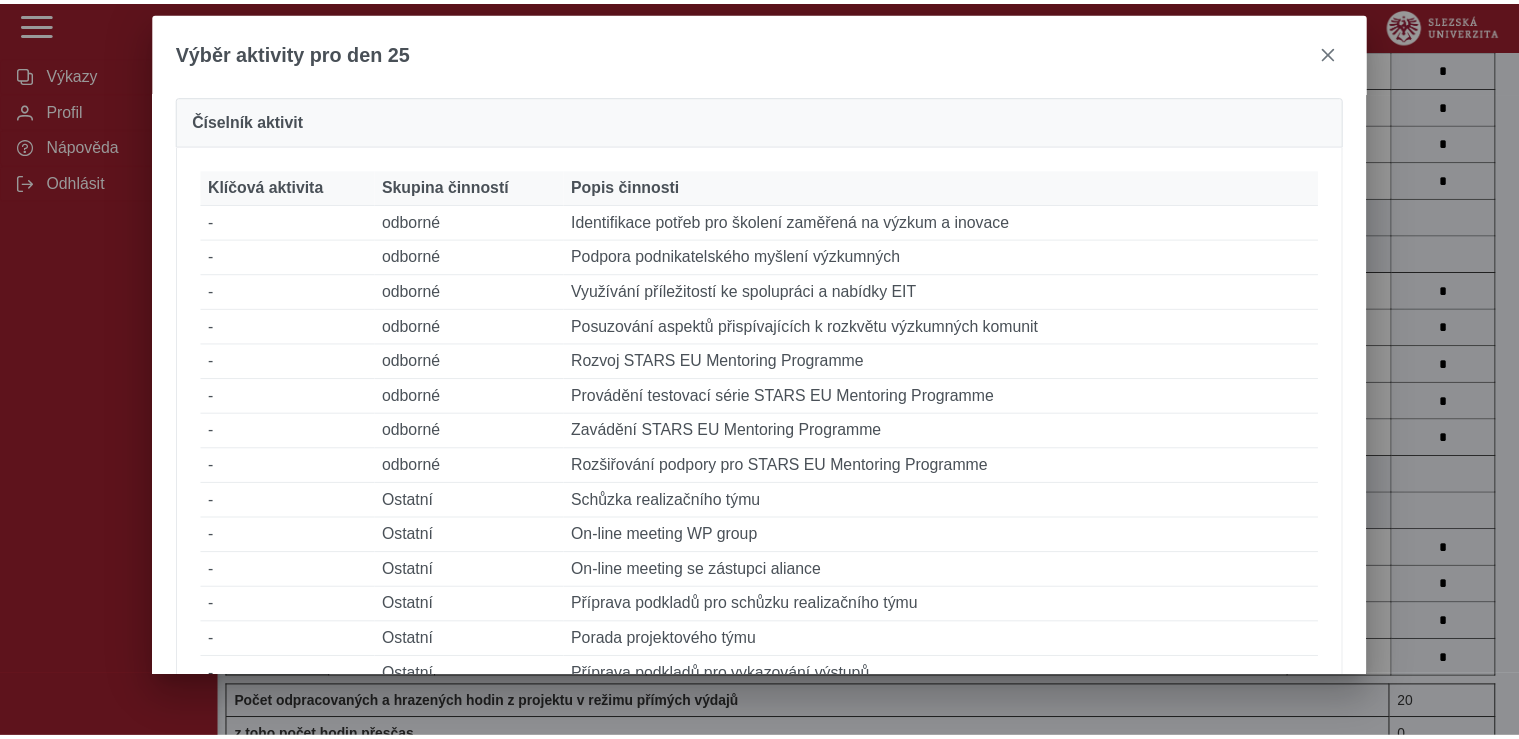 scroll, scrollTop: 253, scrollLeft: 0, axis: vertical 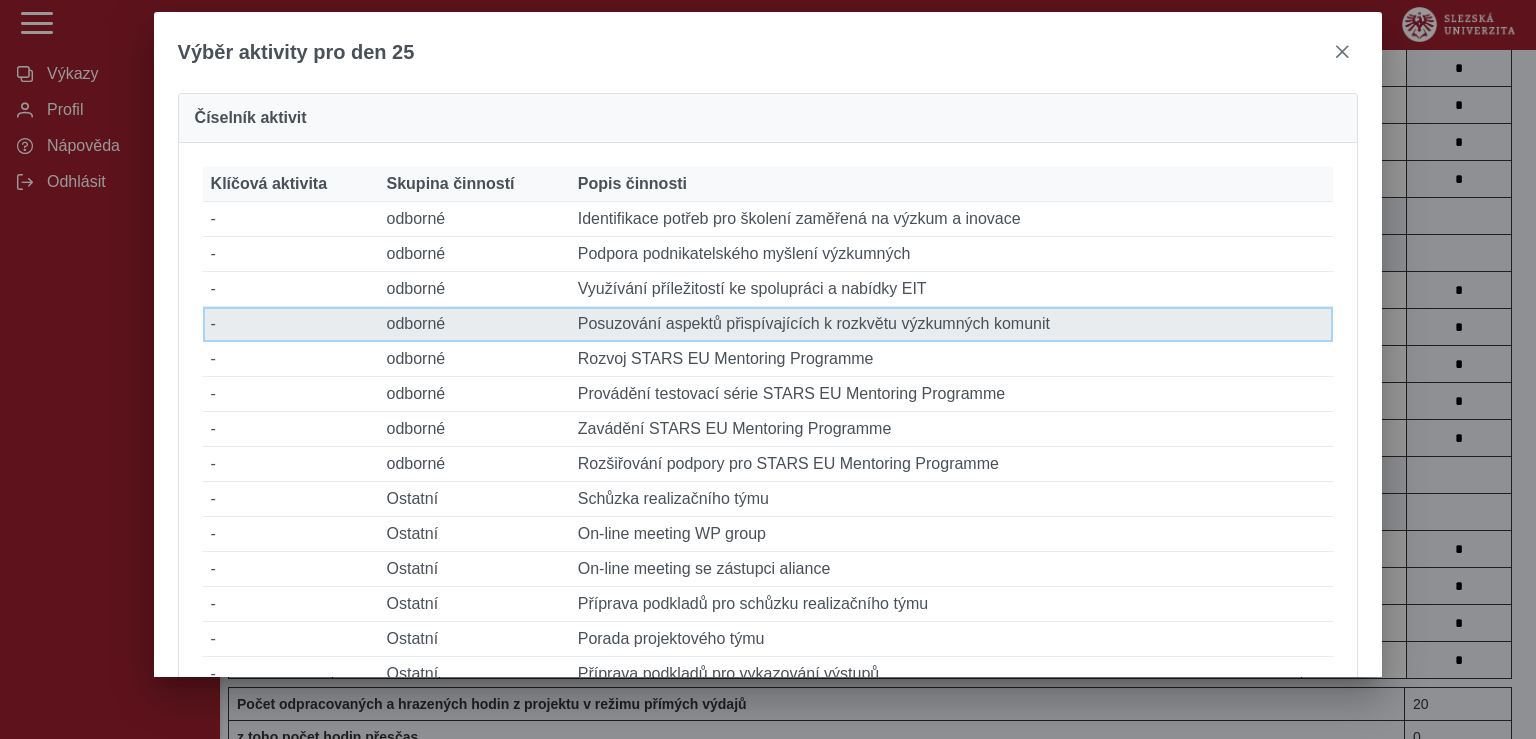 click on "Popis činnosti Posuzování aspektů přispívajících k rozkvětu výzkumných komunit" at bounding box center (952, 324) 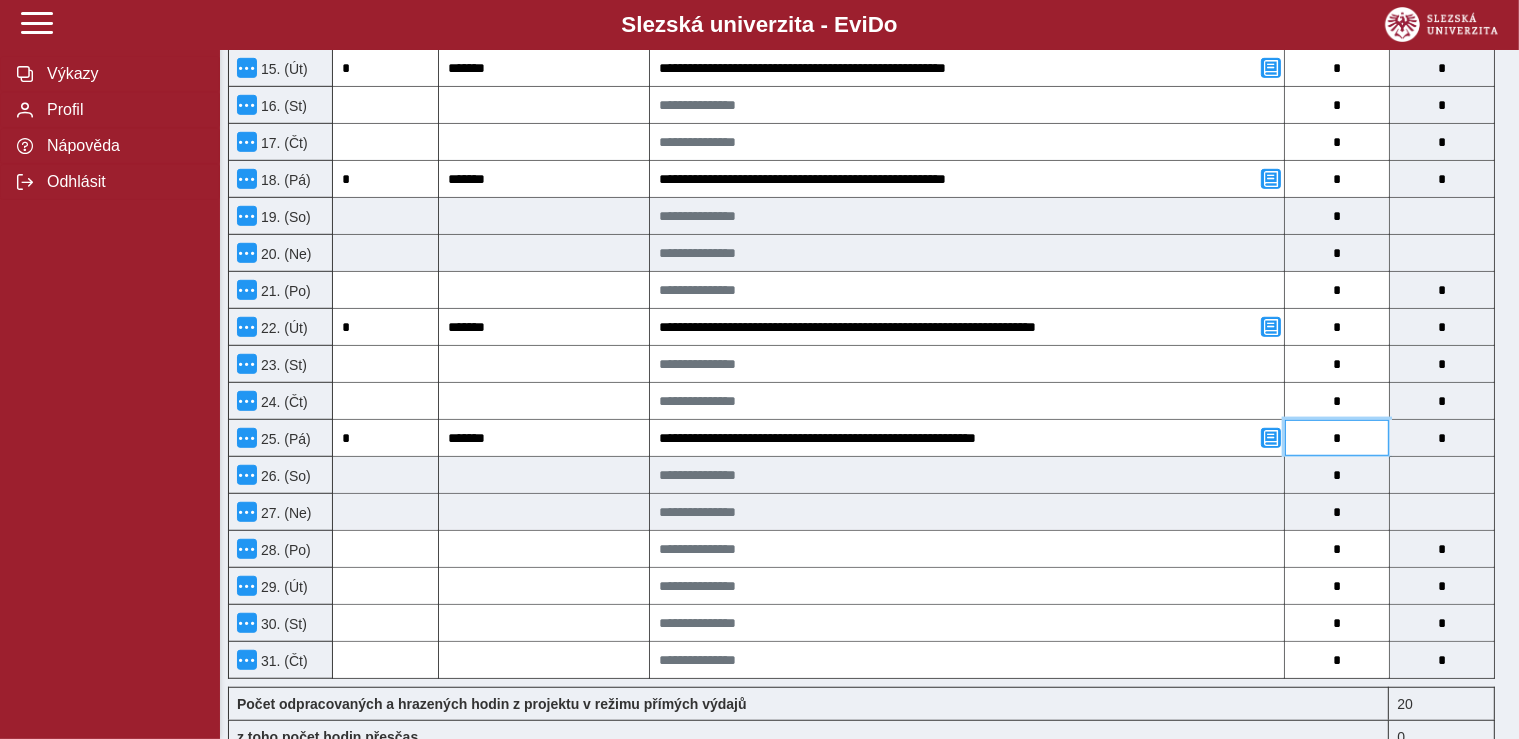 drag, startPoint x: 1350, startPoint y: 441, endPoint x: 1336, endPoint y: 442, distance: 14.035668 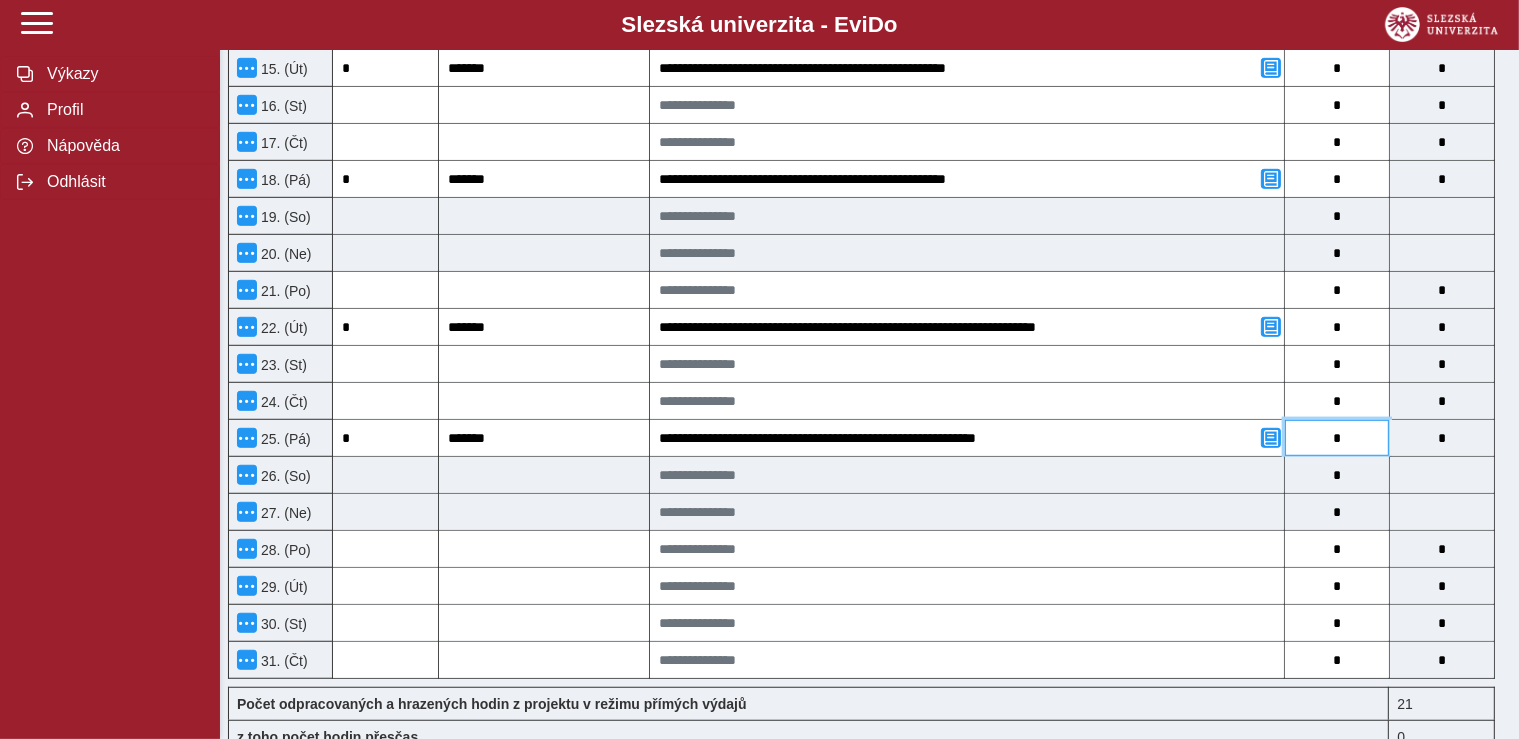 type on "**" 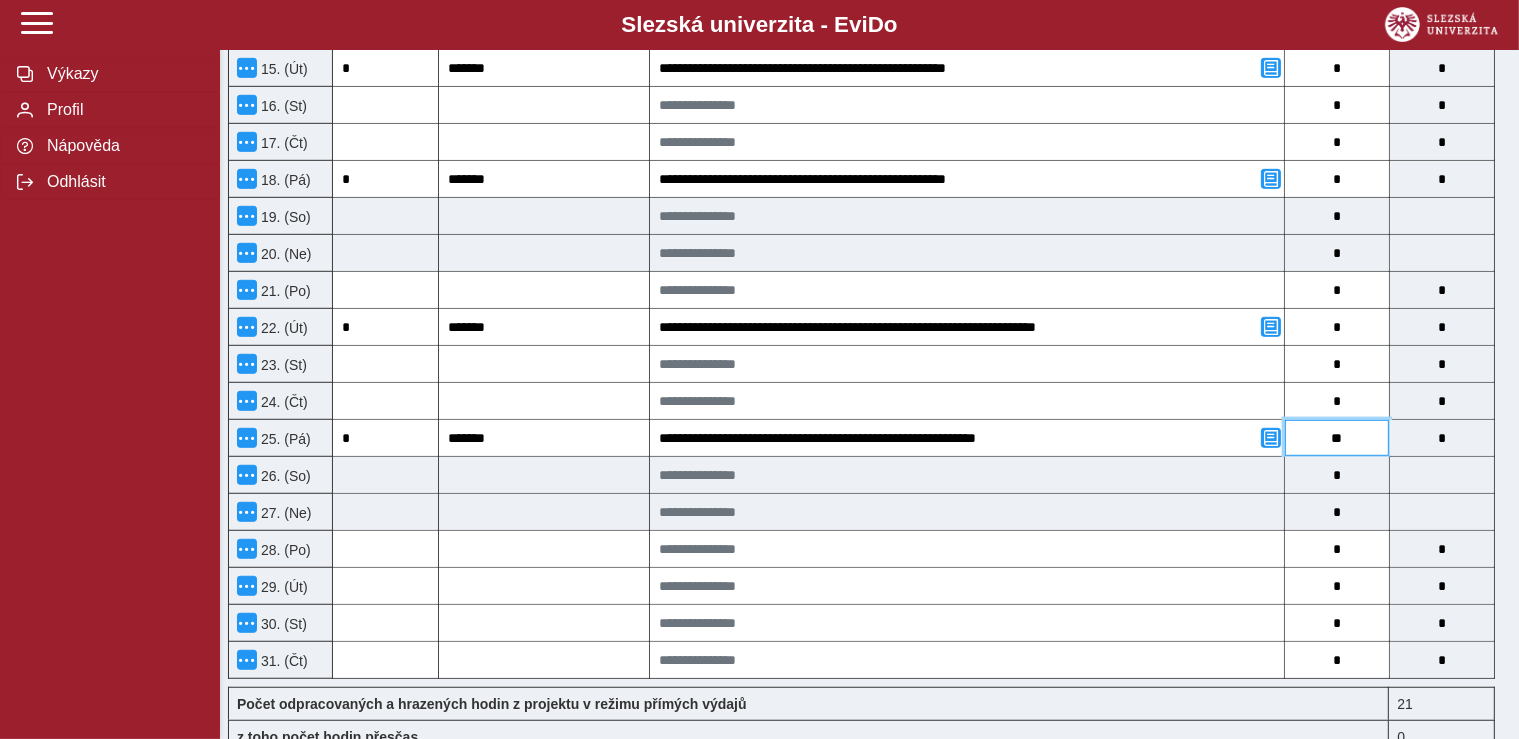 type on "**" 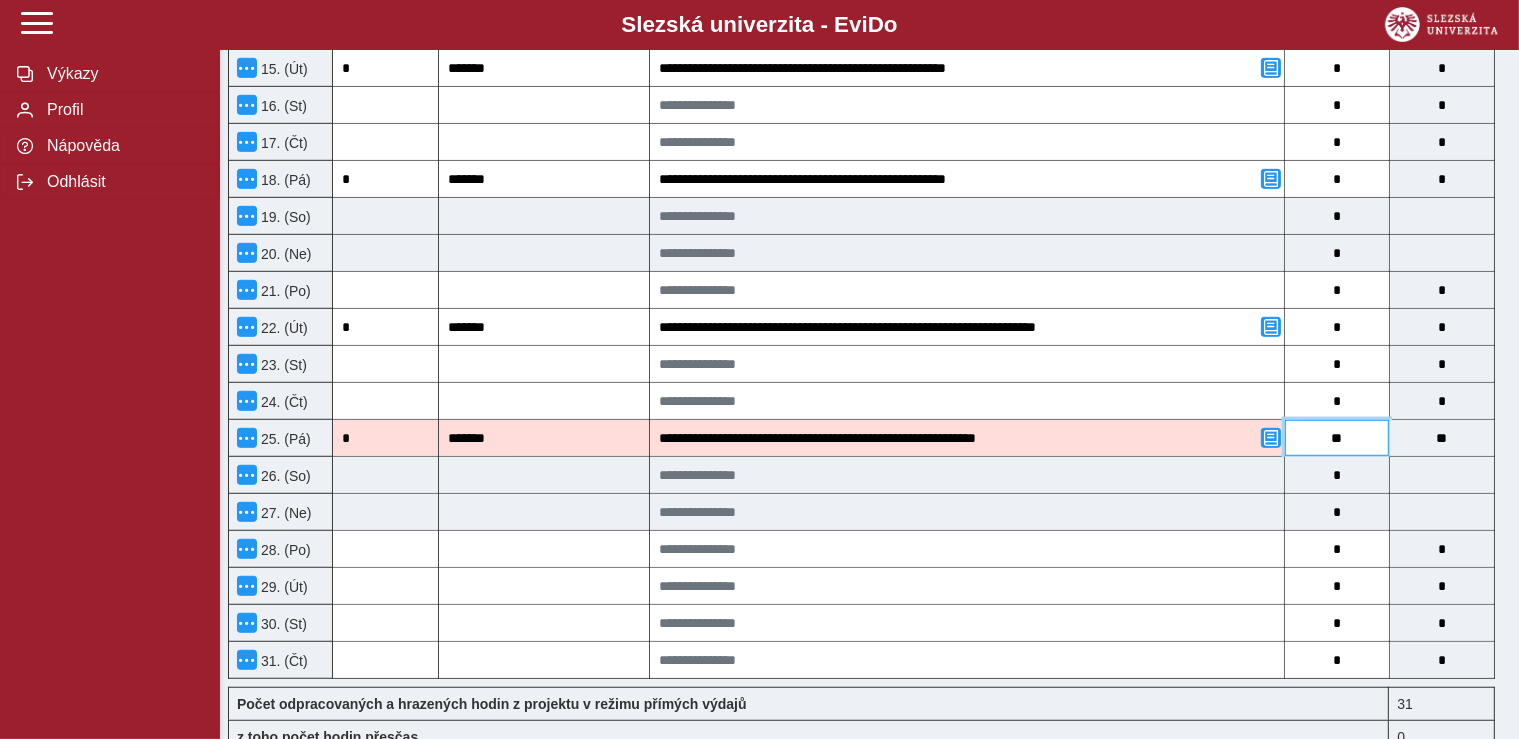 type on "***" 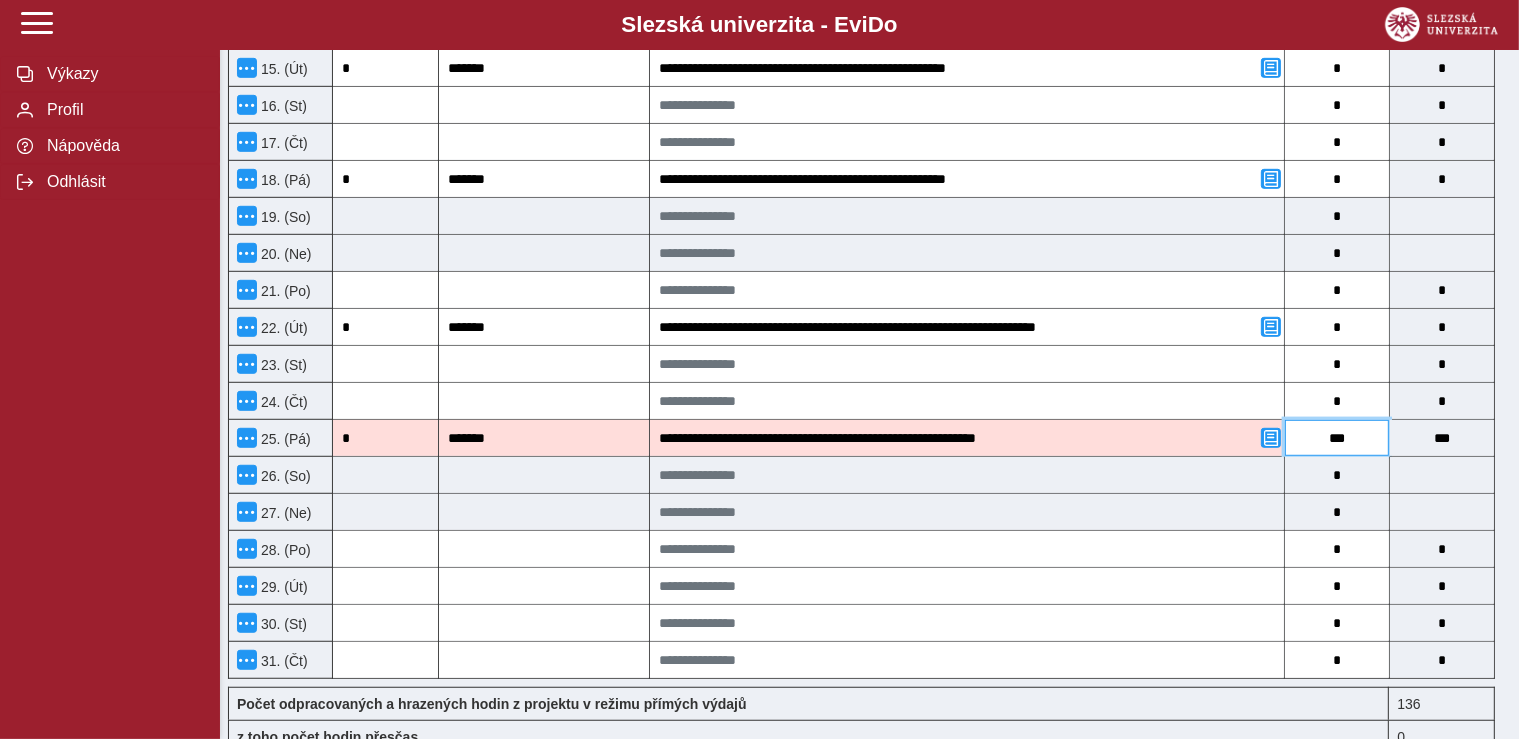 type on "**" 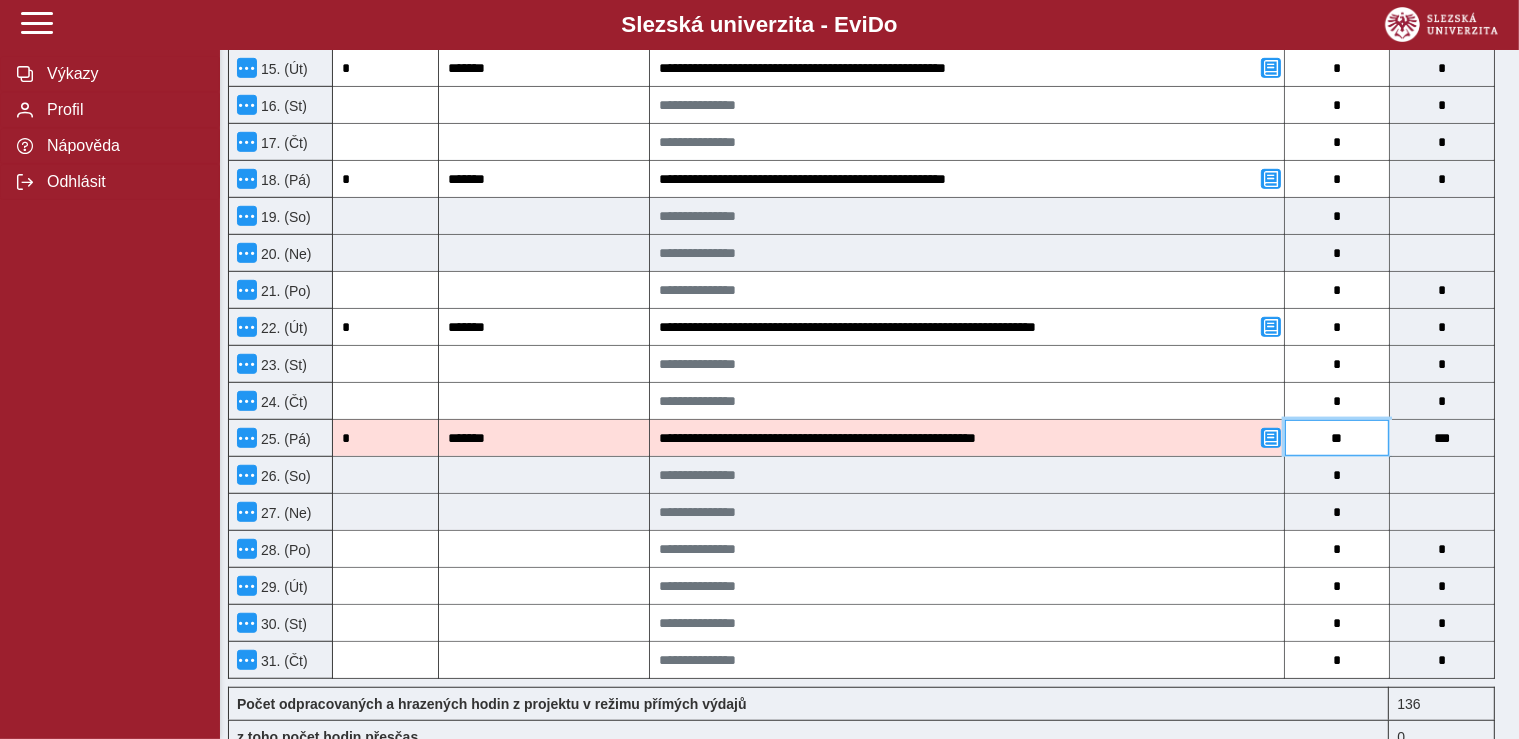 type on "**" 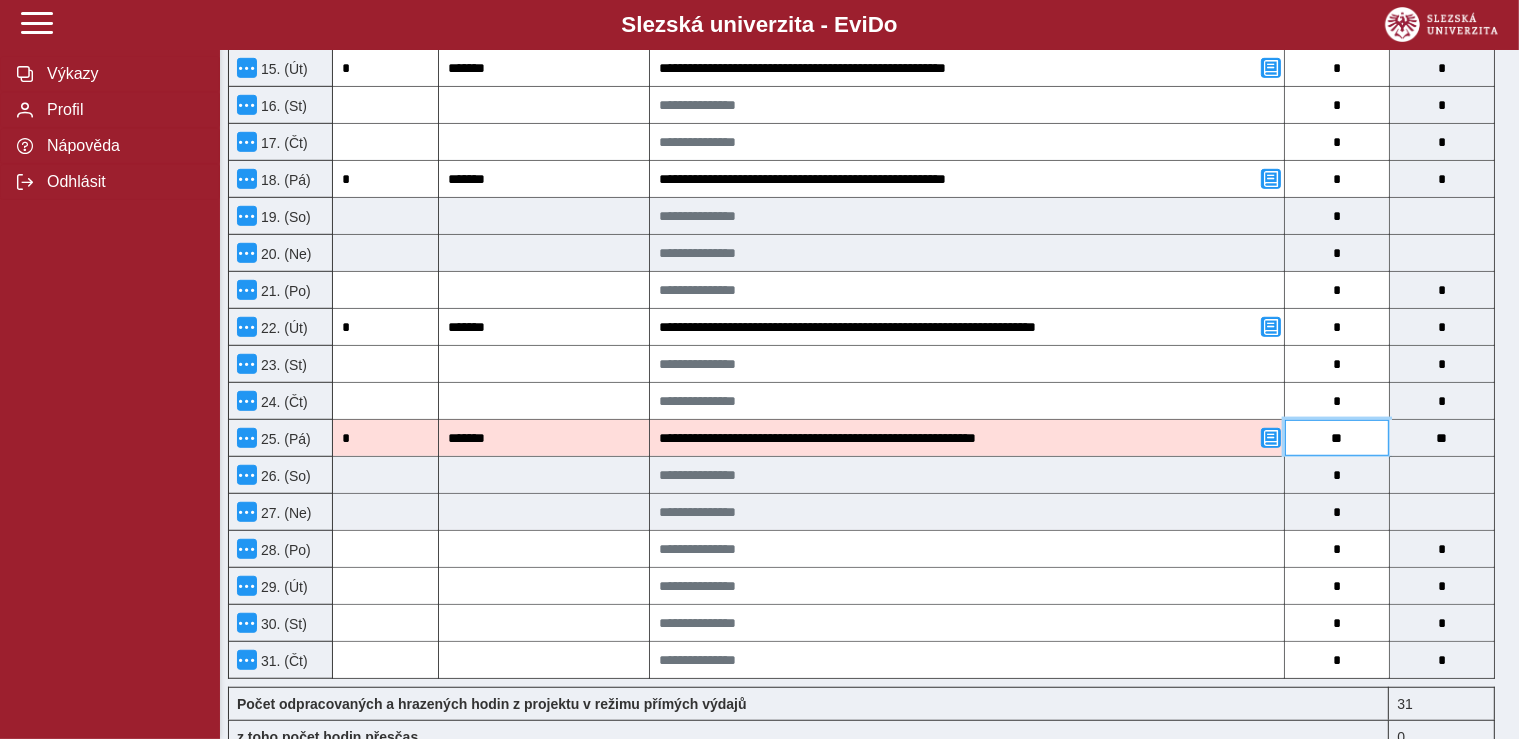 type on "*" 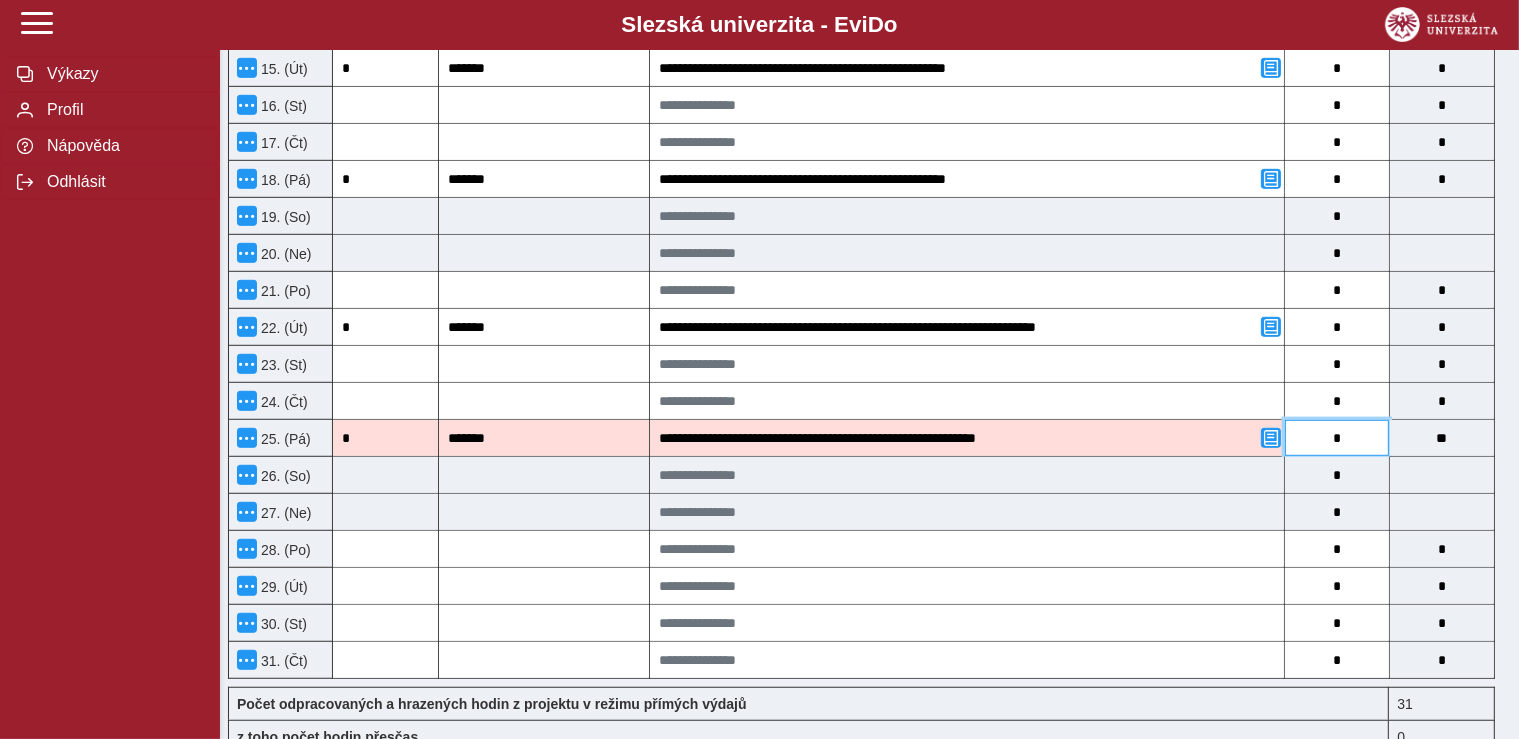 type on "*" 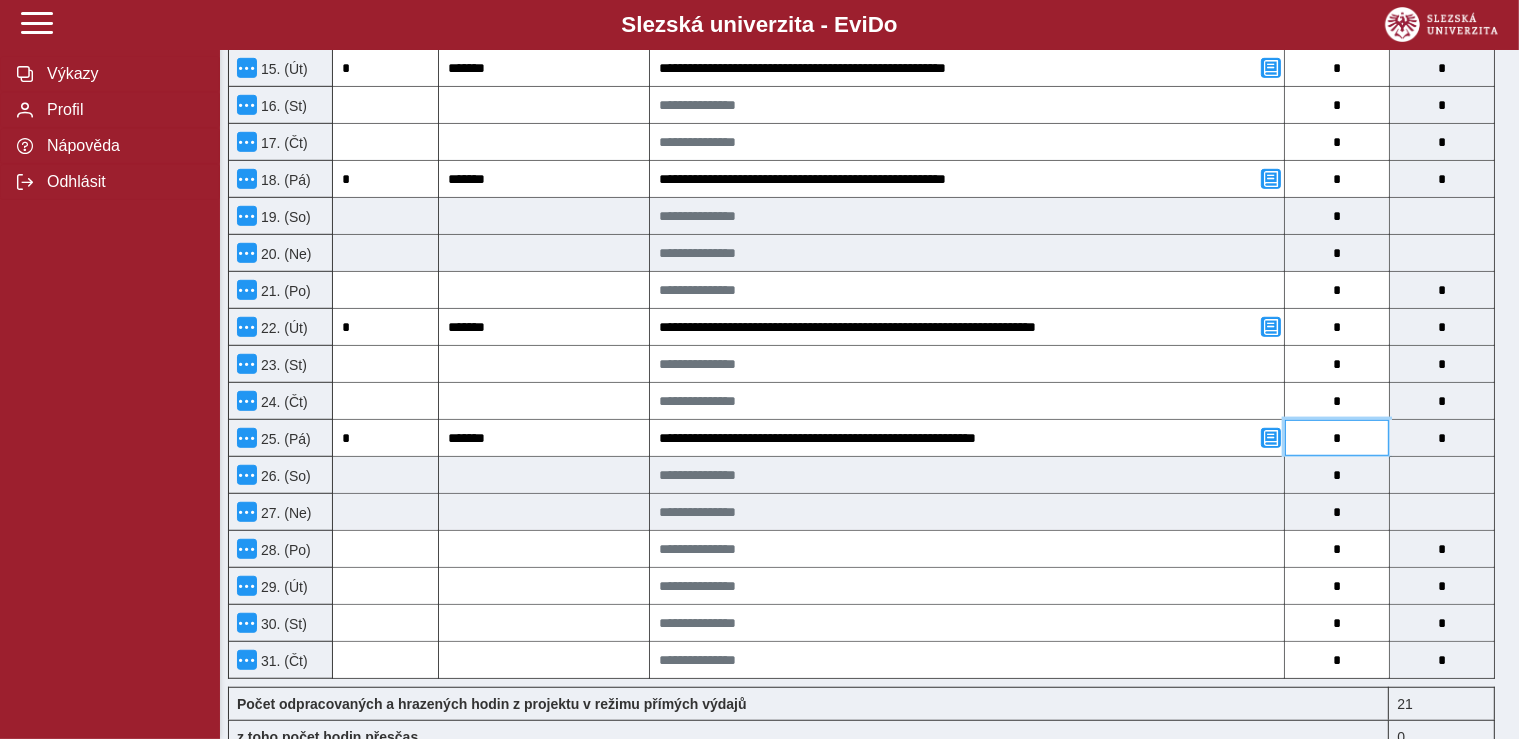 type on "**" 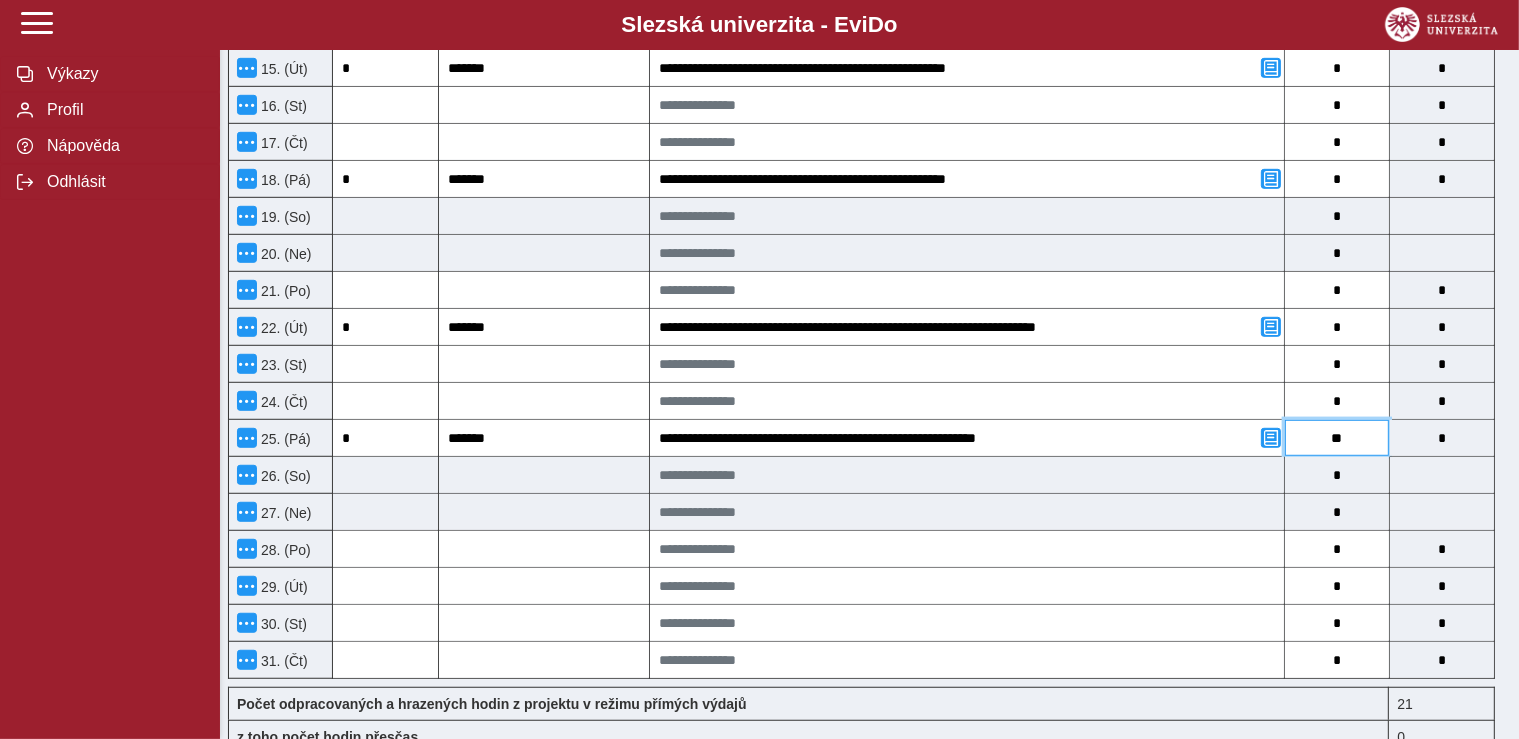 type on "**" 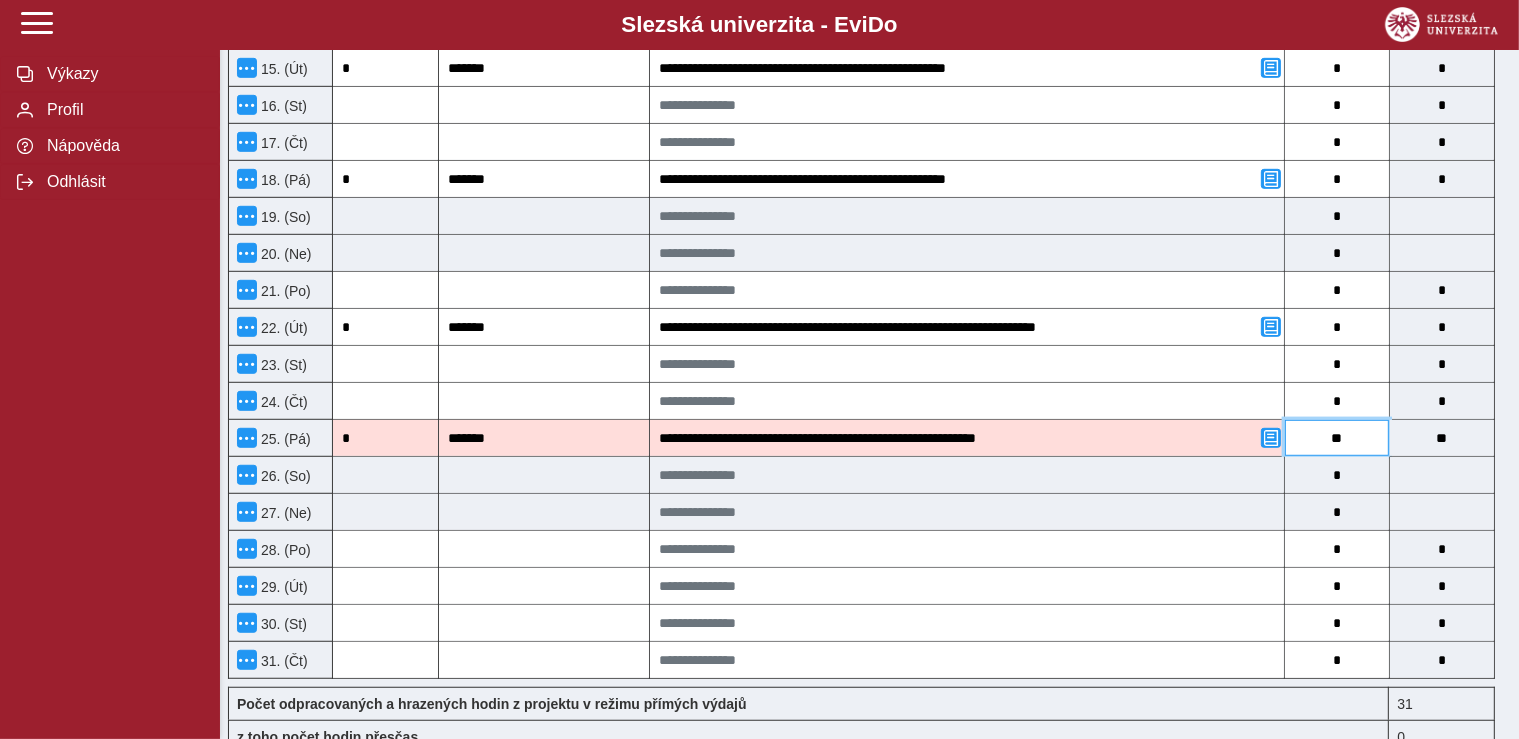 type on "***" 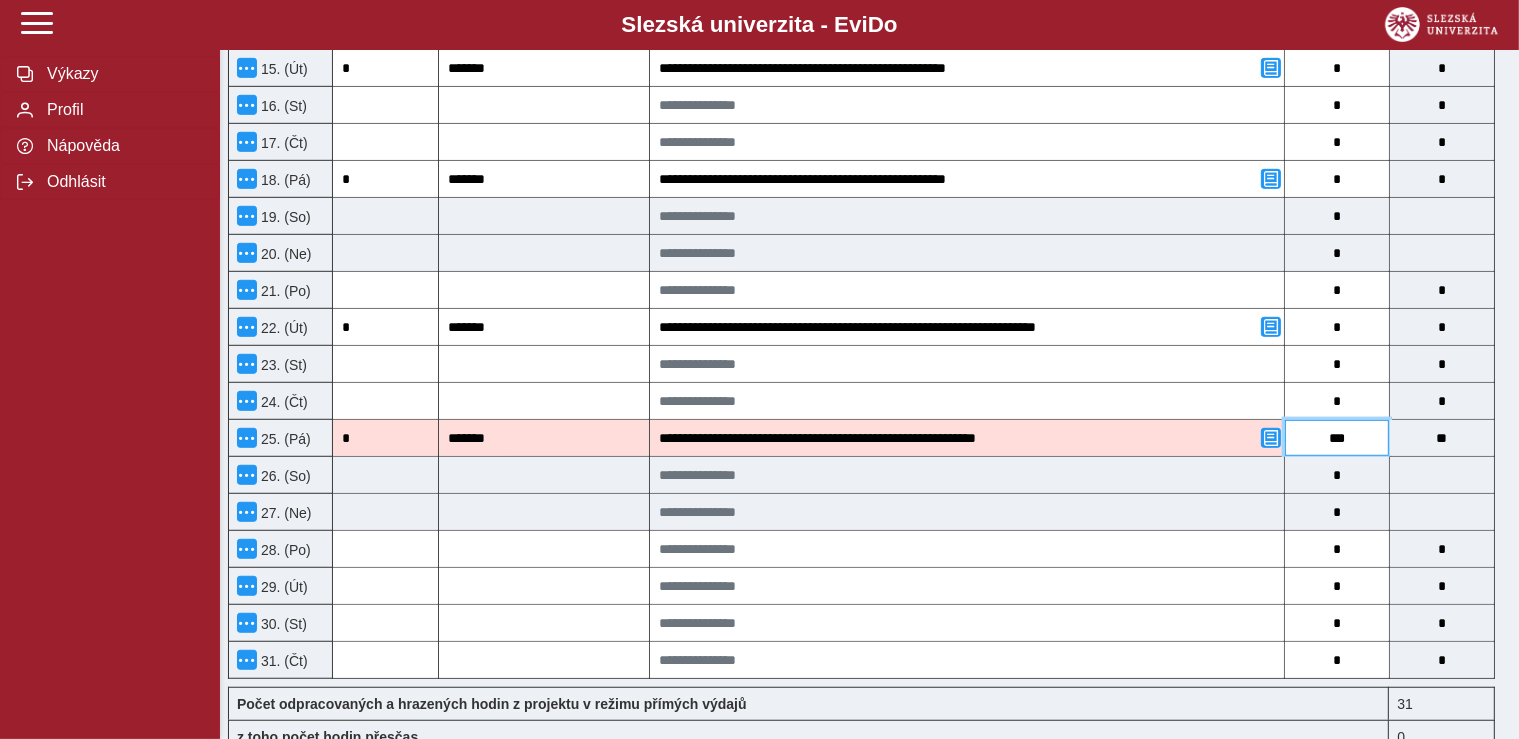 type on "***" 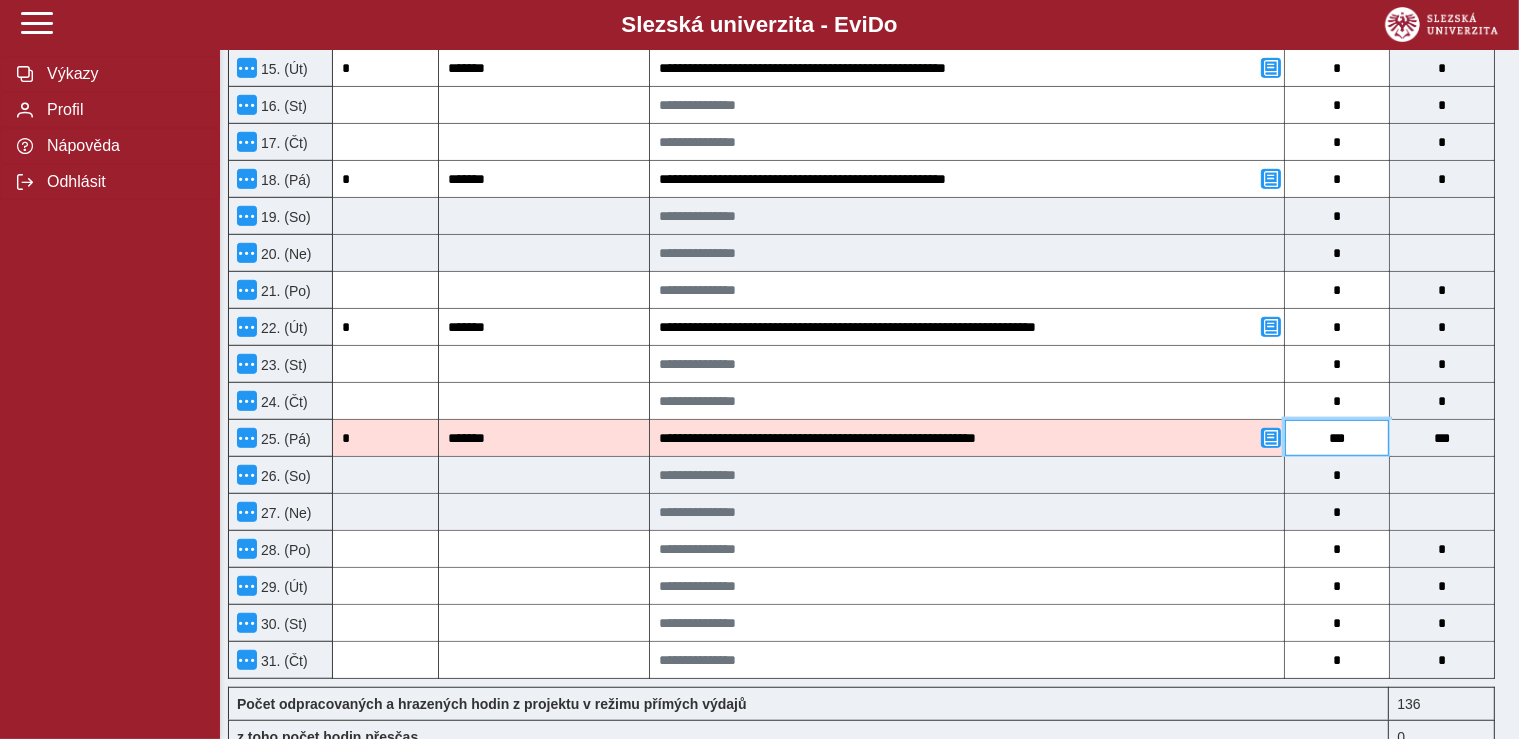 type on "**" 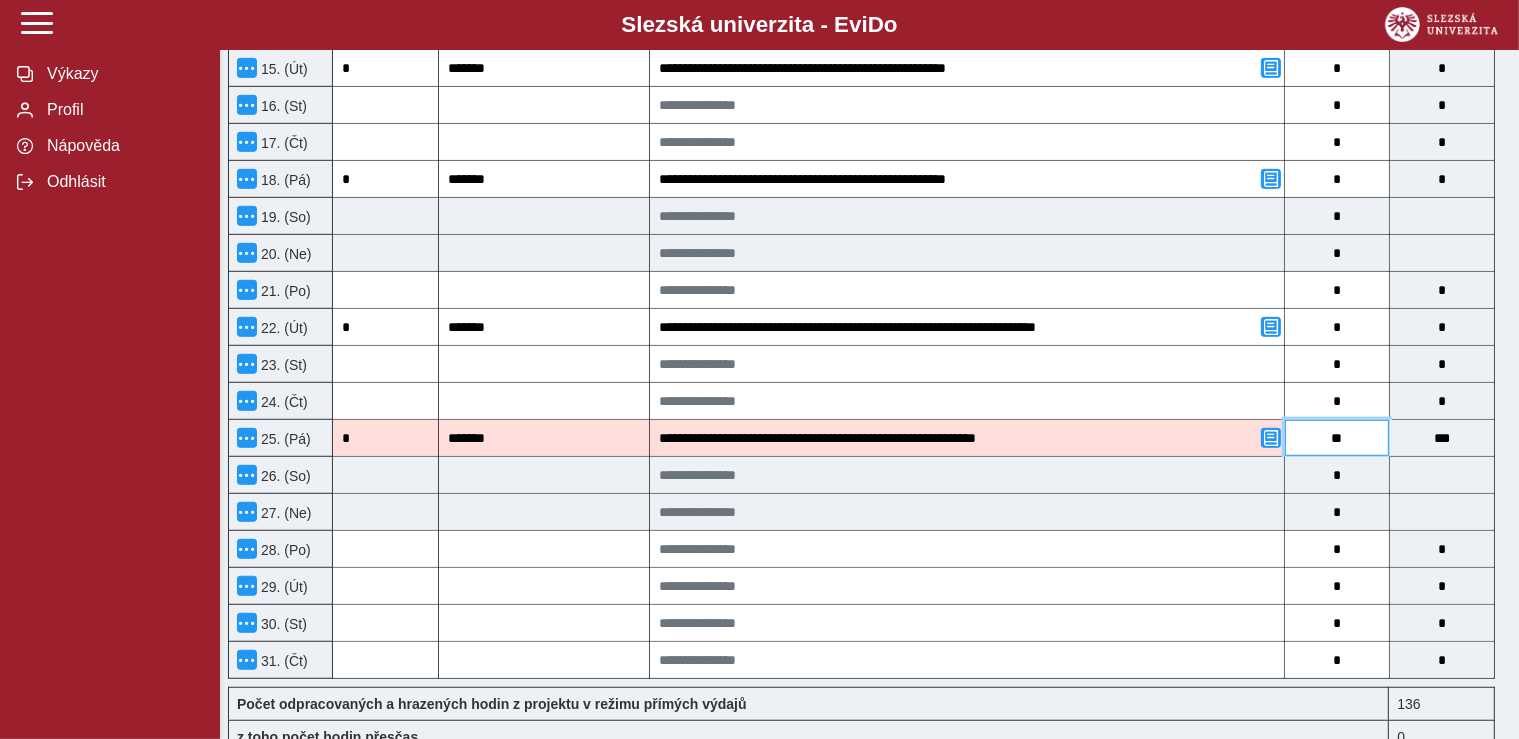 type on "**" 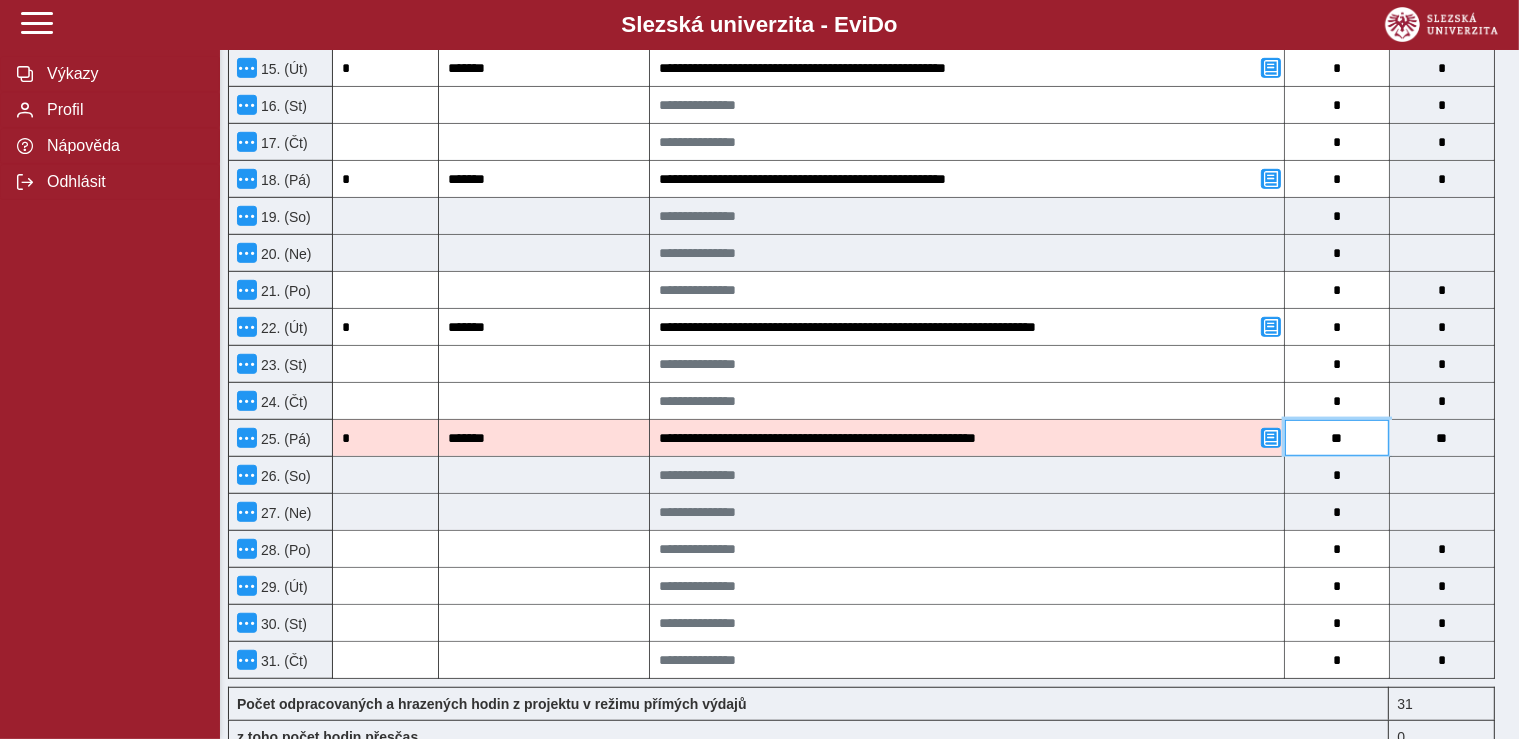 type on "*" 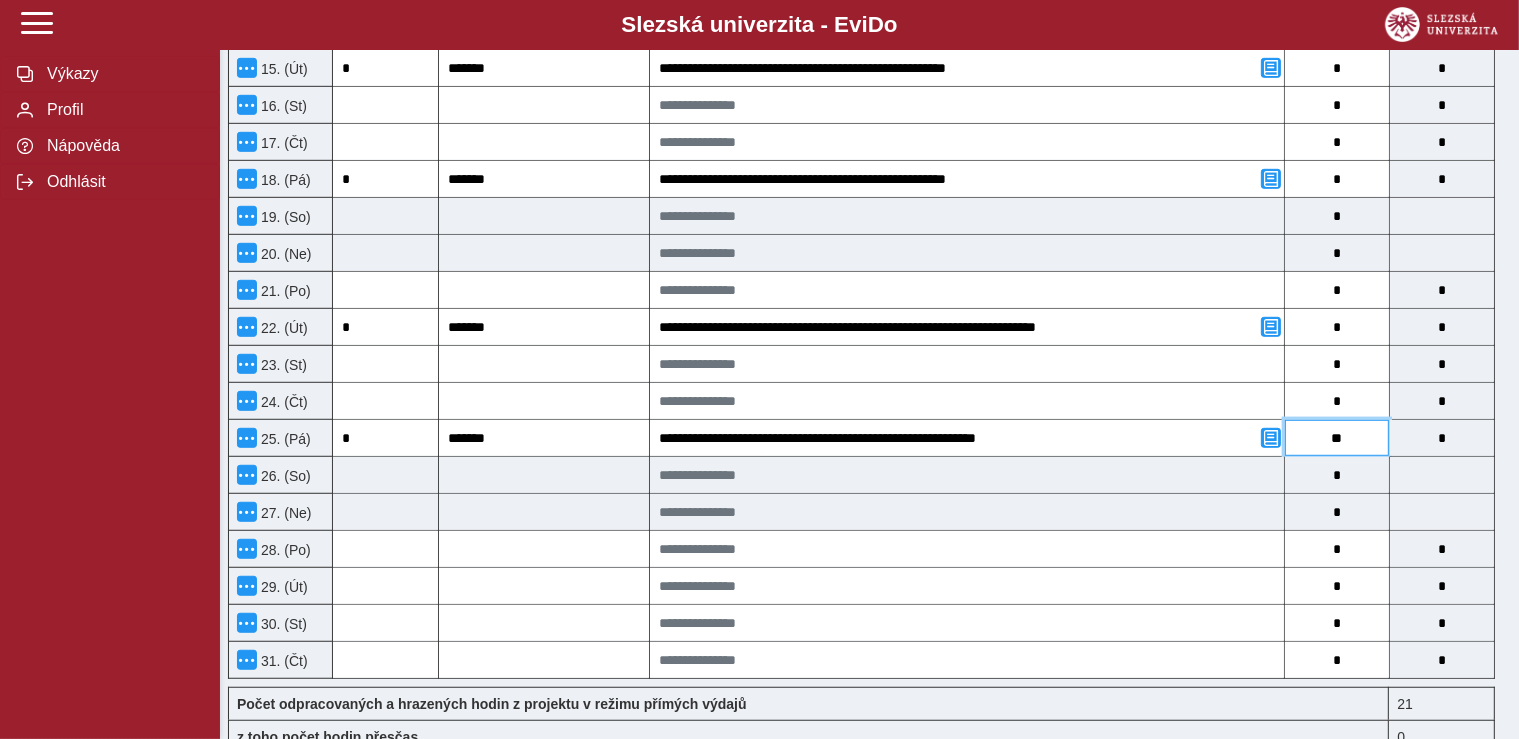 type on "***" 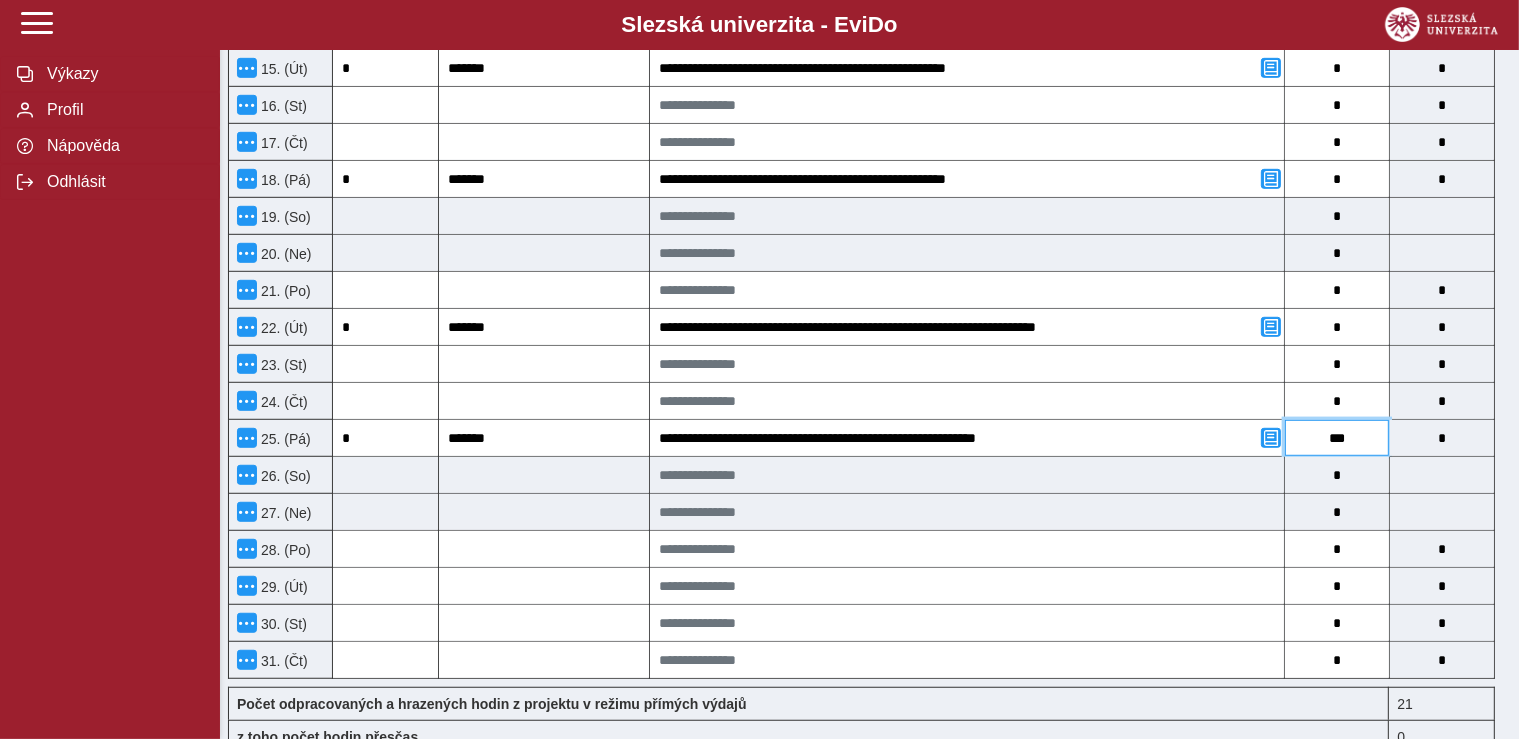 type on "***" 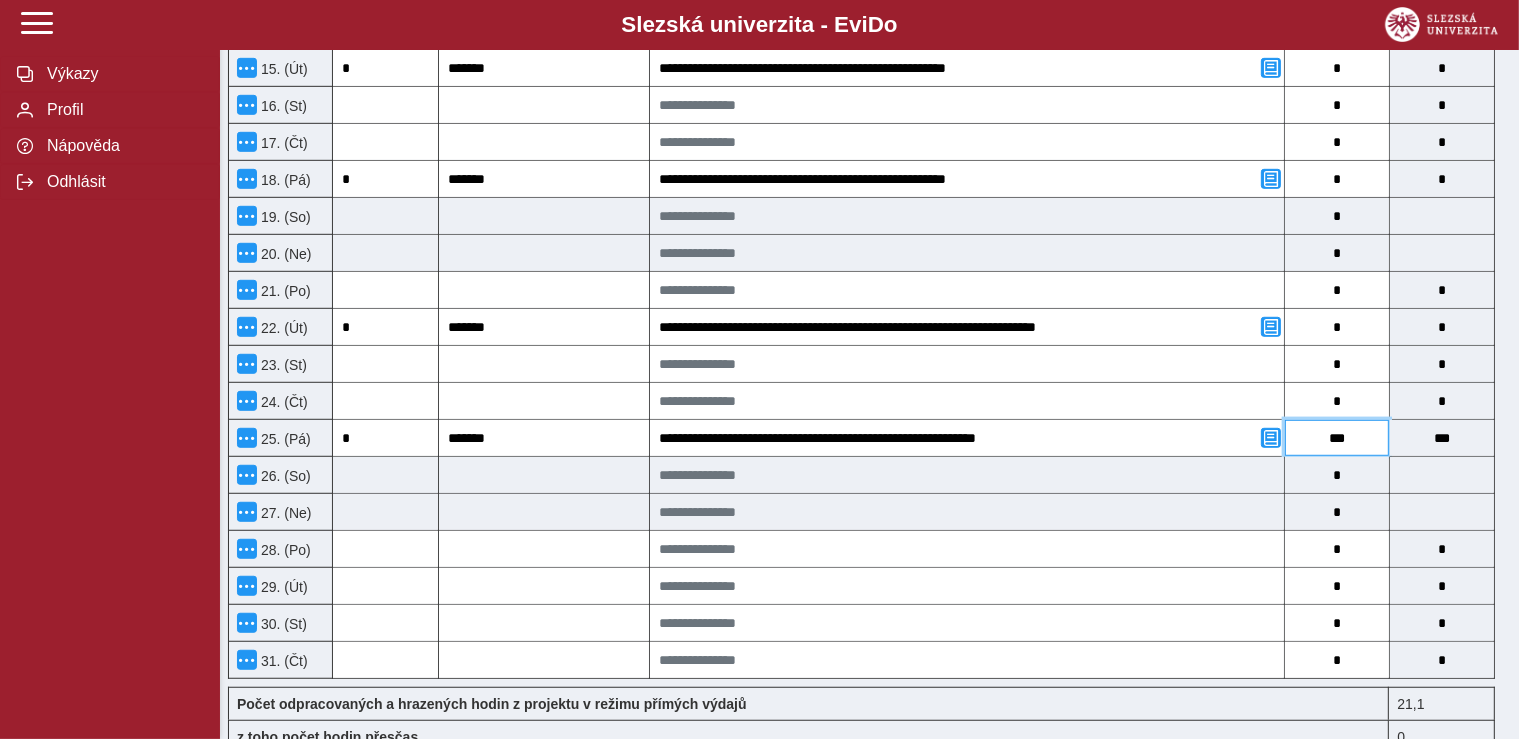 type on "****" 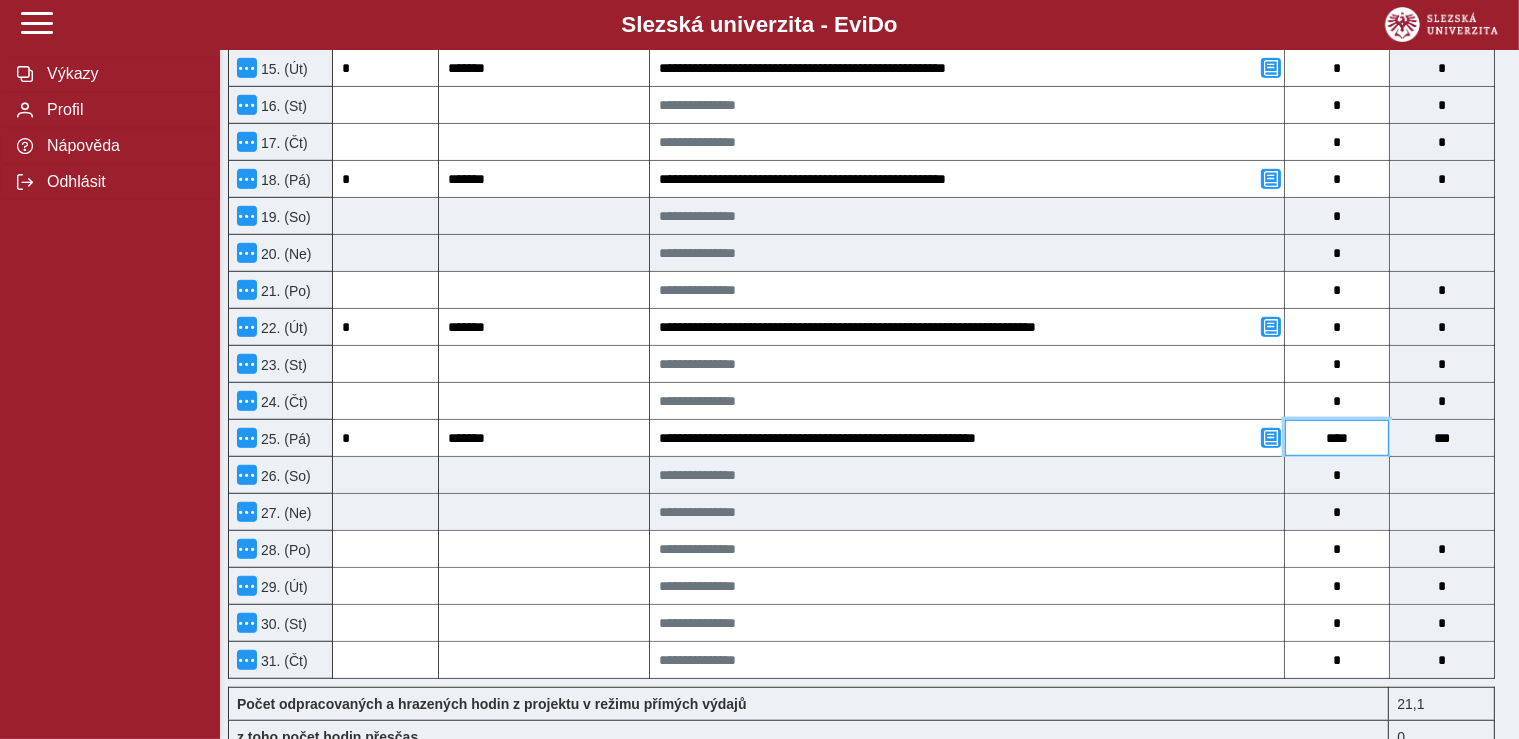 type on "****" 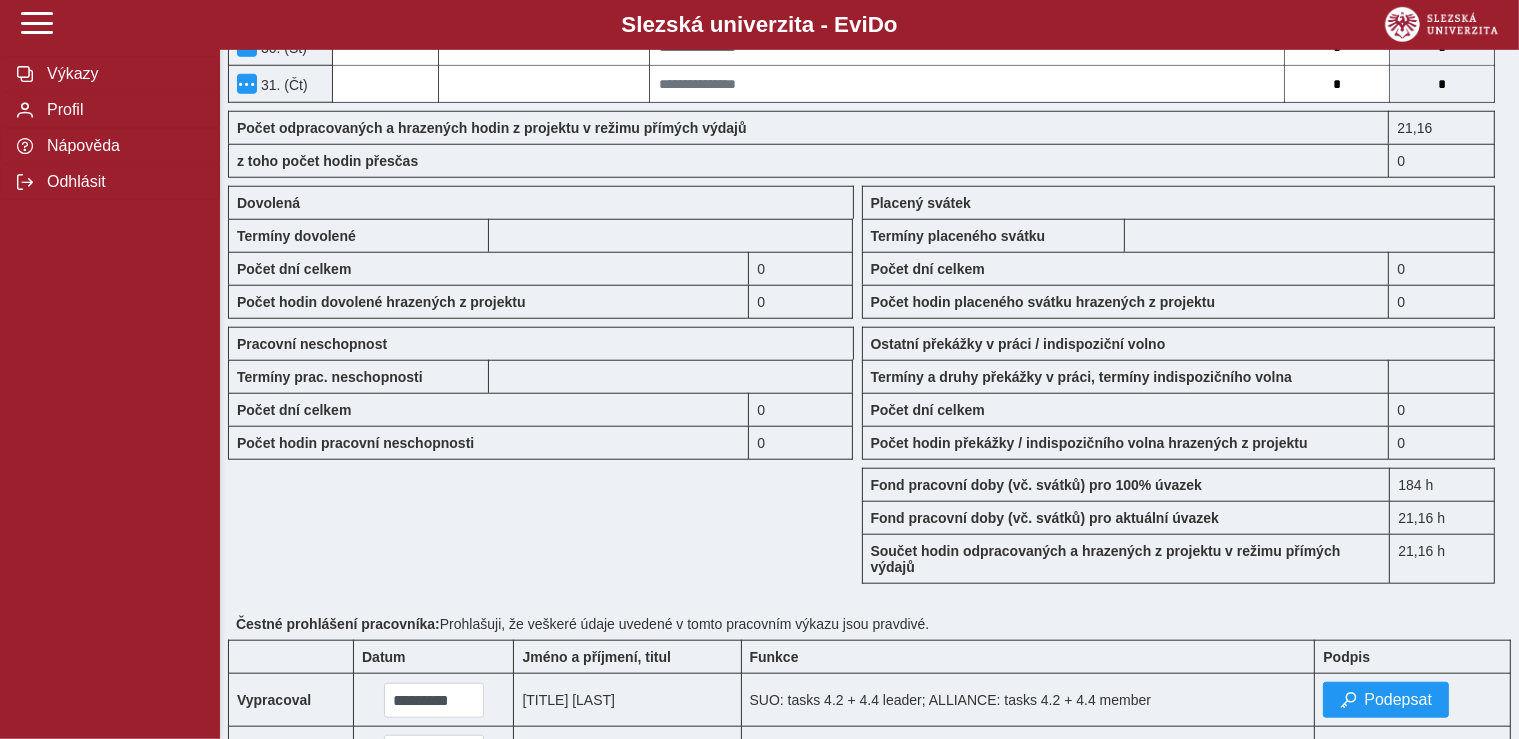 scroll, scrollTop: 1876, scrollLeft: 0, axis: vertical 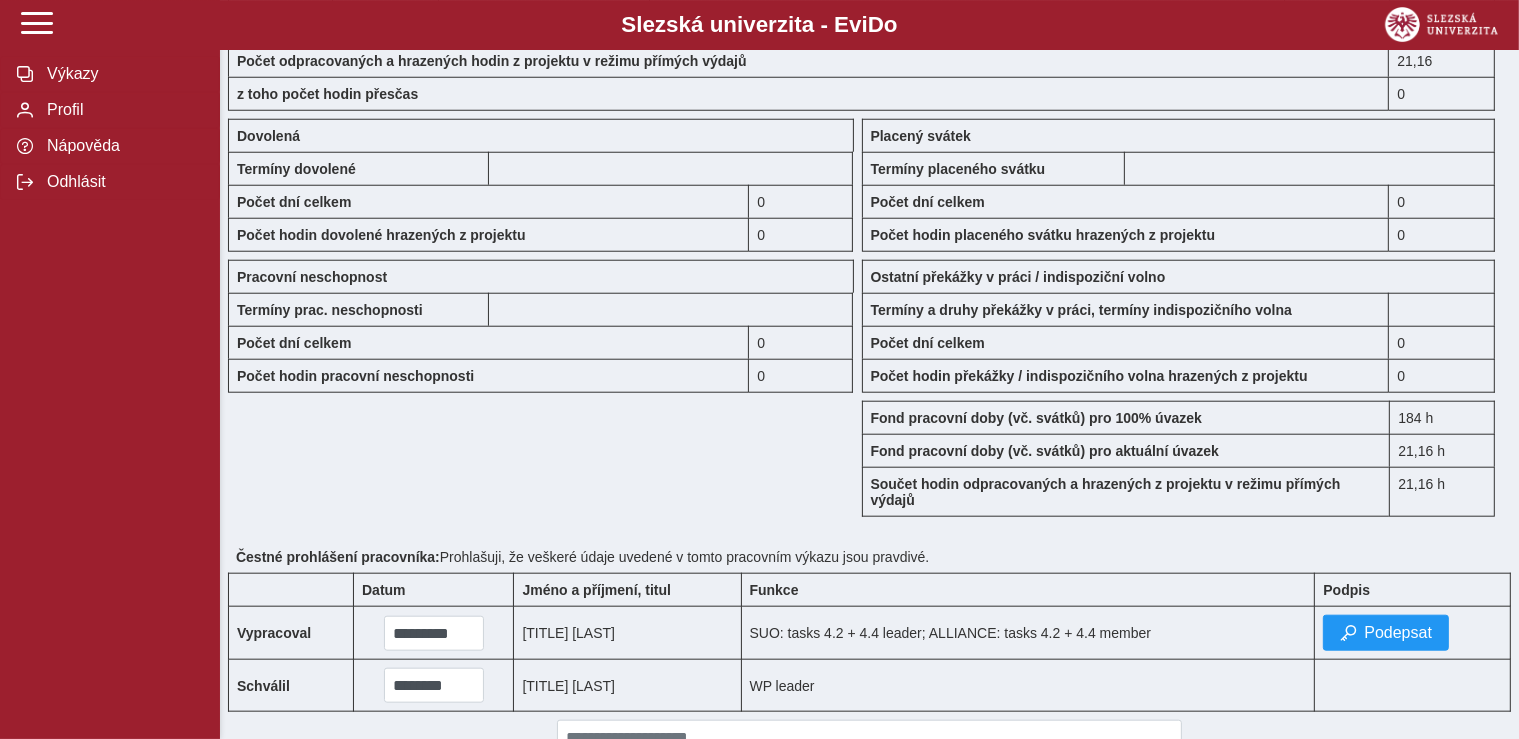 type on "****" 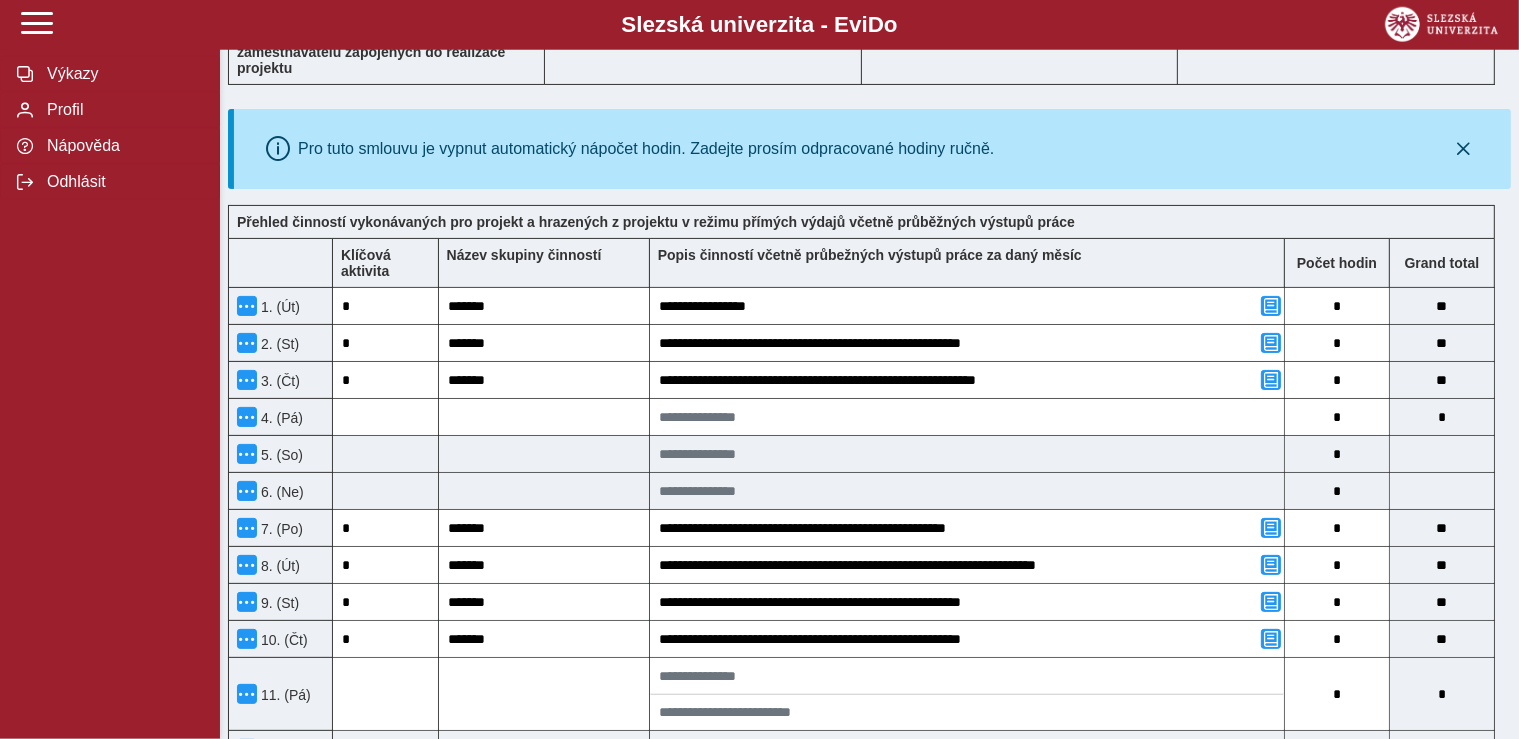 scroll, scrollTop: 368, scrollLeft: 0, axis: vertical 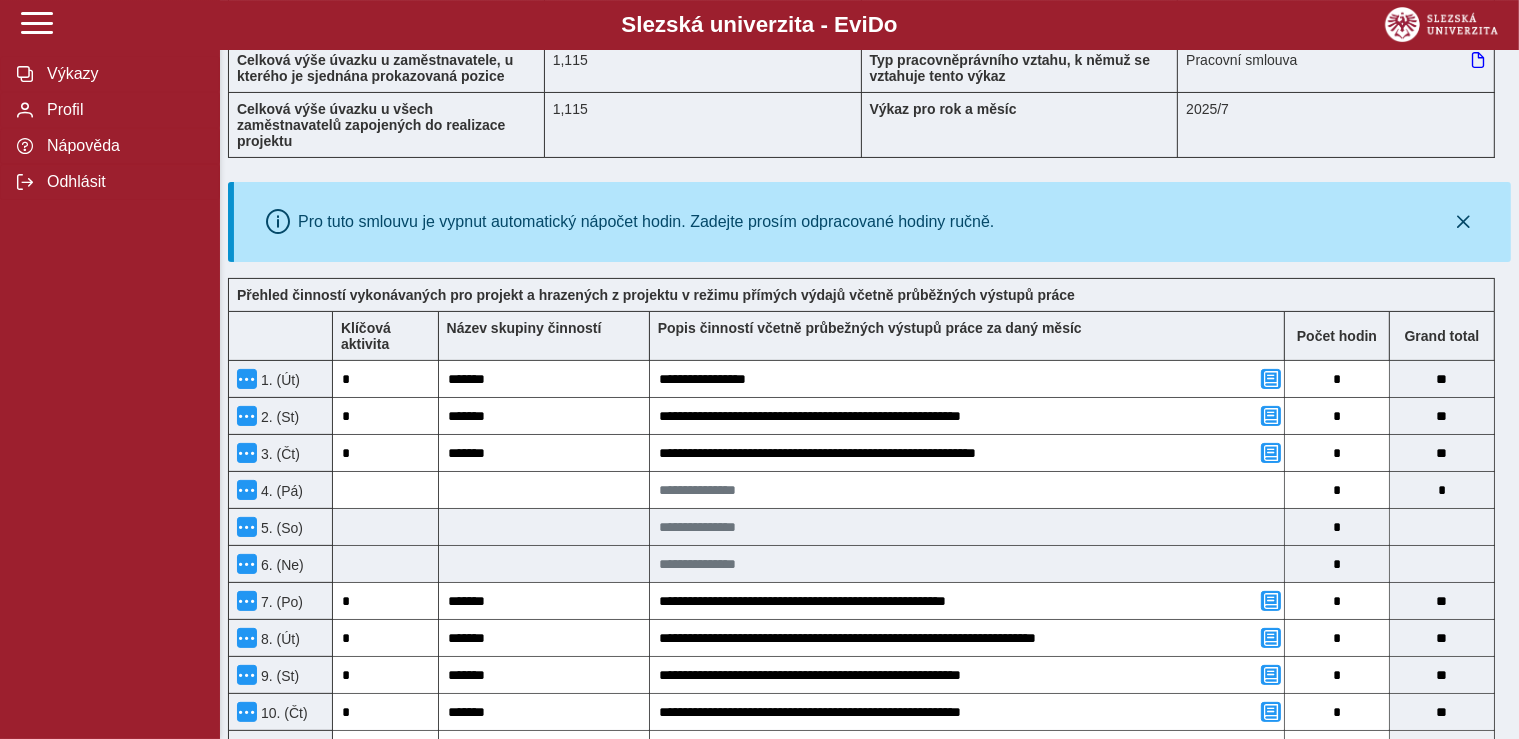 drag, startPoint x: 1484, startPoint y: 172, endPoint x: 1172, endPoint y: -2, distance: 357.2394 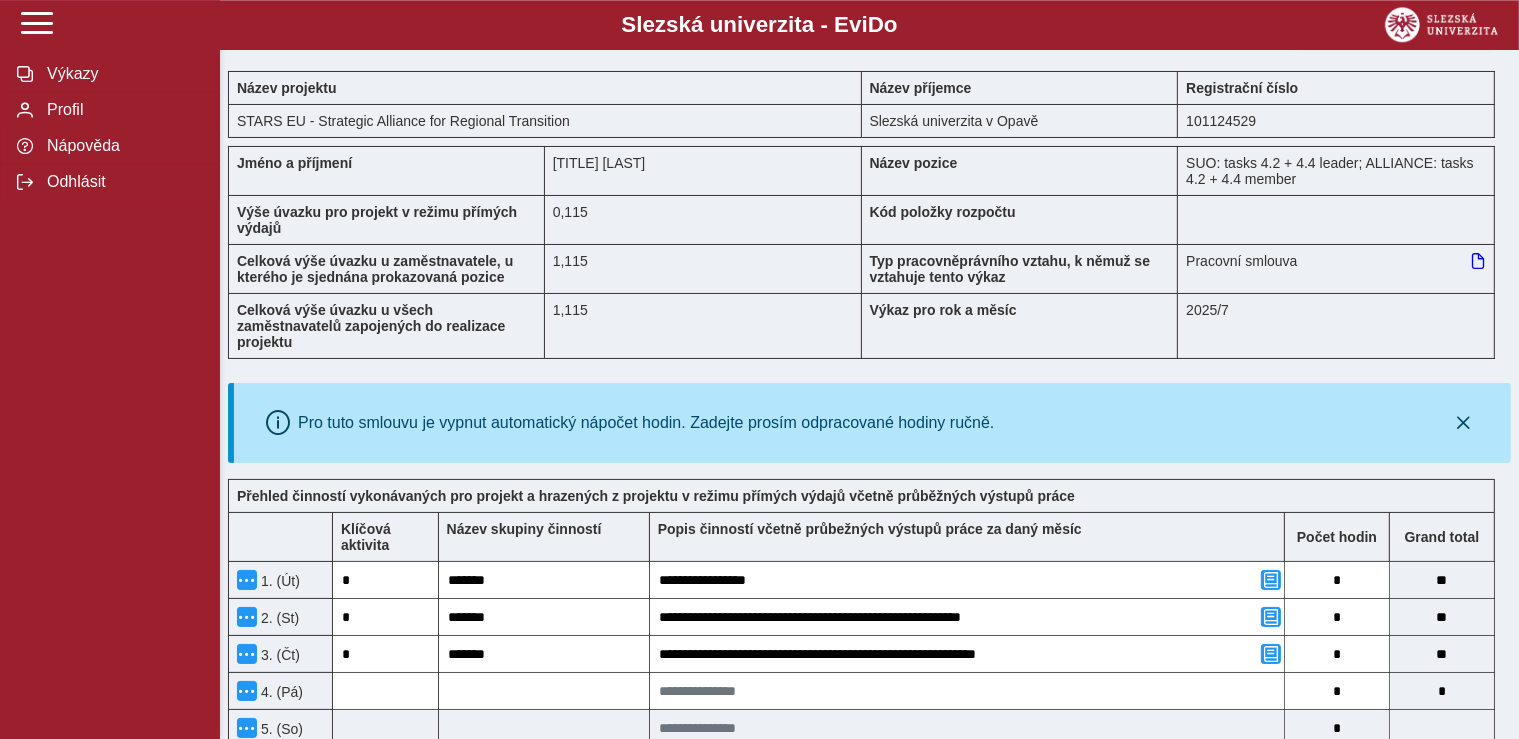 scroll, scrollTop: 0, scrollLeft: 0, axis: both 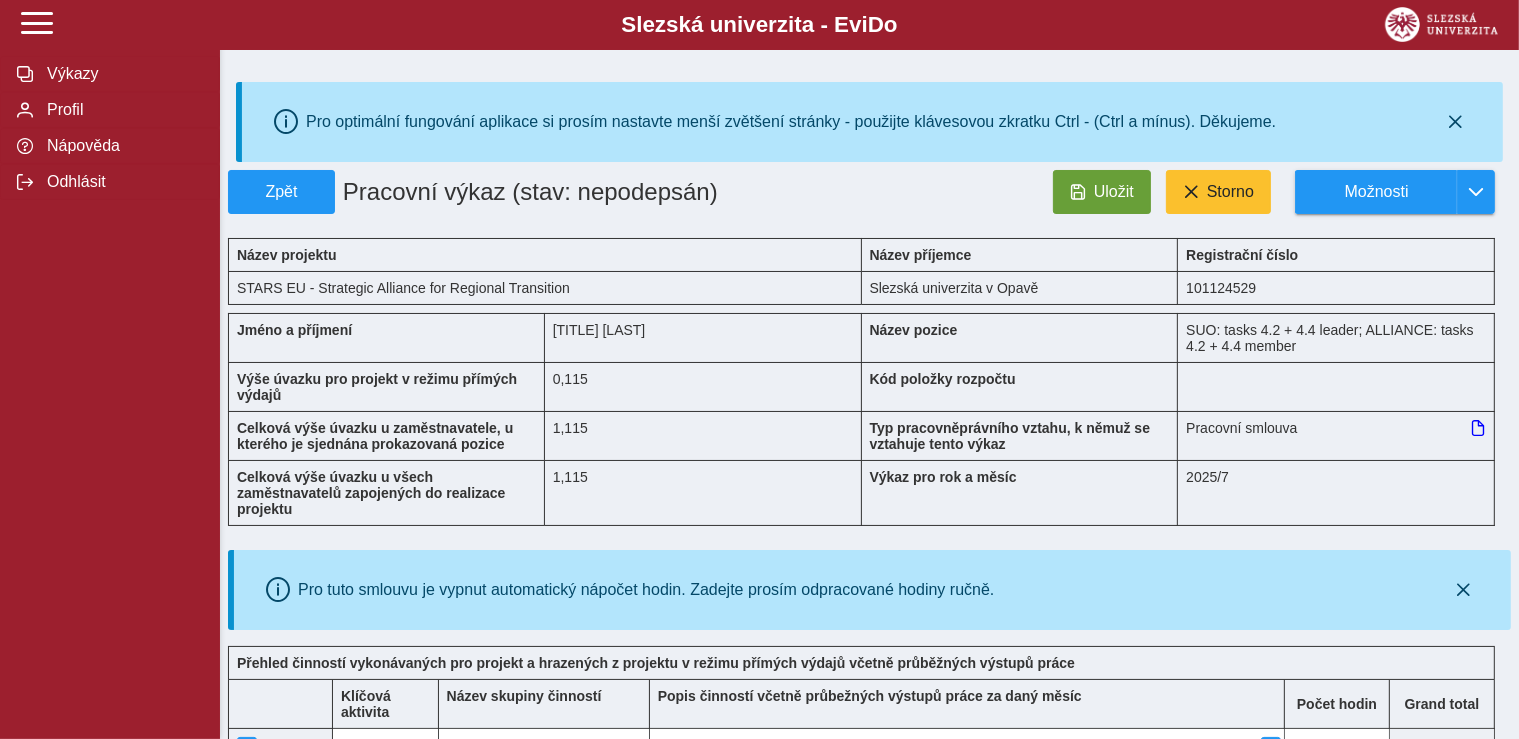 click at bounding box center [1336, 386] 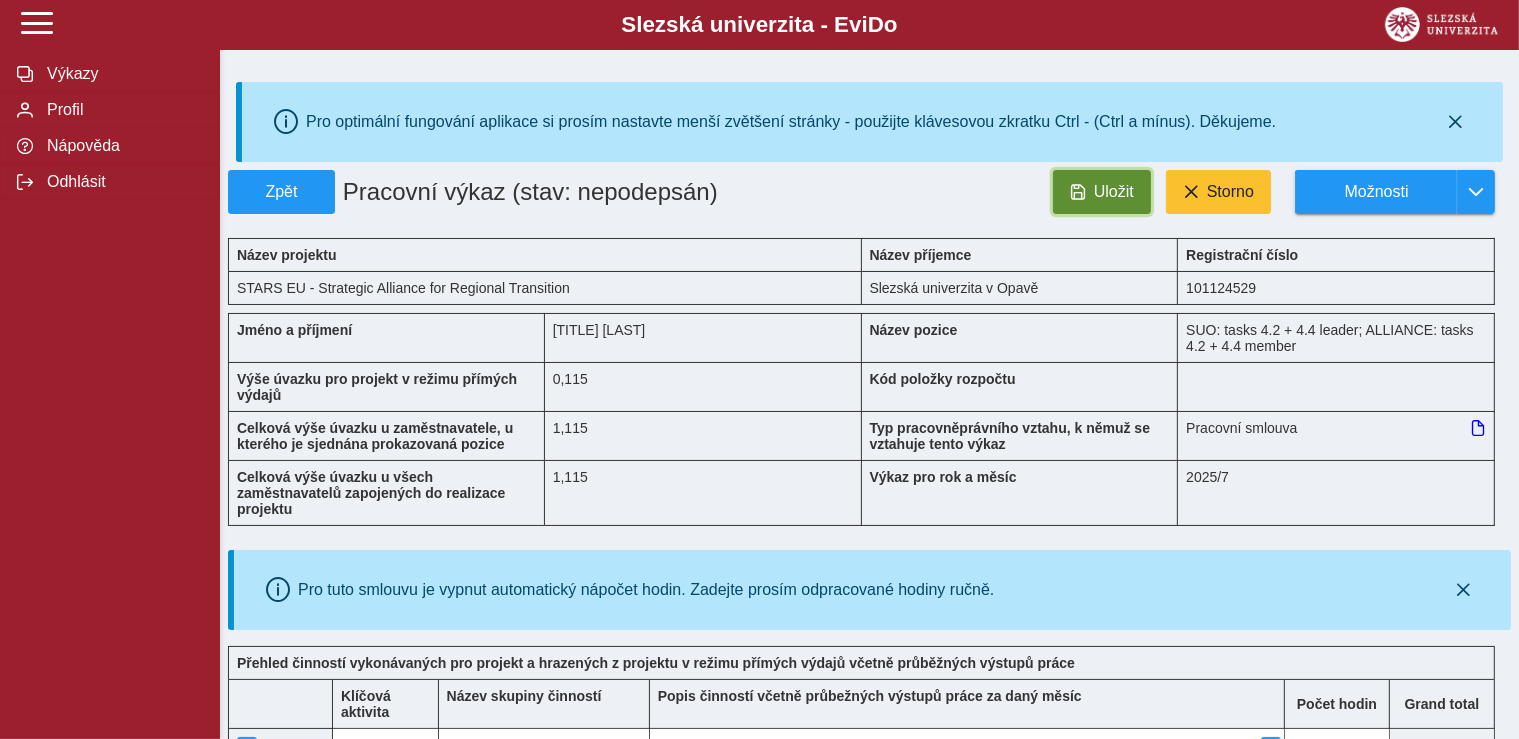 click on "Uložit" at bounding box center [1114, 192] 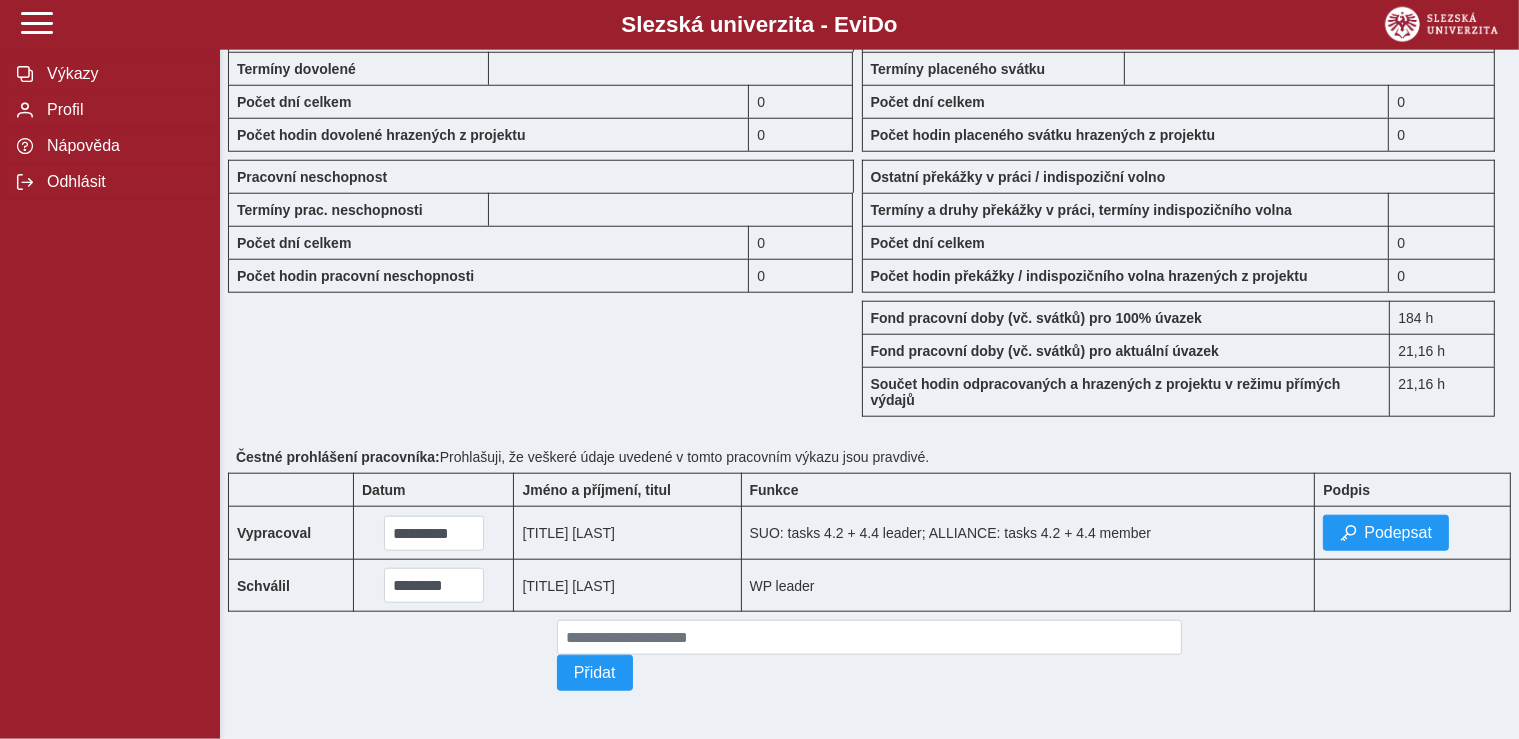 scroll, scrollTop: 1889, scrollLeft: 0, axis: vertical 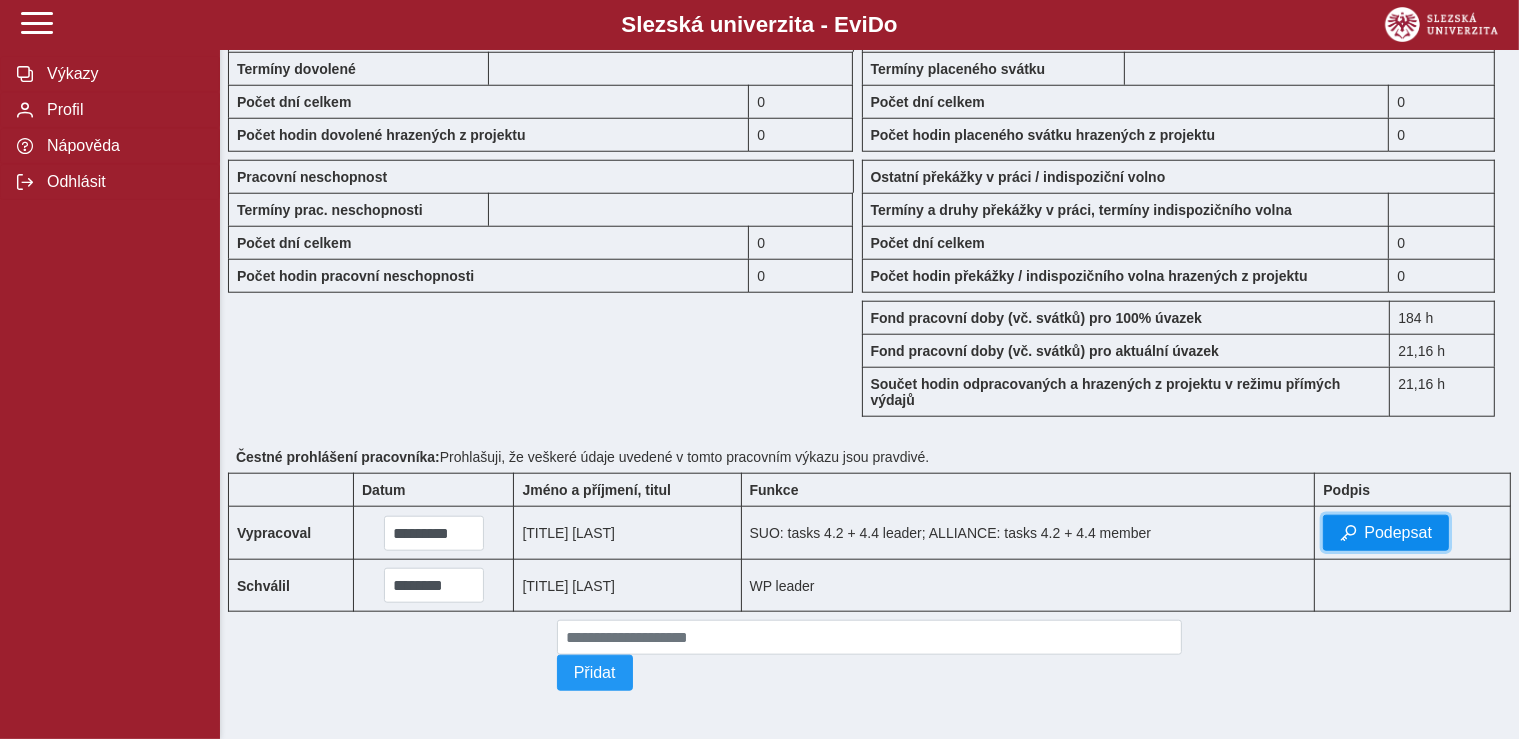 click on "Podepsat" at bounding box center (1398, 533) 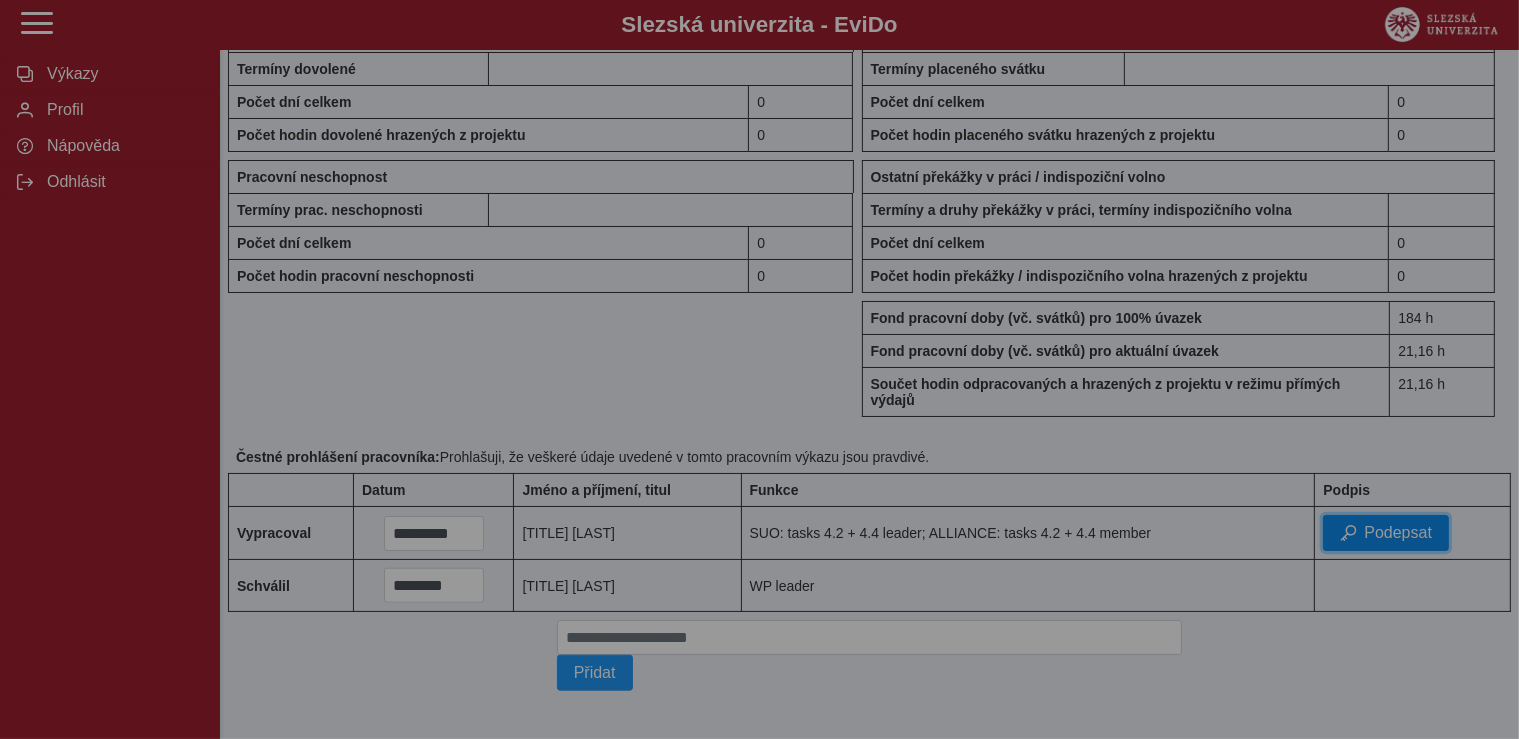 scroll, scrollTop: 1872, scrollLeft: 0, axis: vertical 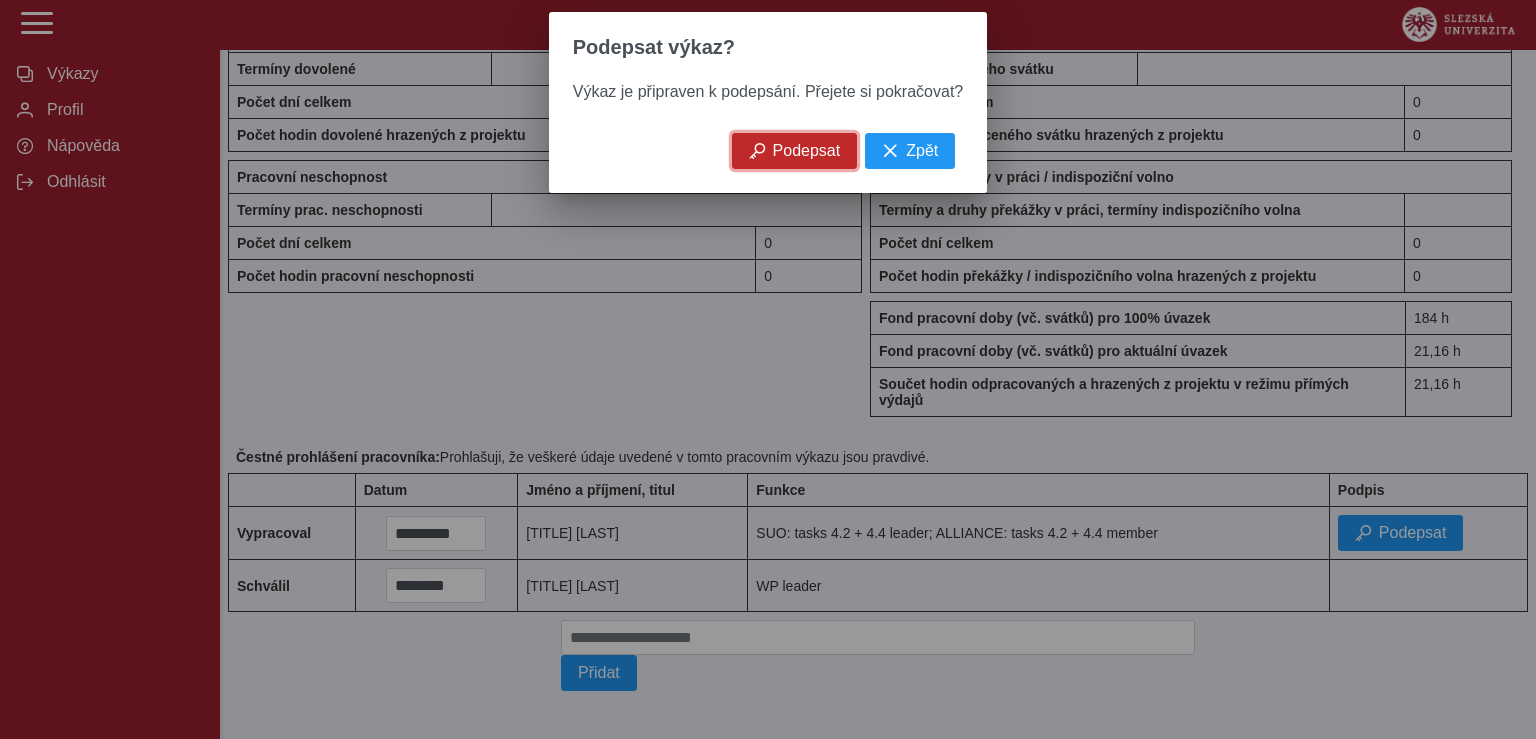 click on "Podepsat" at bounding box center (807, 151) 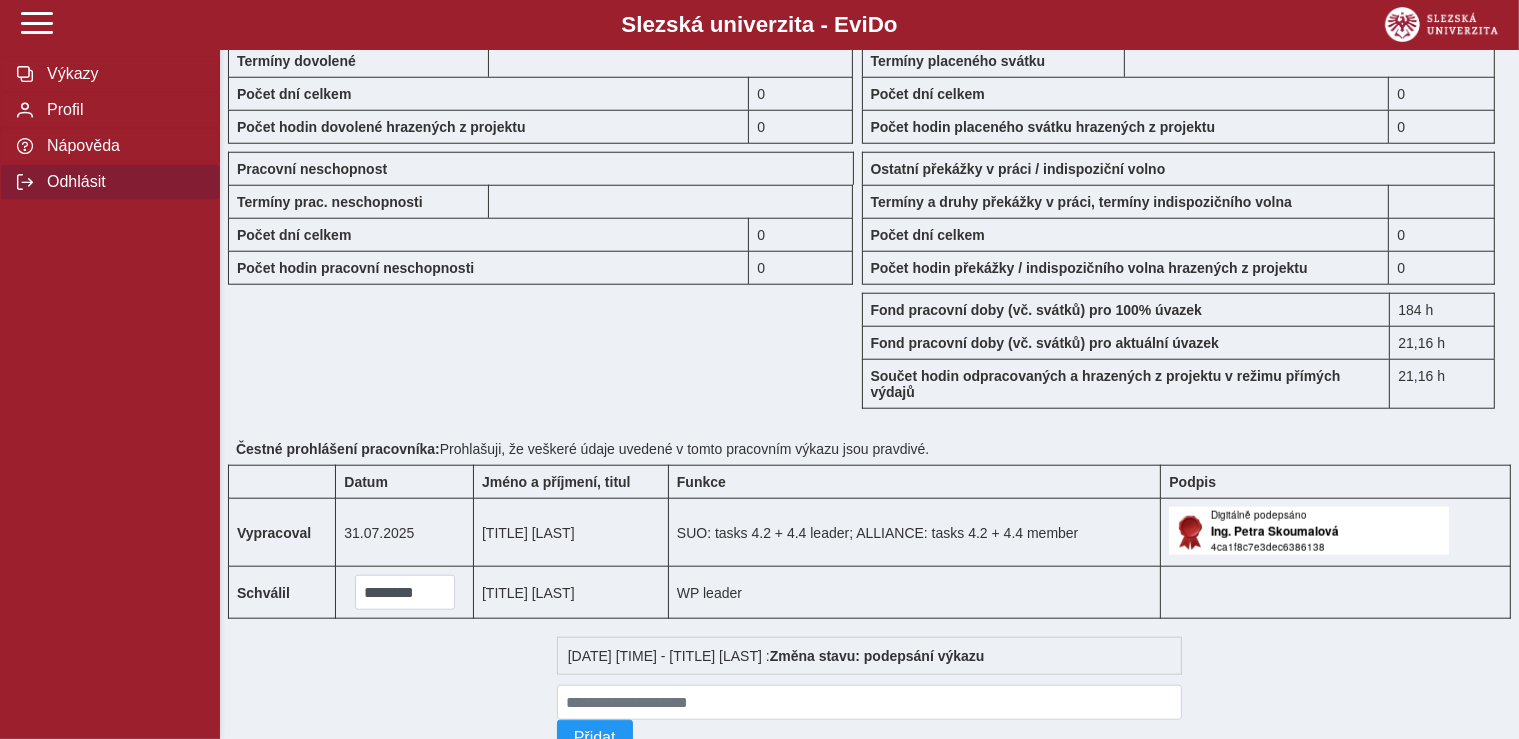 click on "Odhlásit" at bounding box center [122, 182] 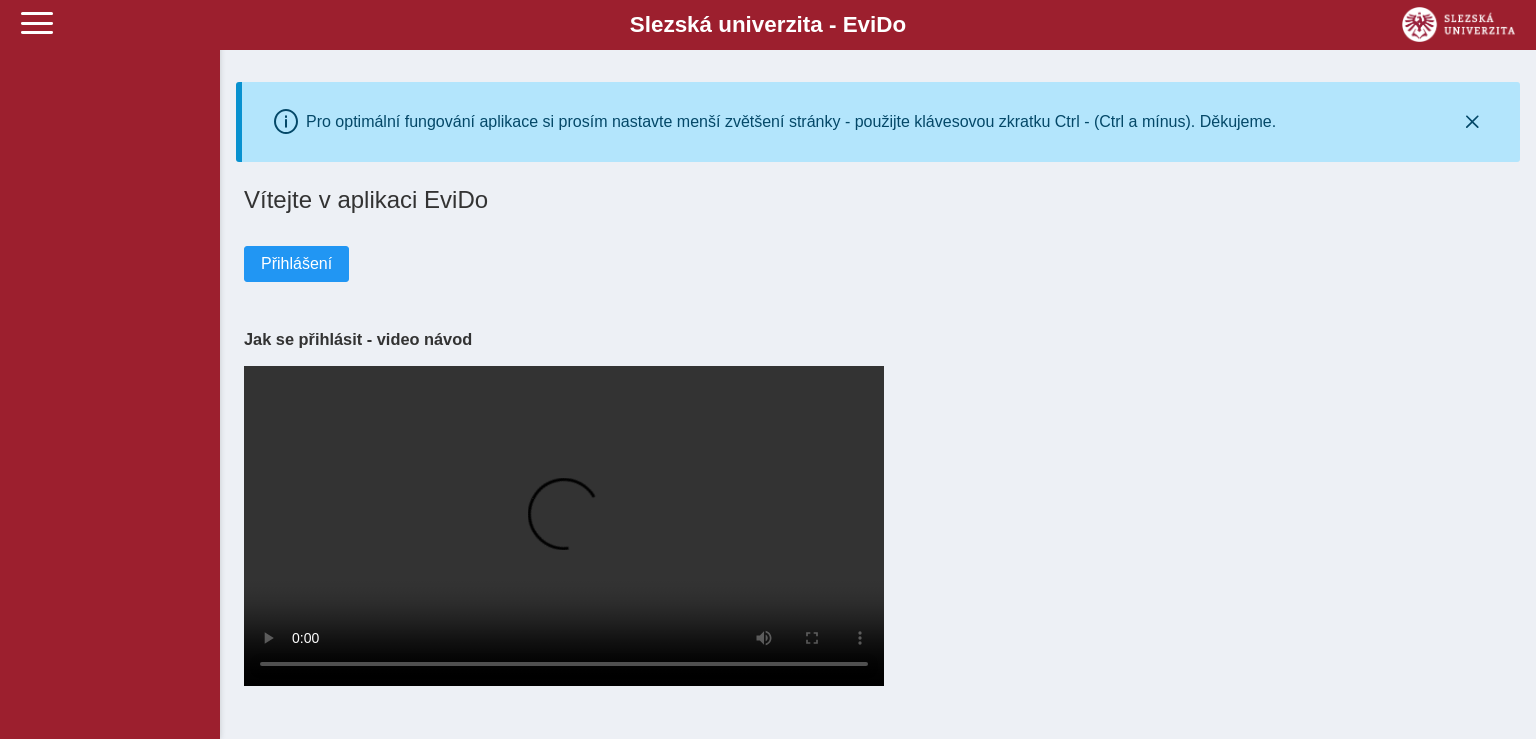 scroll, scrollTop: 0, scrollLeft: 0, axis: both 